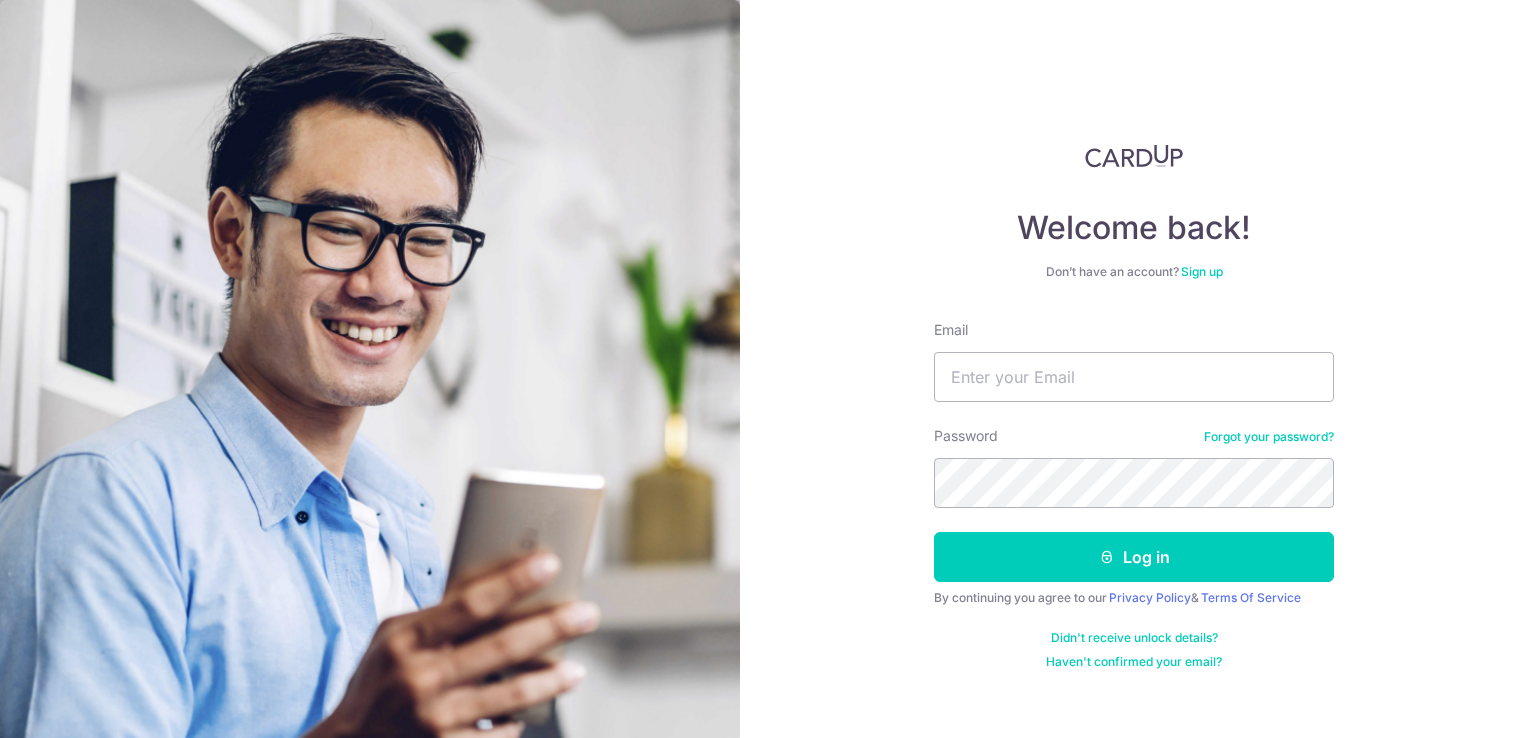 scroll, scrollTop: 0, scrollLeft: 0, axis: both 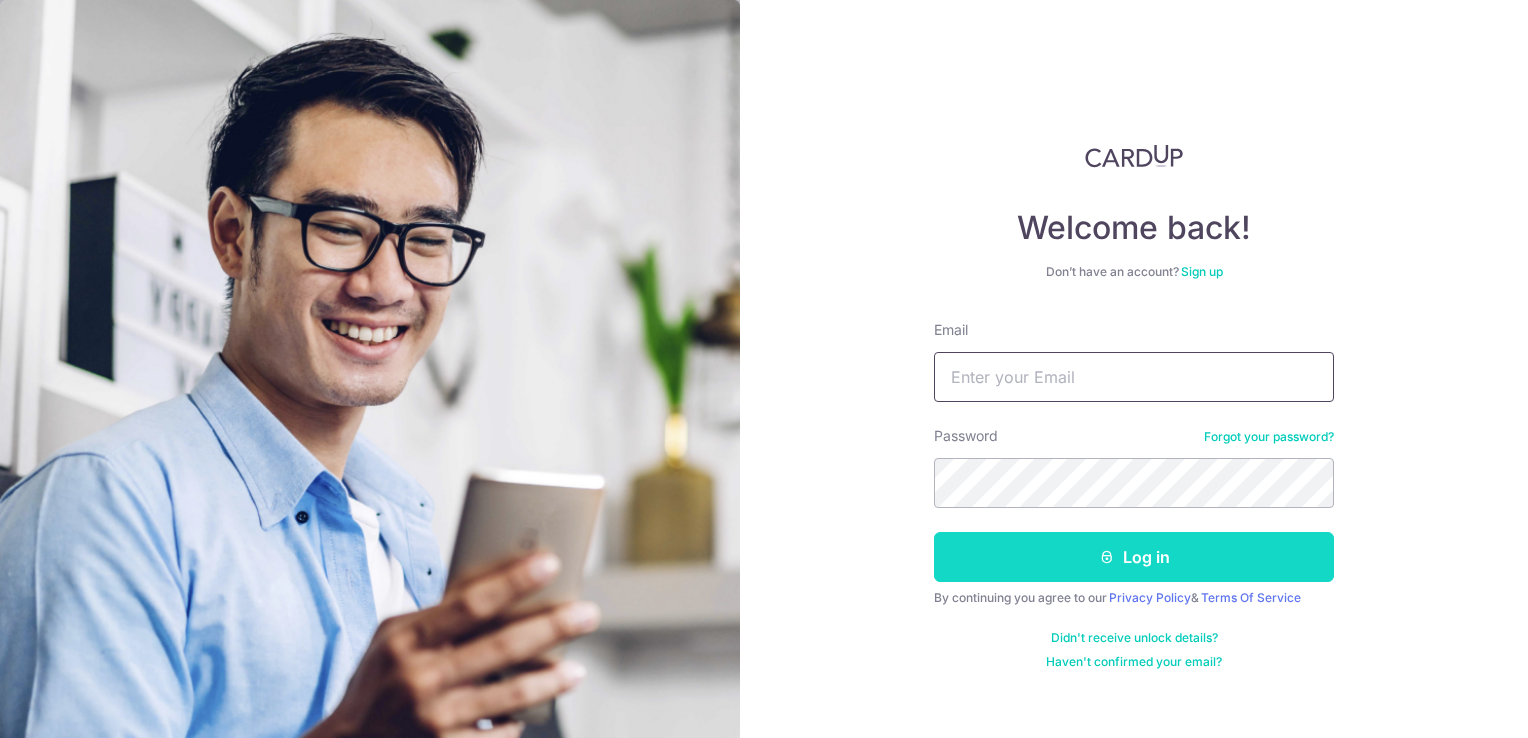 type on "jhei.pte.ltd@gmail.com" 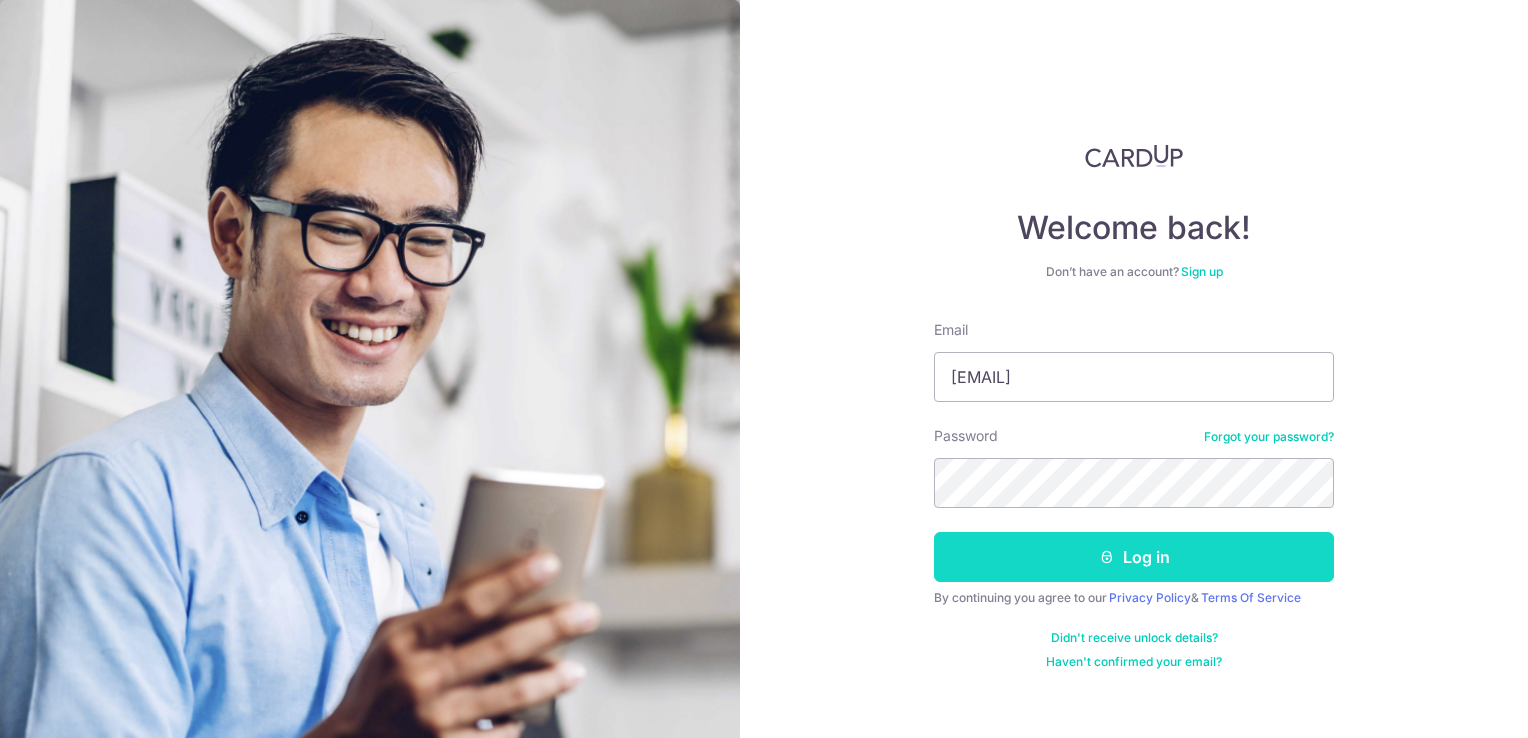 click on "Log in" at bounding box center [1134, 557] 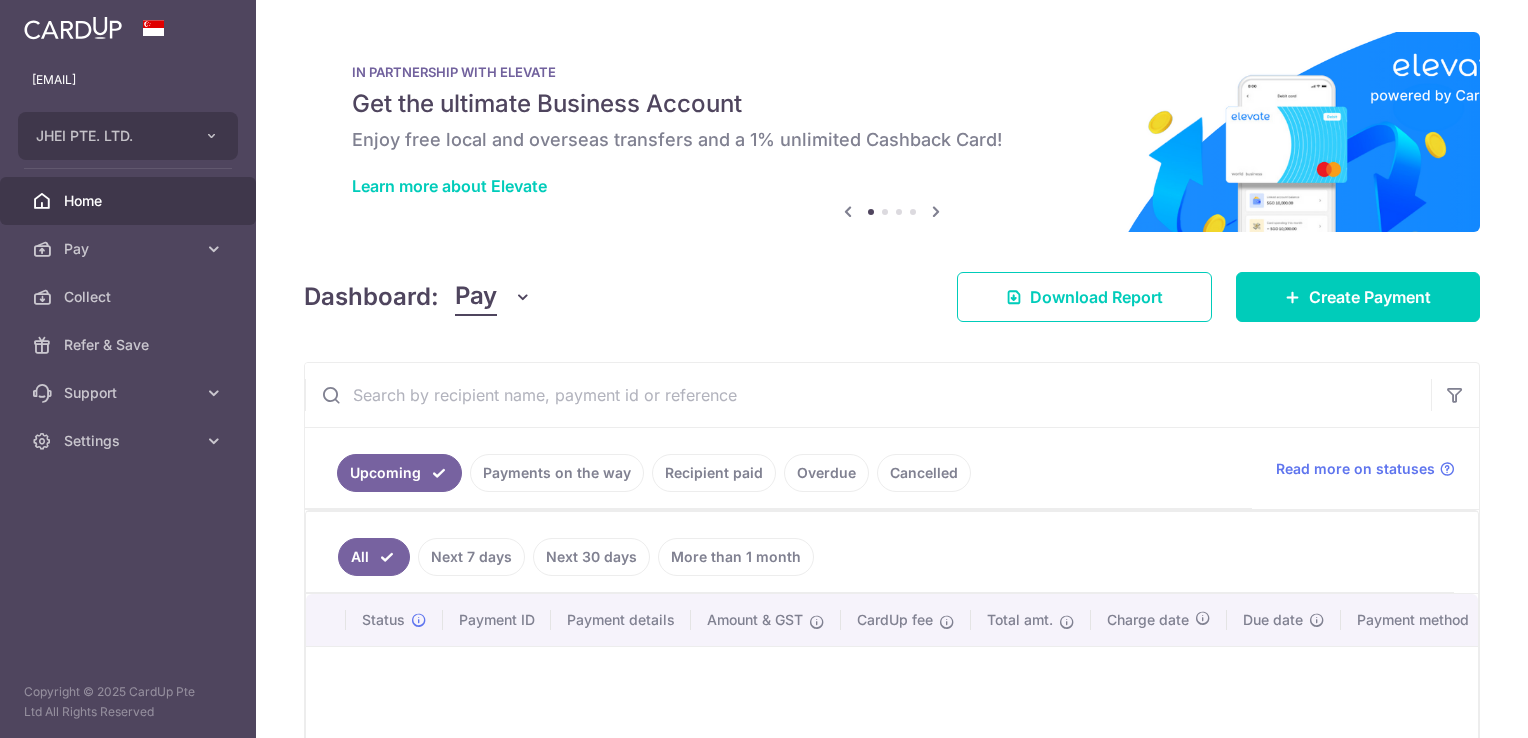 scroll, scrollTop: 0, scrollLeft: 0, axis: both 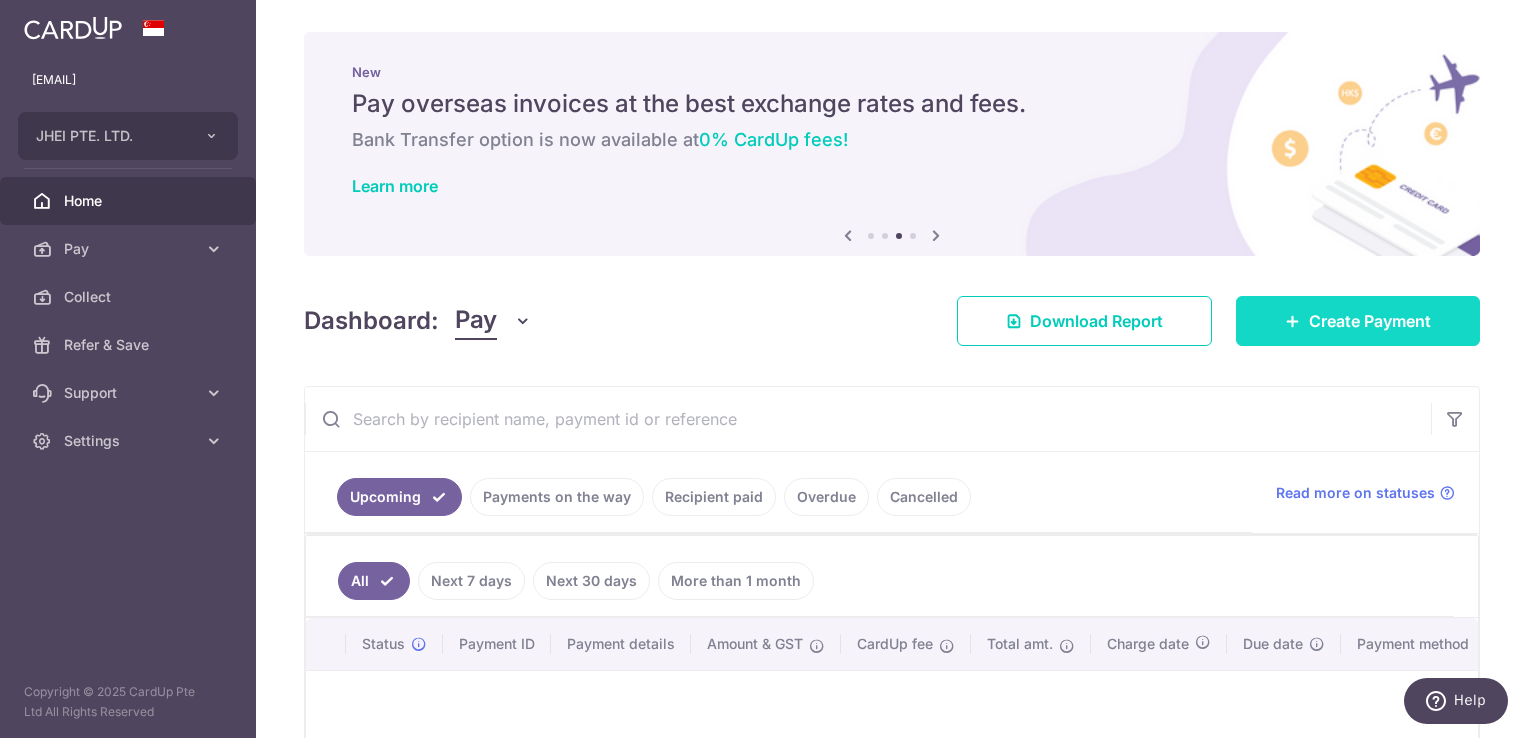 click on "Create Payment" at bounding box center (1358, 321) 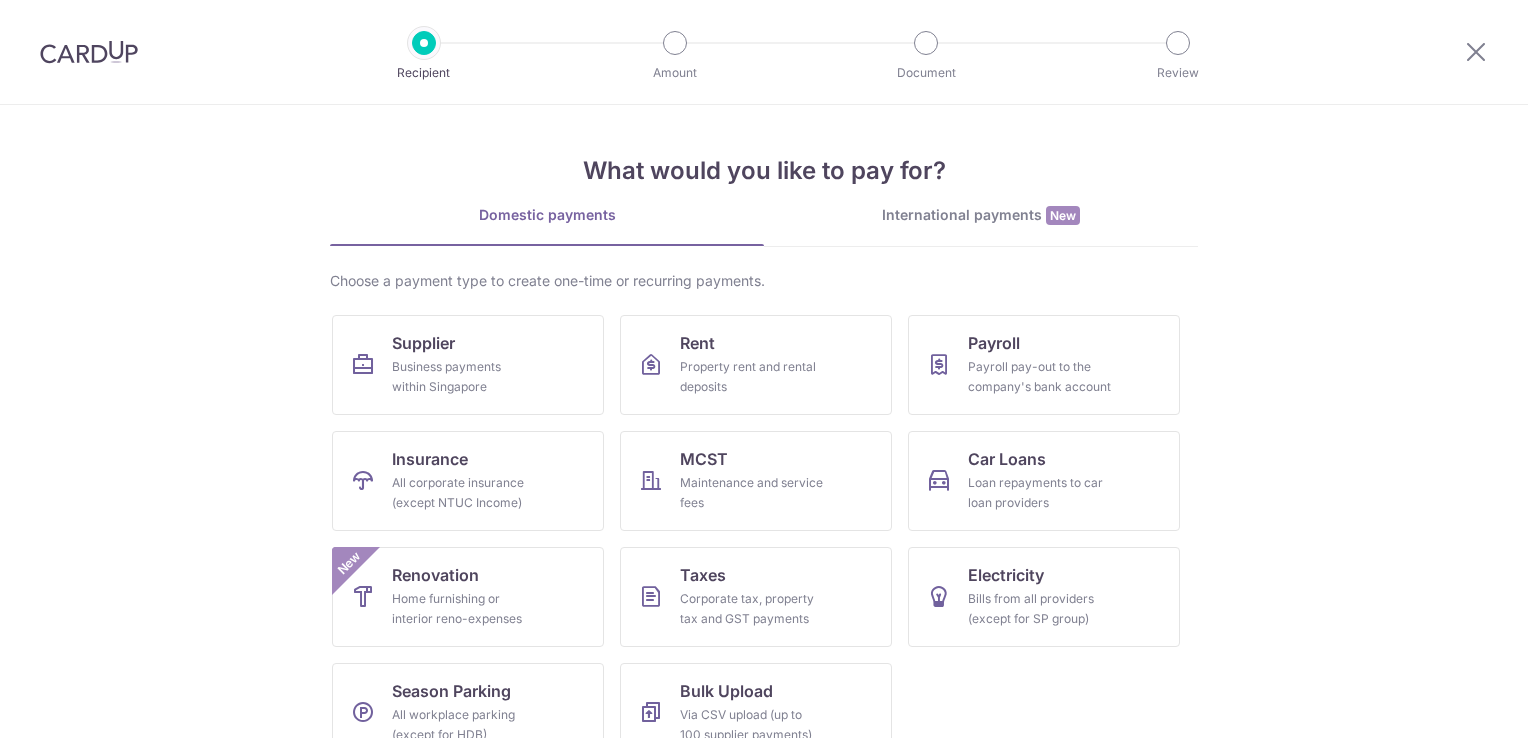 scroll, scrollTop: 0, scrollLeft: 0, axis: both 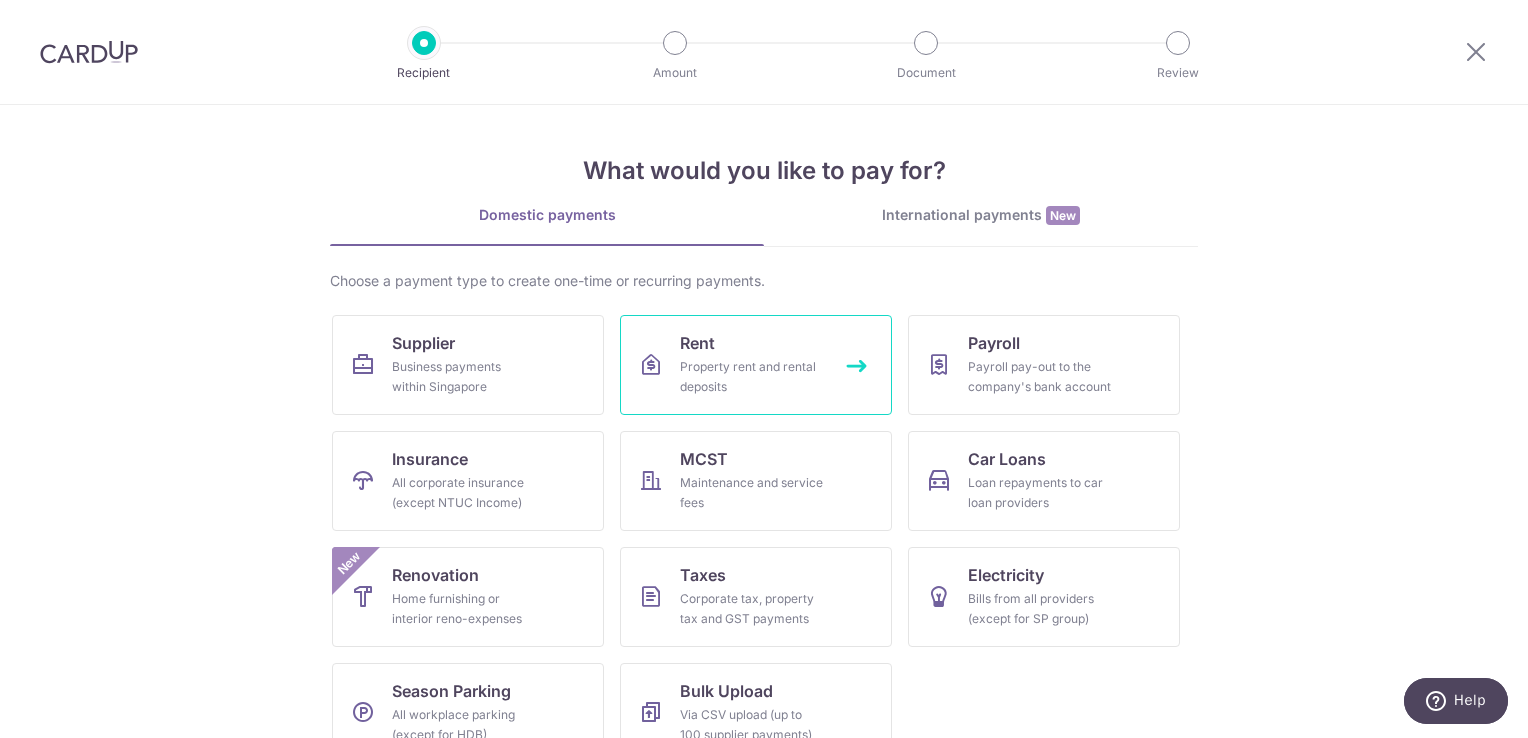 click on "Property rent and rental deposits" at bounding box center (752, 377) 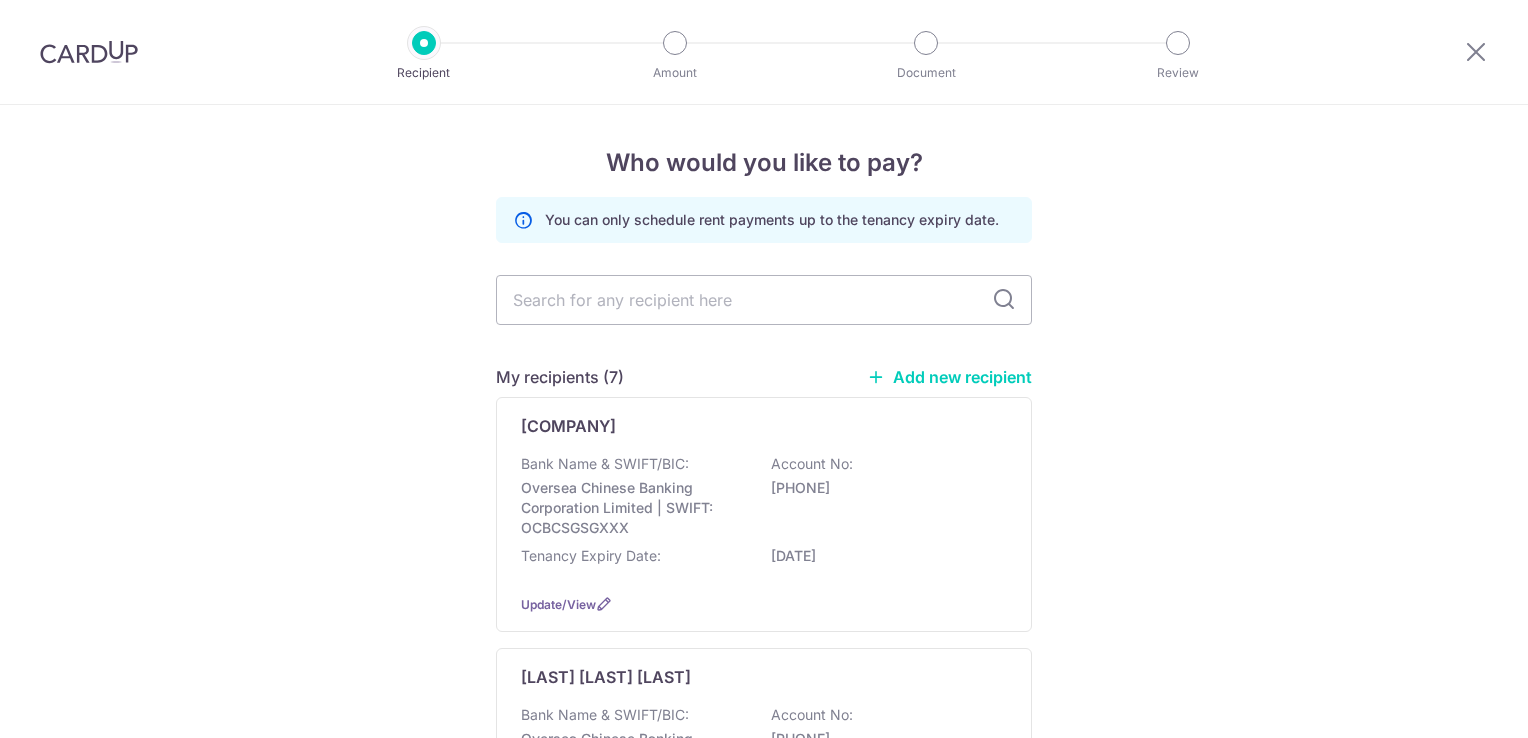 scroll, scrollTop: 0, scrollLeft: 0, axis: both 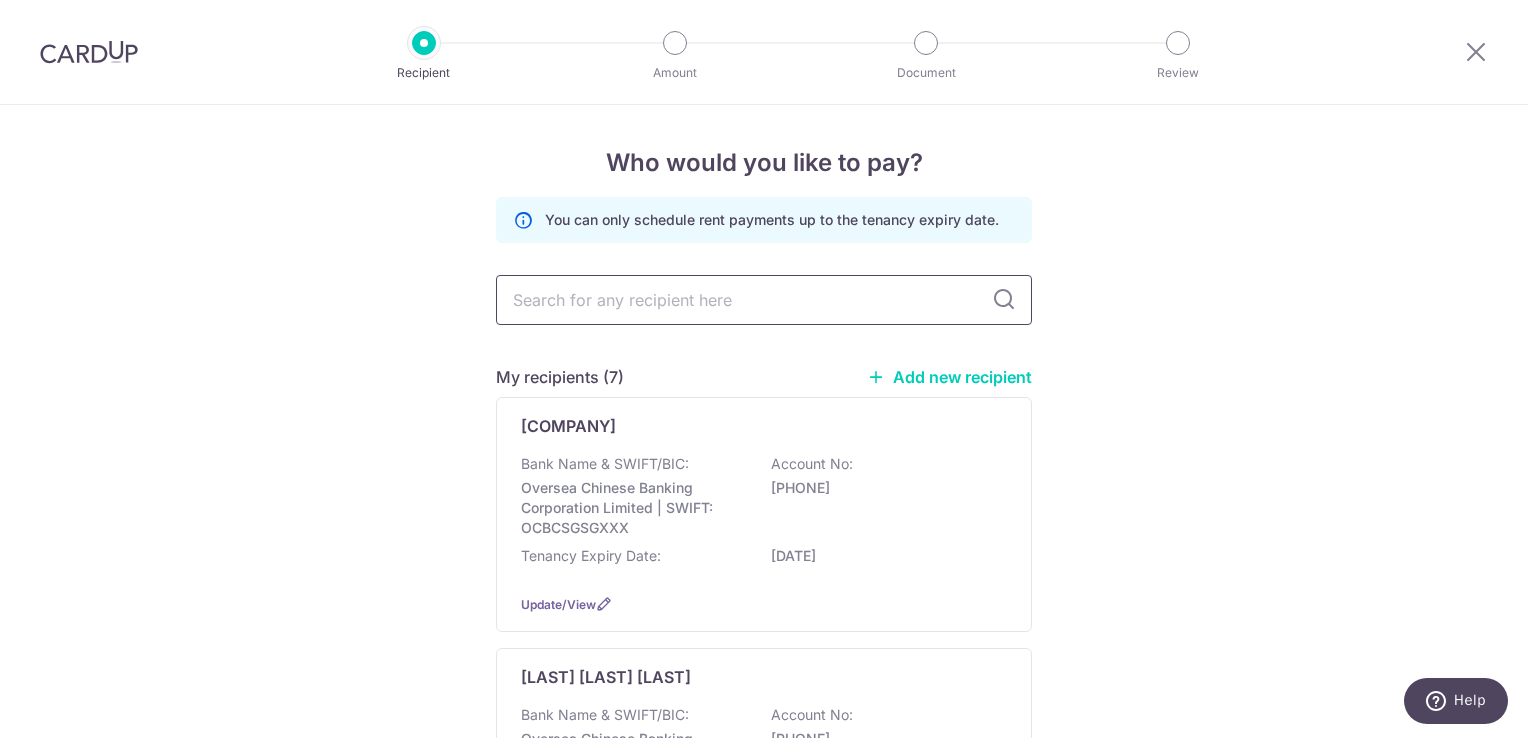 click at bounding box center [764, 300] 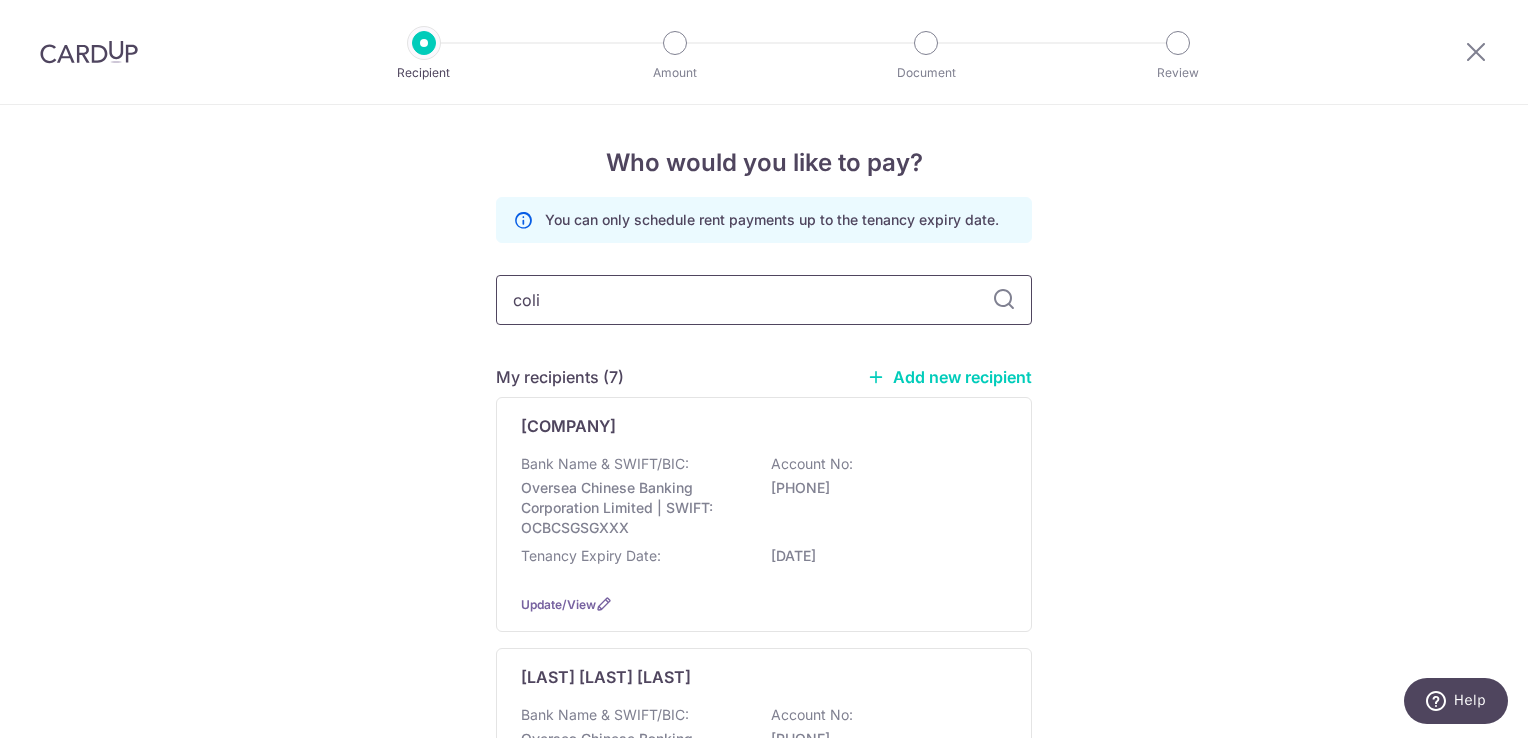 type on "colin" 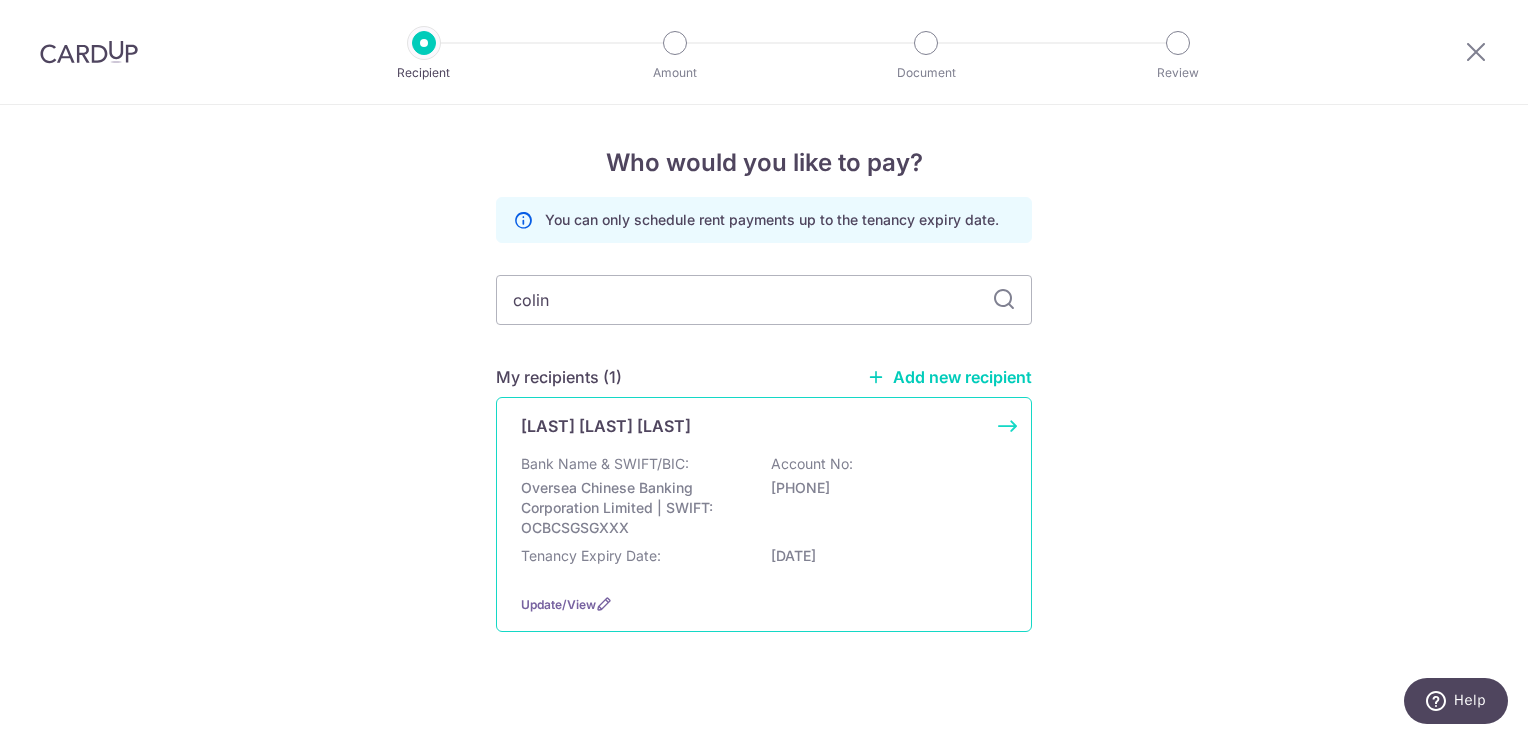 click on "Bank Name & SWIFT/BIC:" at bounding box center [605, 464] 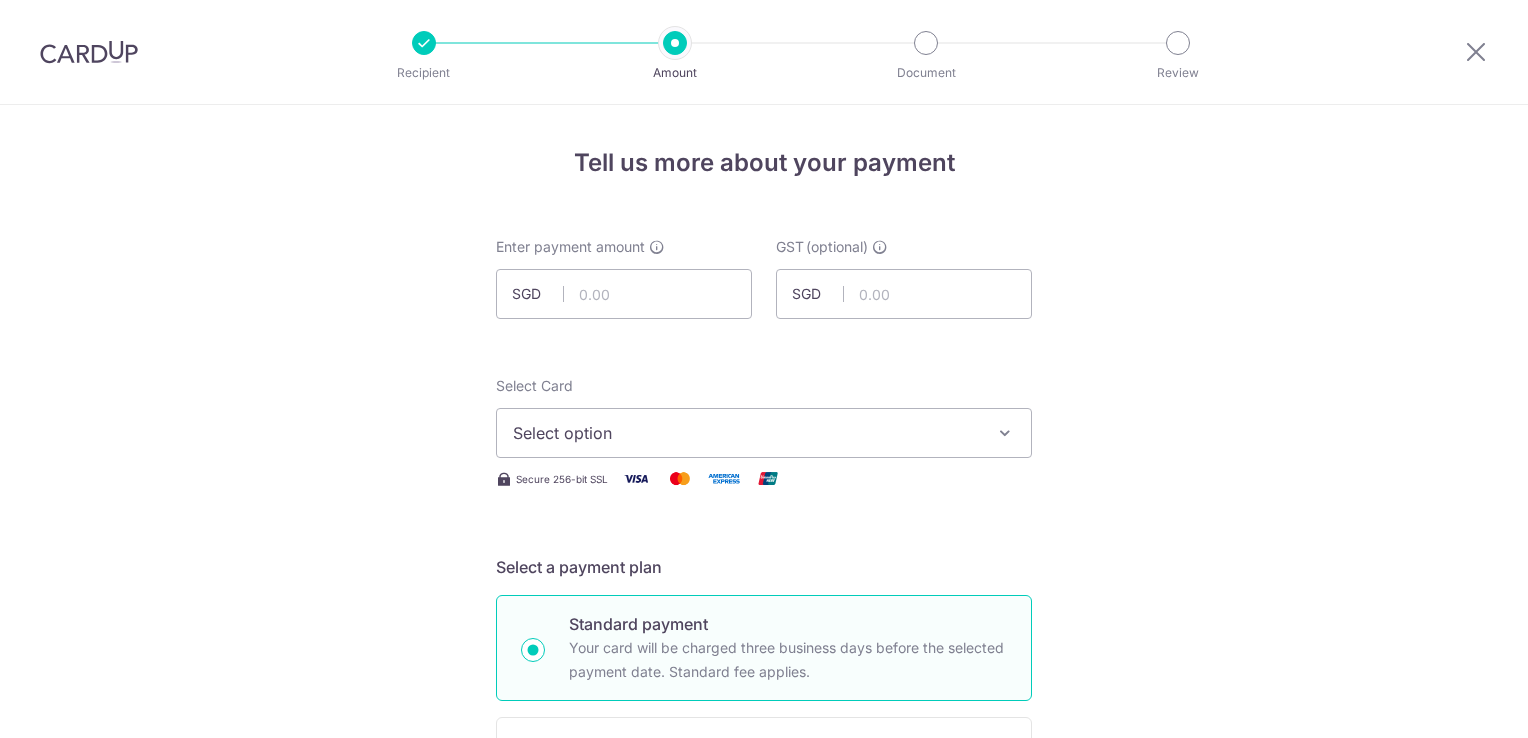 scroll, scrollTop: 0, scrollLeft: 0, axis: both 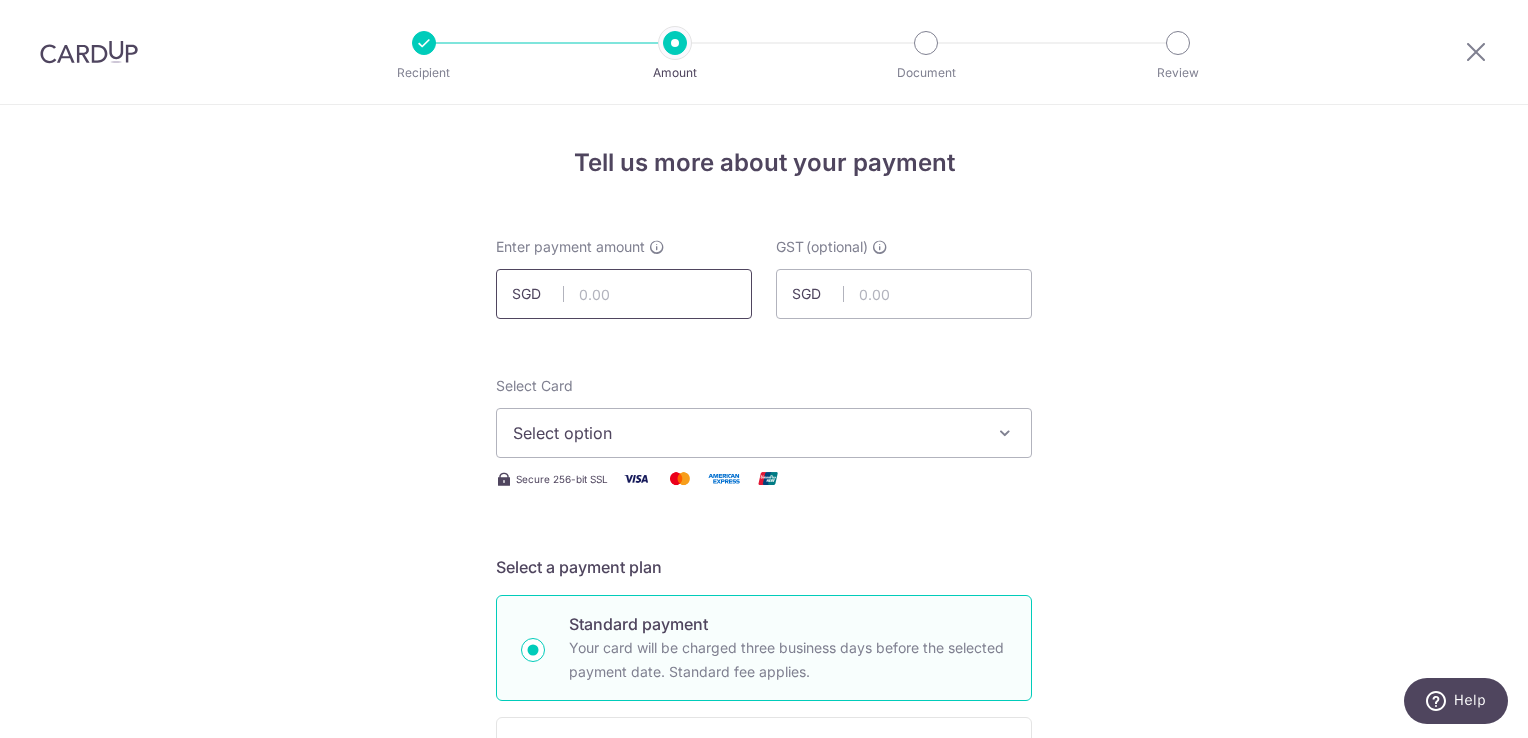 click at bounding box center [624, 294] 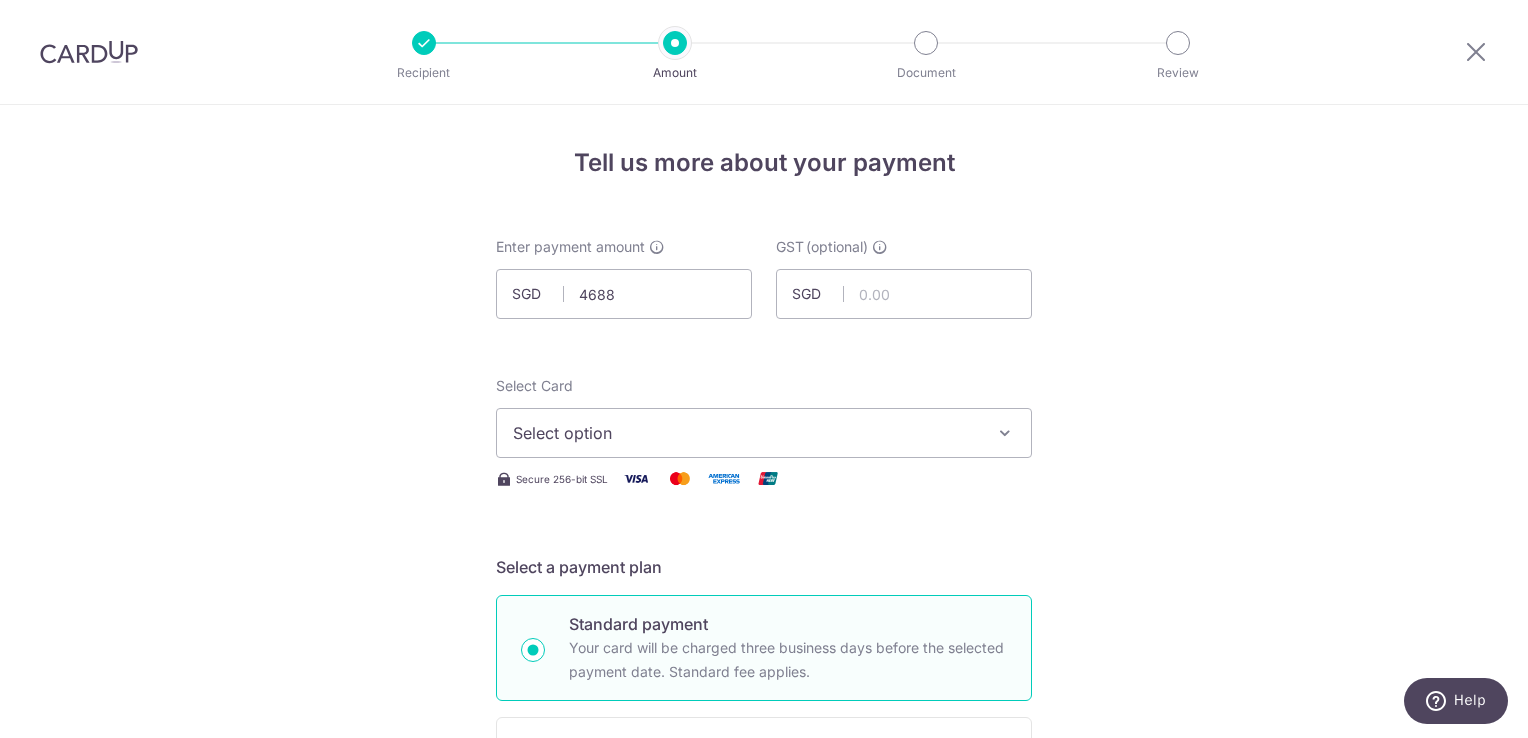type on "4,688.00" 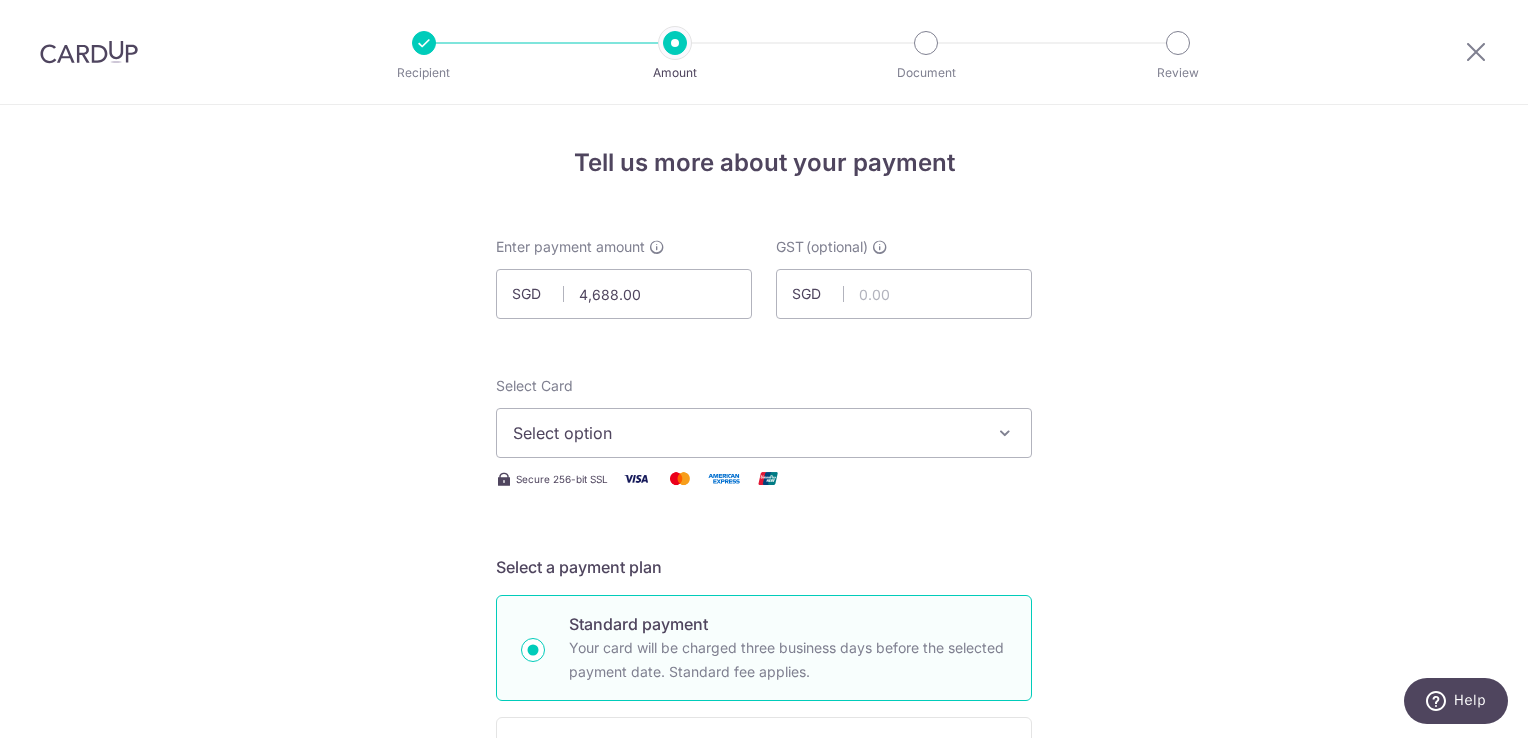 click on "Select option" at bounding box center (746, 433) 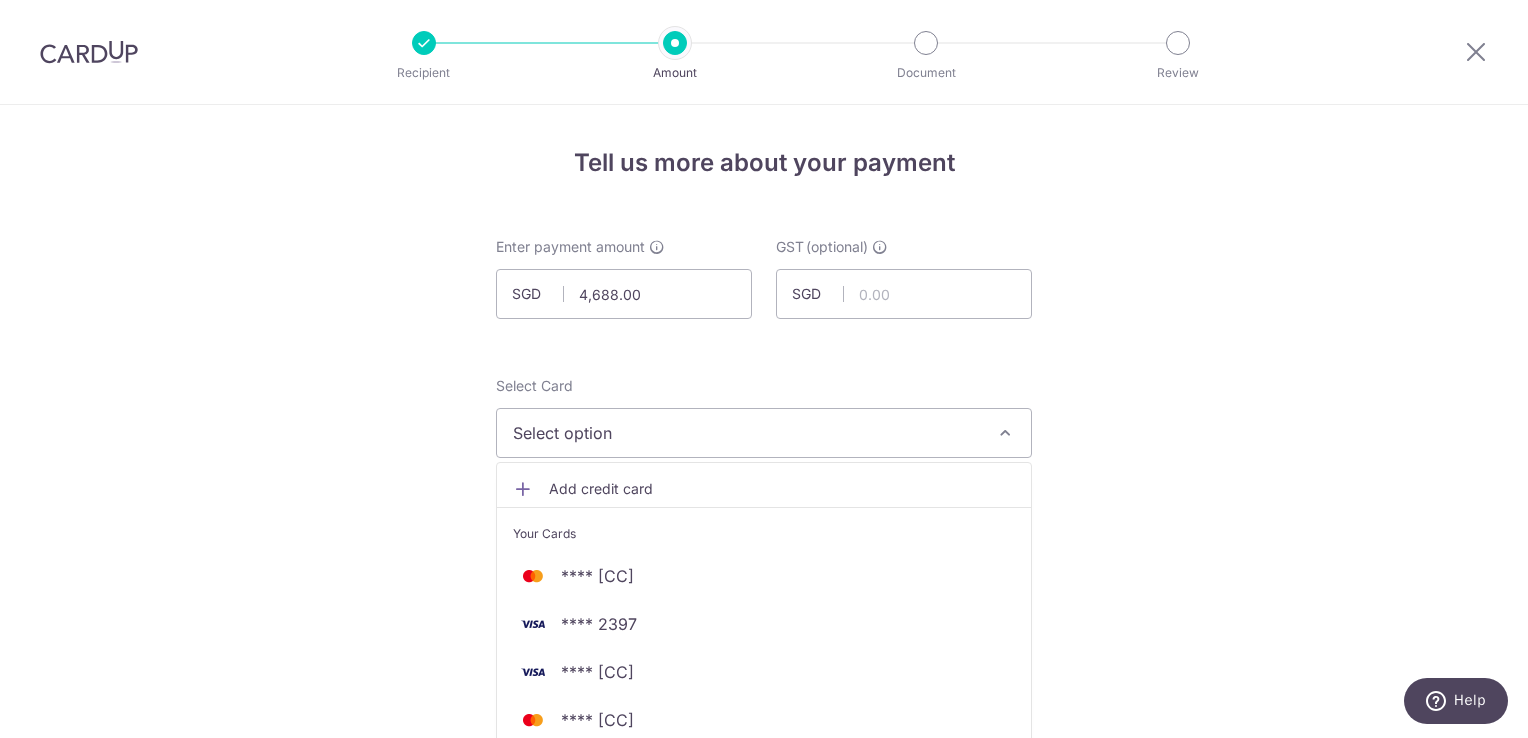 click on "Add credit card" at bounding box center (782, 489) 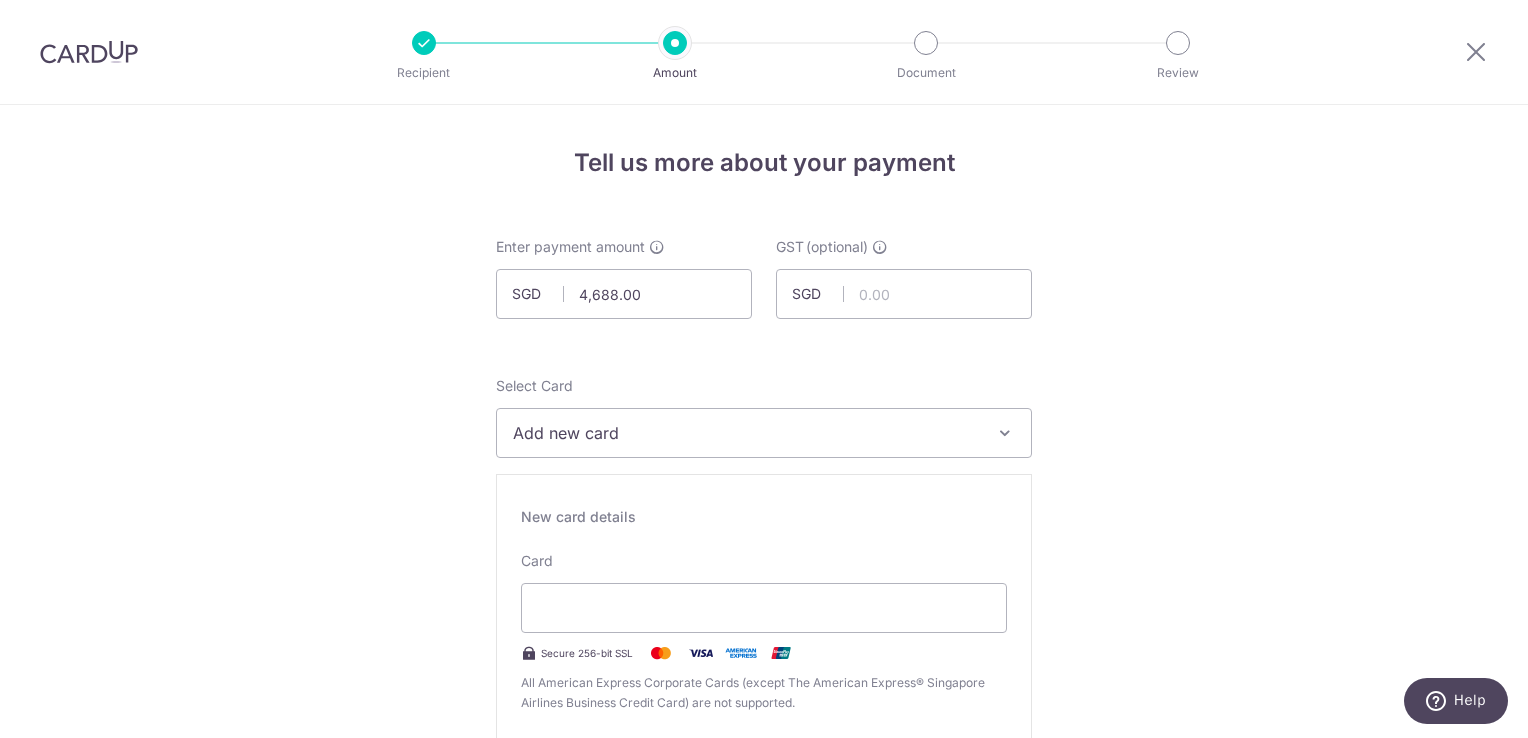 click on "Add new card" at bounding box center (746, 433) 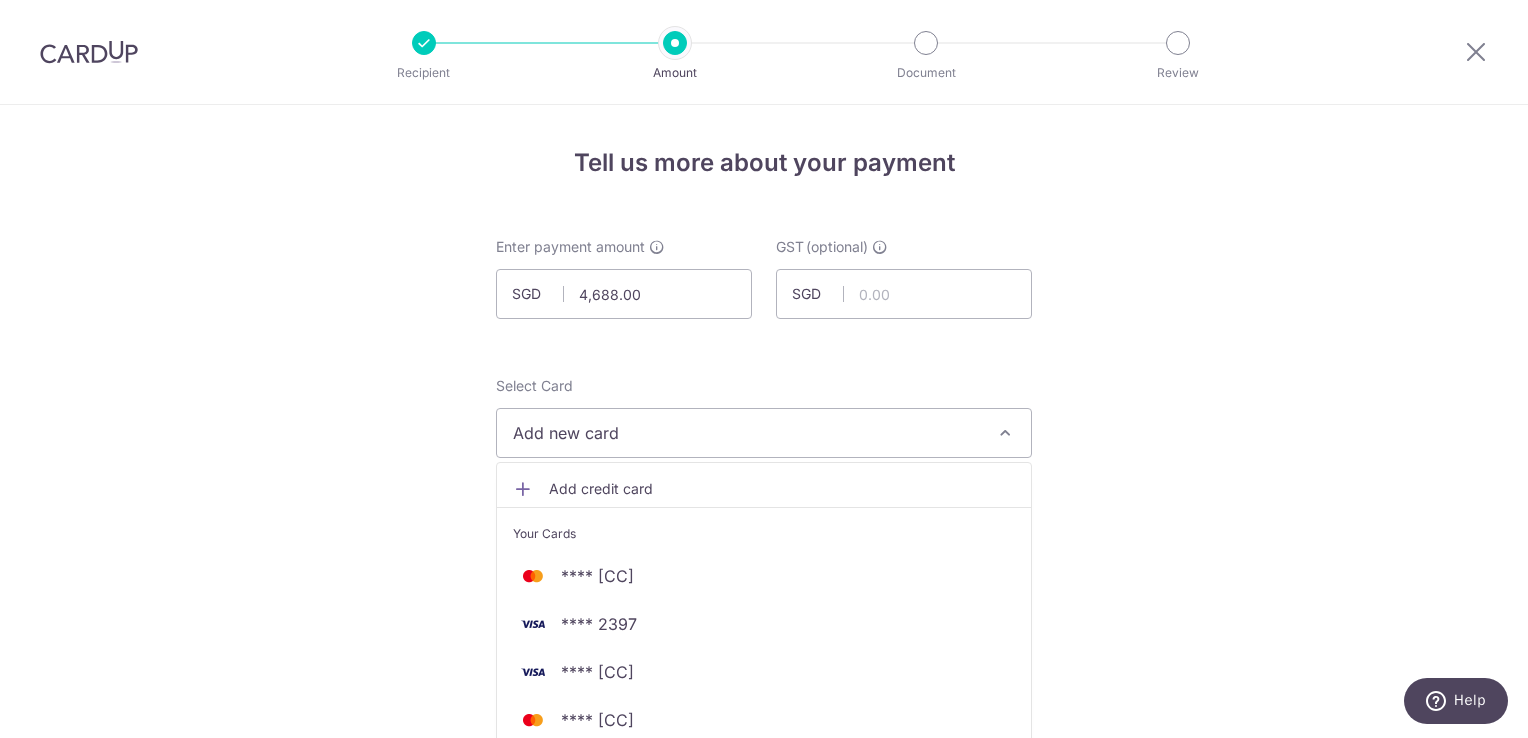 click on "Add new card" at bounding box center [746, 433] 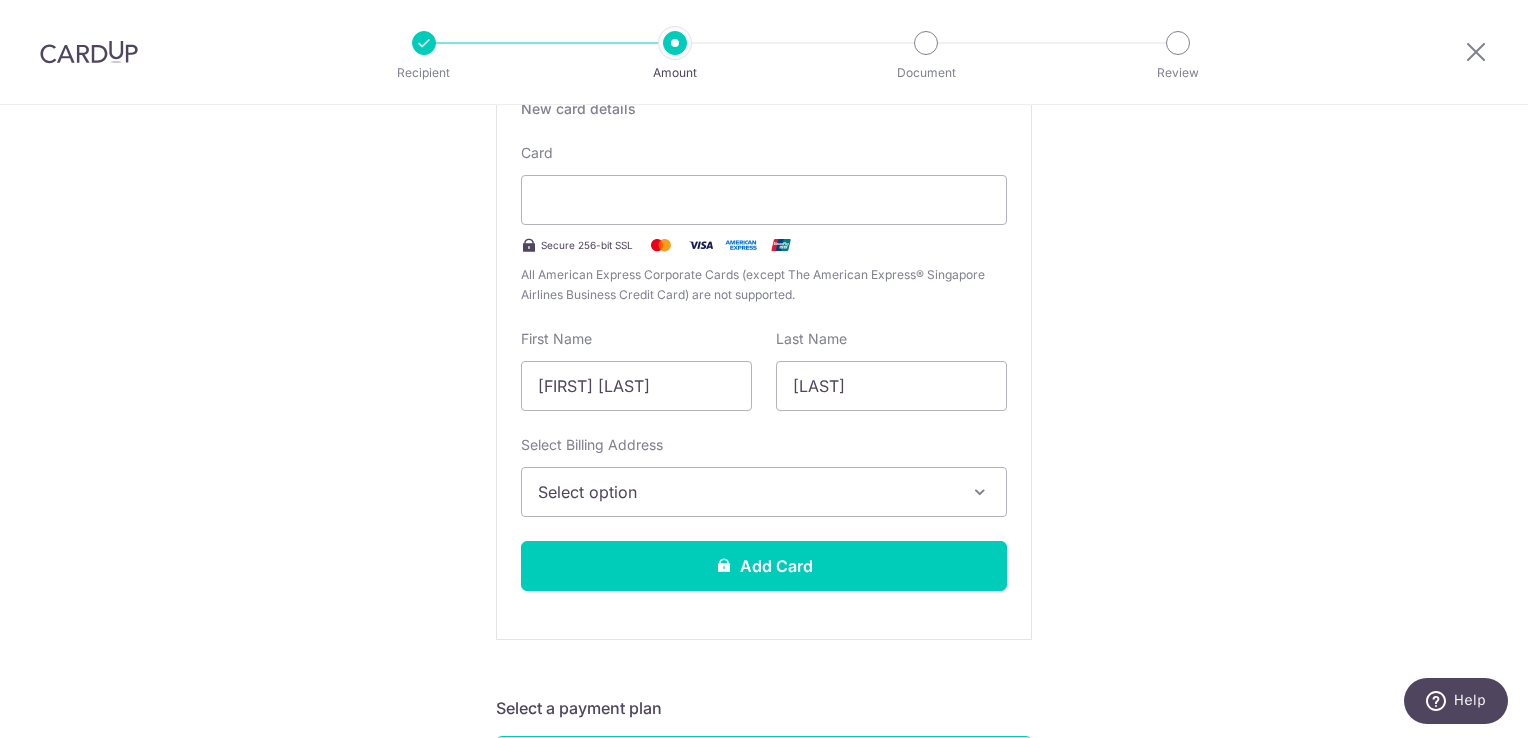 scroll, scrollTop: 411, scrollLeft: 0, axis: vertical 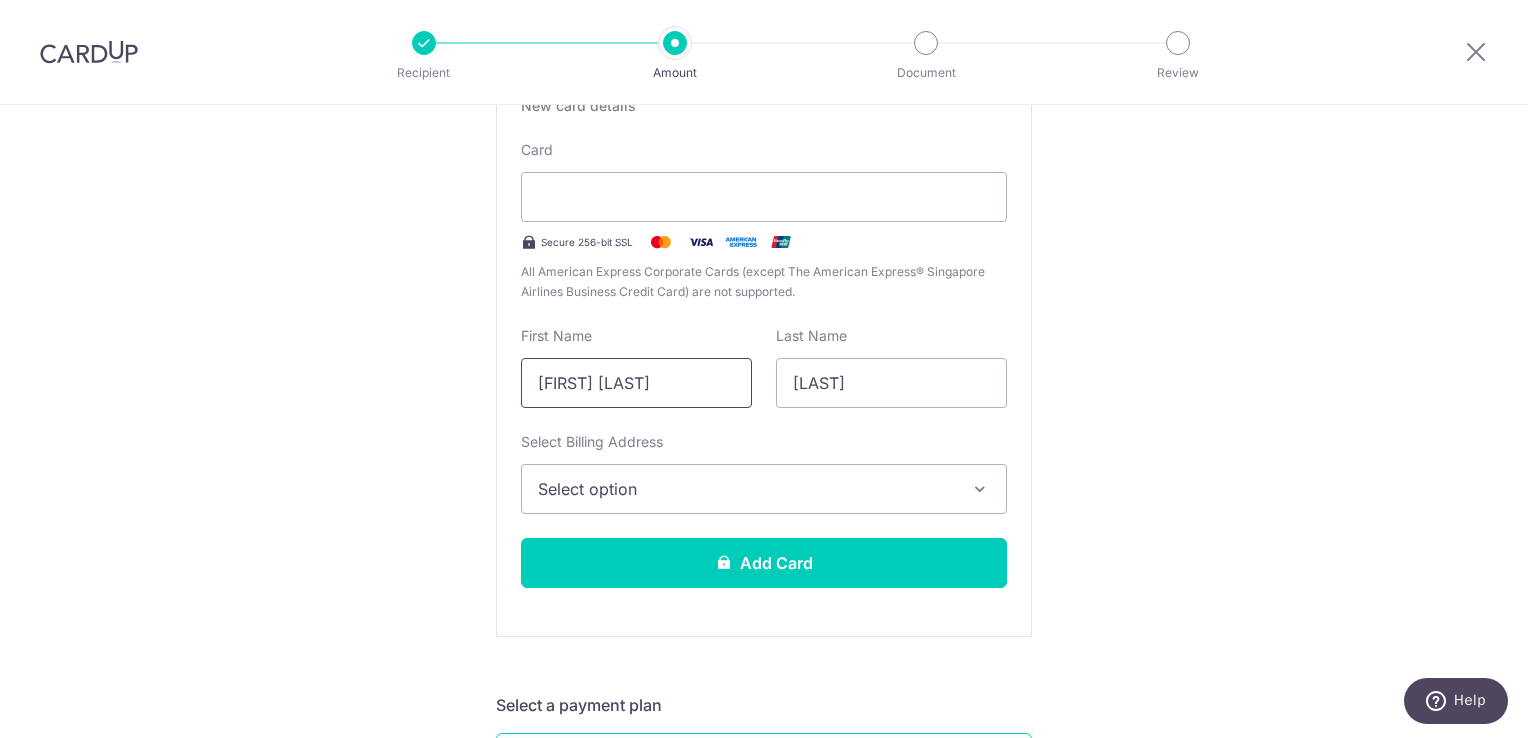 click on "[FIRST] [LAST]" at bounding box center [636, 383] 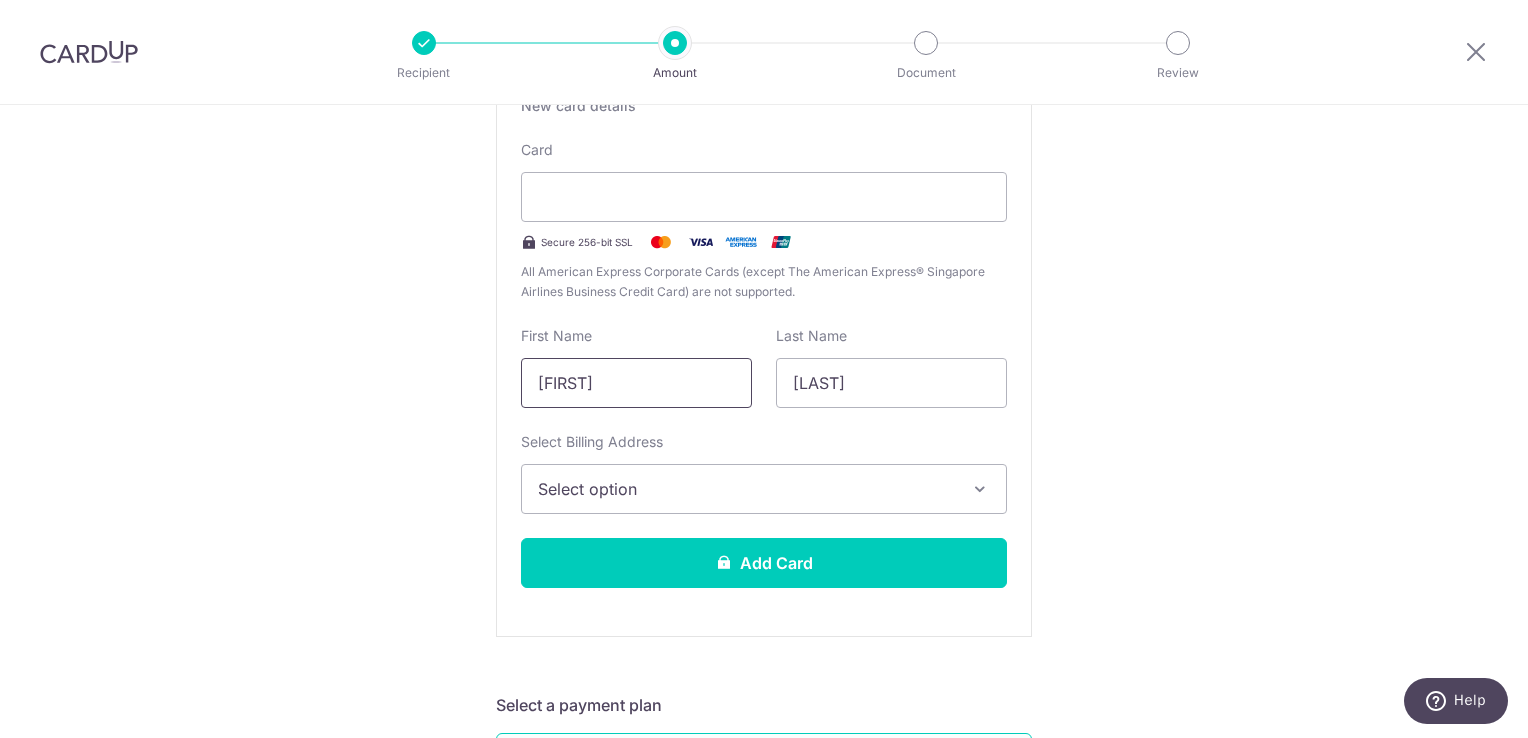 type on "Jocelyn" 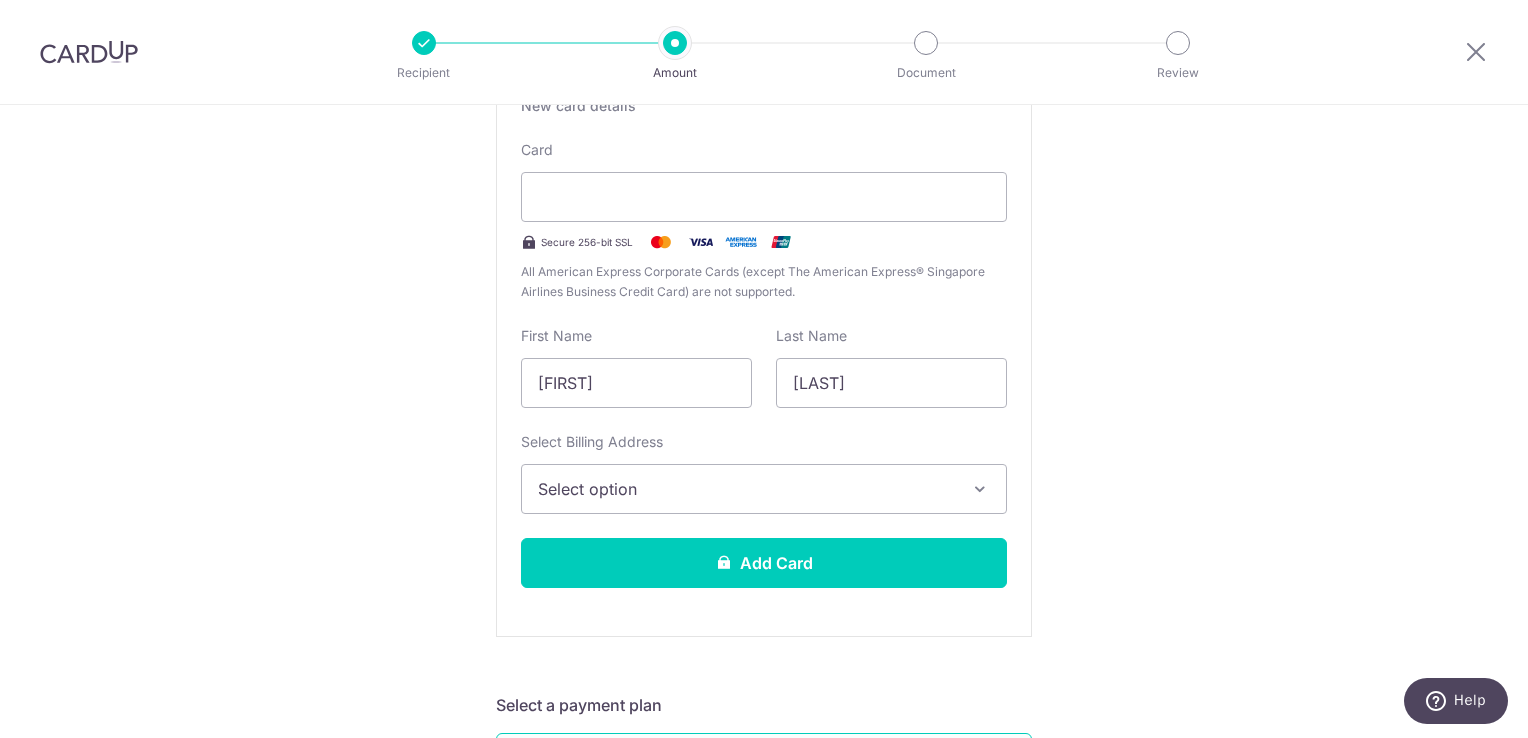 click on "Select option" at bounding box center [746, 489] 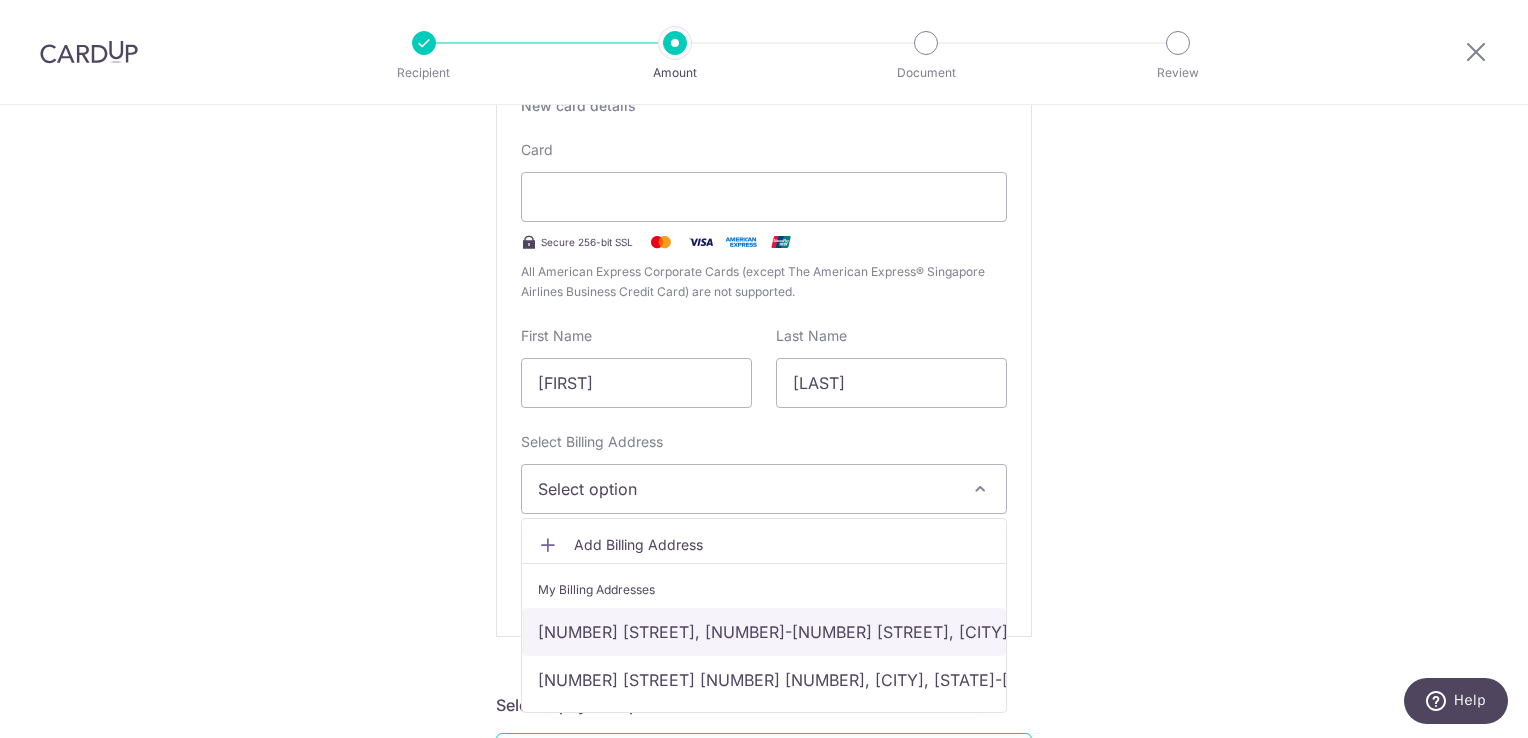 click on "[NUMBER] [STREET] [NUMBER], [NUMBER] [BUILDING_NAME], [CITY], [STATE]-[POSTAL_CODE]" at bounding box center [764, 632] 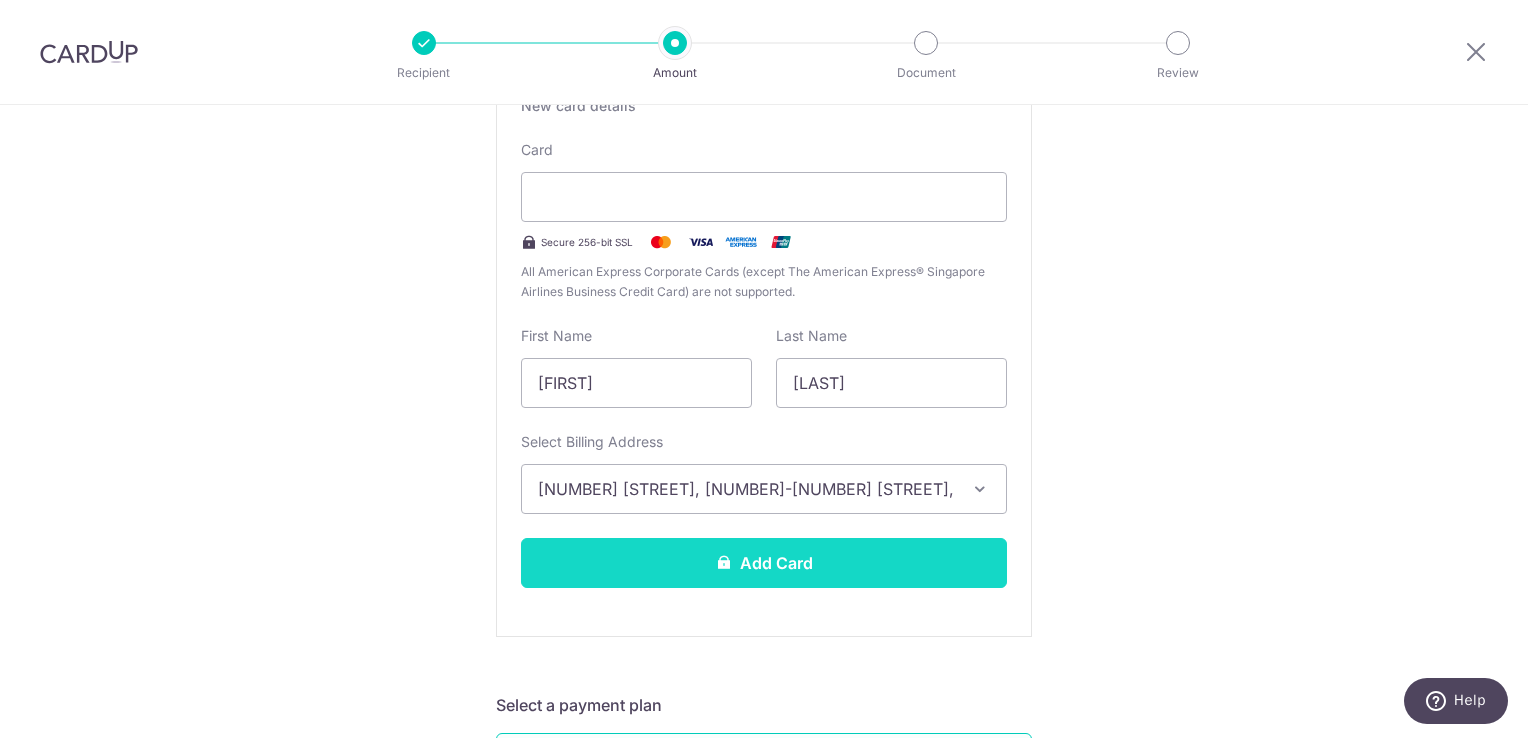click on "Add Card" at bounding box center (764, 563) 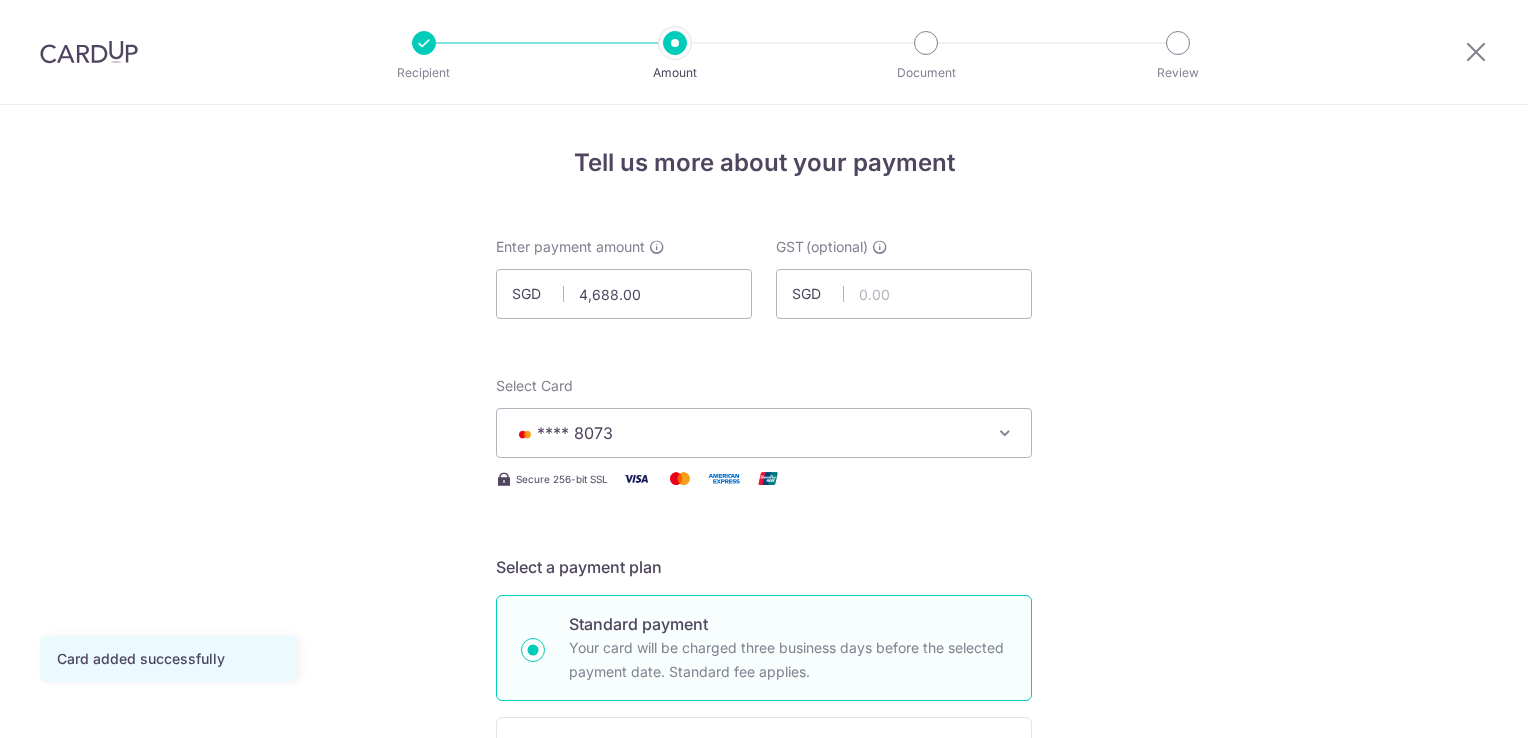 scroll, scrollTop: 0, scrollLeft: 0, axis: both 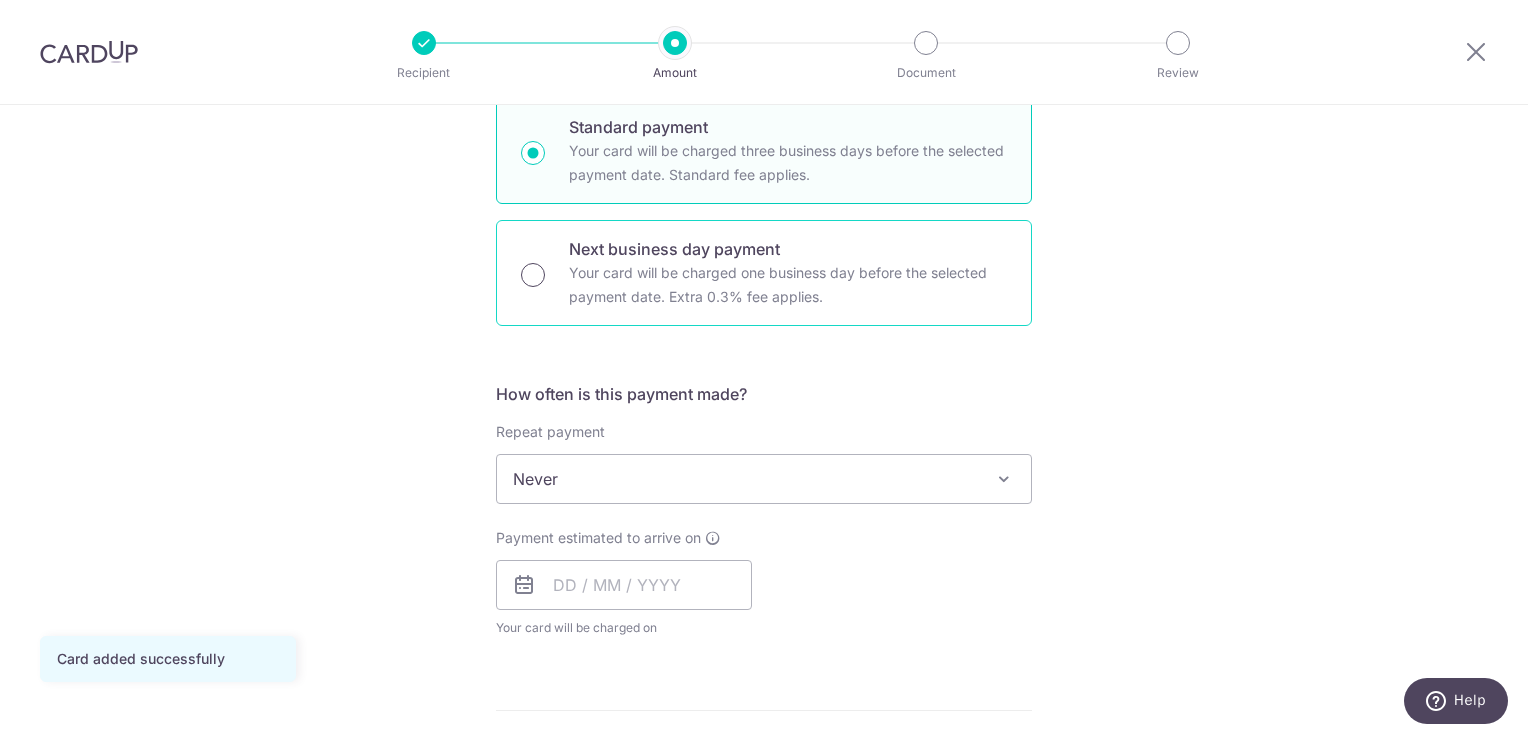 click on "Next business day payment
Your card will be charged one business day before the selected payment date. Extra 0.3% fee applies." at bounding box center (533, 275) 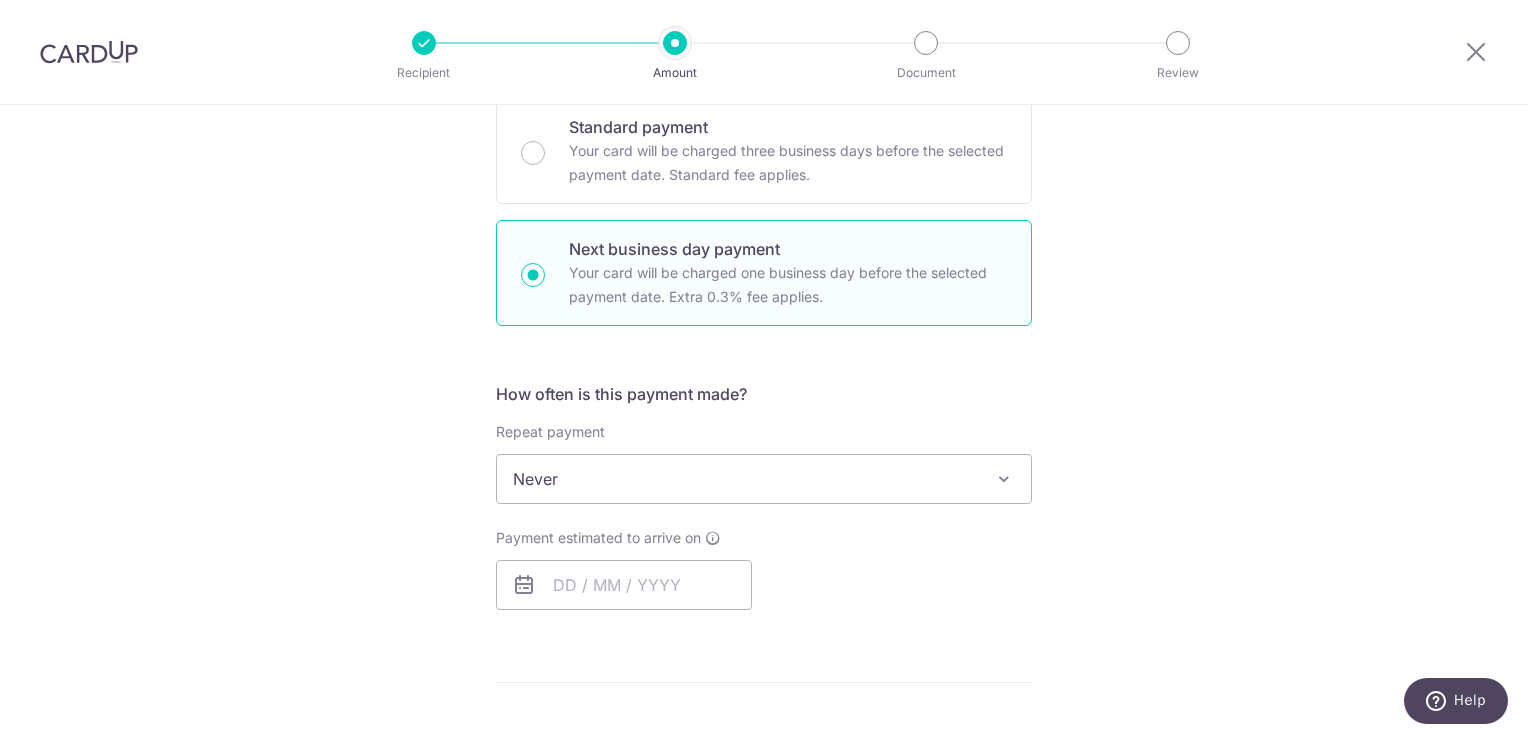 click on "Tell us more about your payment
Enter payment amount
SGD
4,688.00
4688.00
GST
(optional)
SGD
Card added successfully
Select Card
**** 8073
Add credit card
Your Cards
**** 2206
**** 2397
**** 3911
**** 3609" at bounding box center (764, 614) 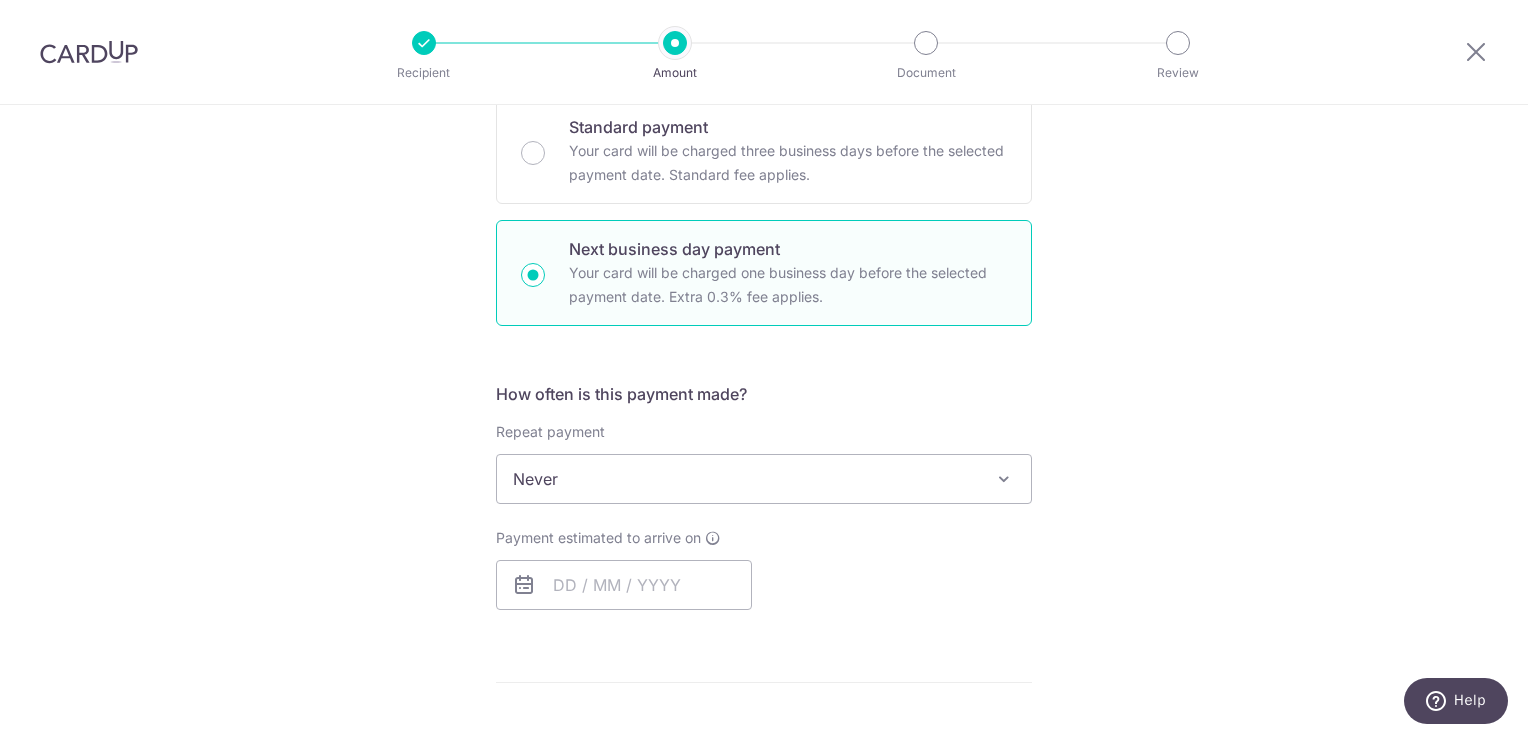 click at bounding box center (524, 585) 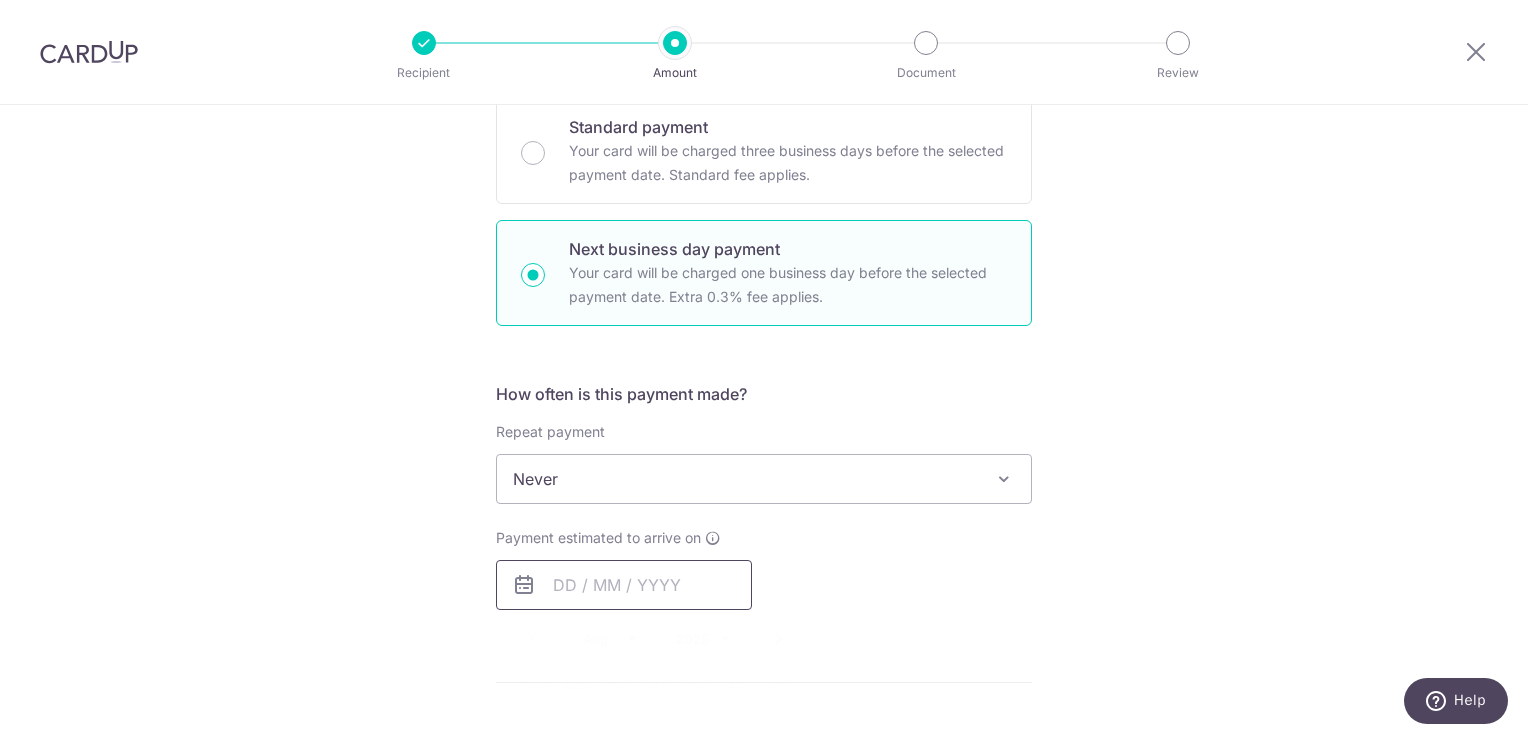 click at bounding box center (624, 585) 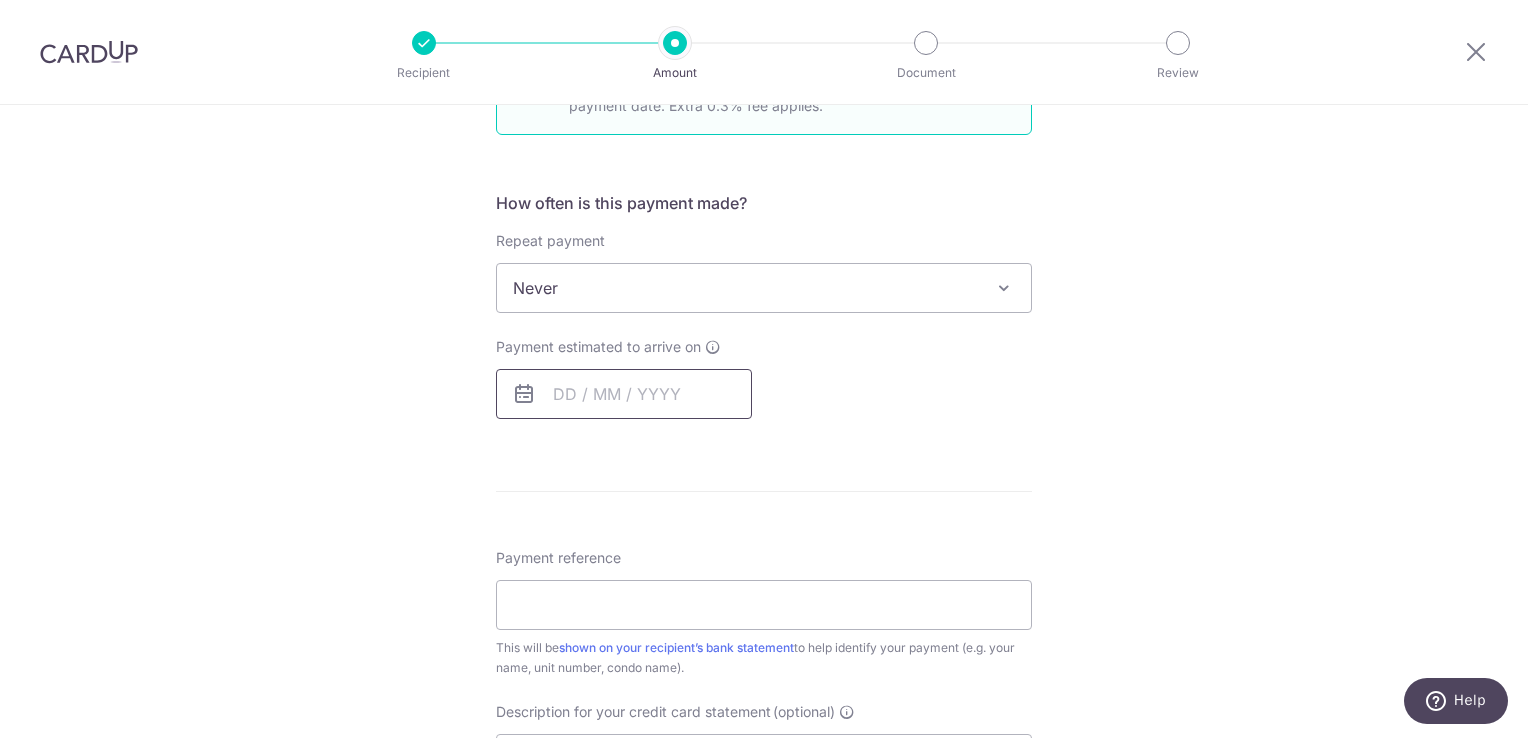 scroll, scrollTop: 691, scrollLeft: 0, axis: vertical 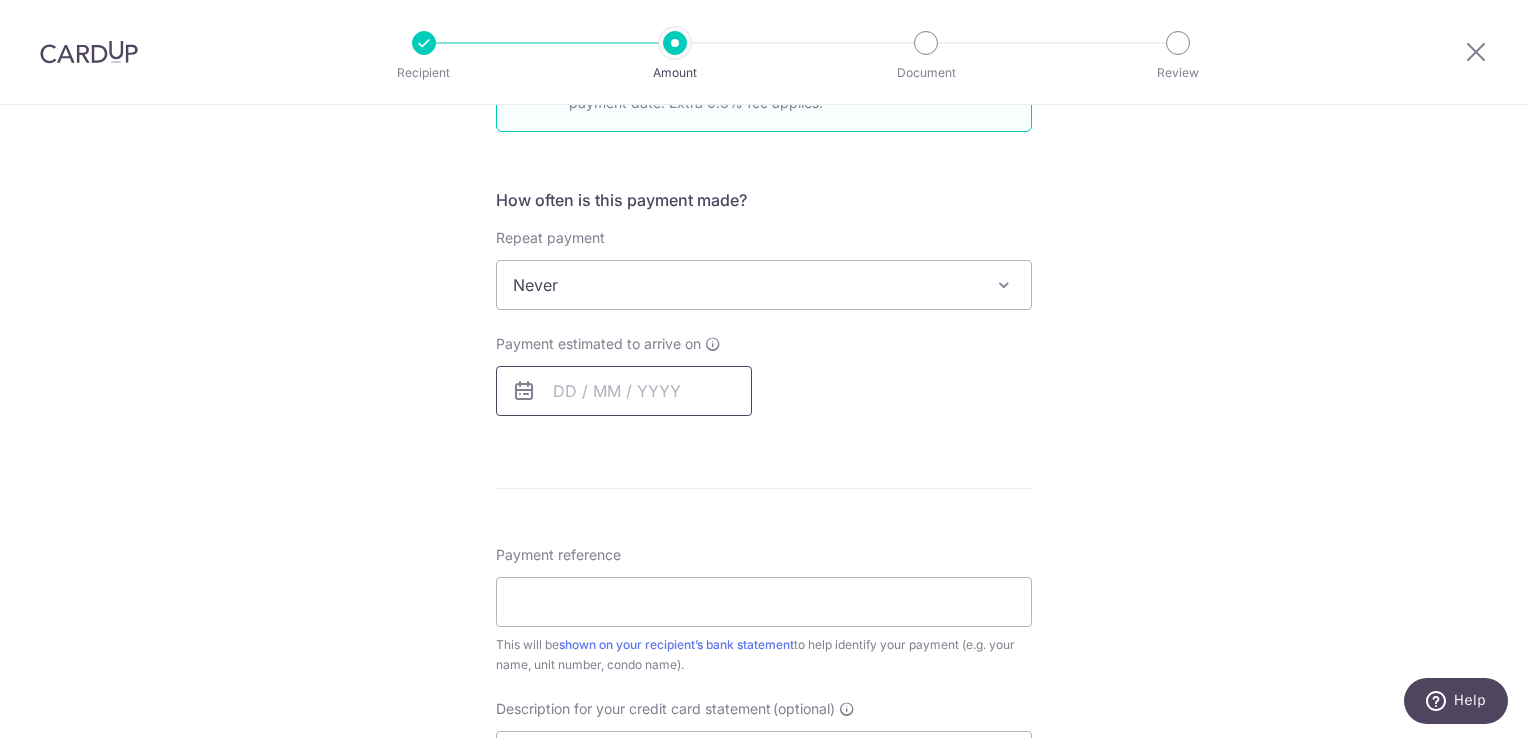 click at bounding box center (624, 391) 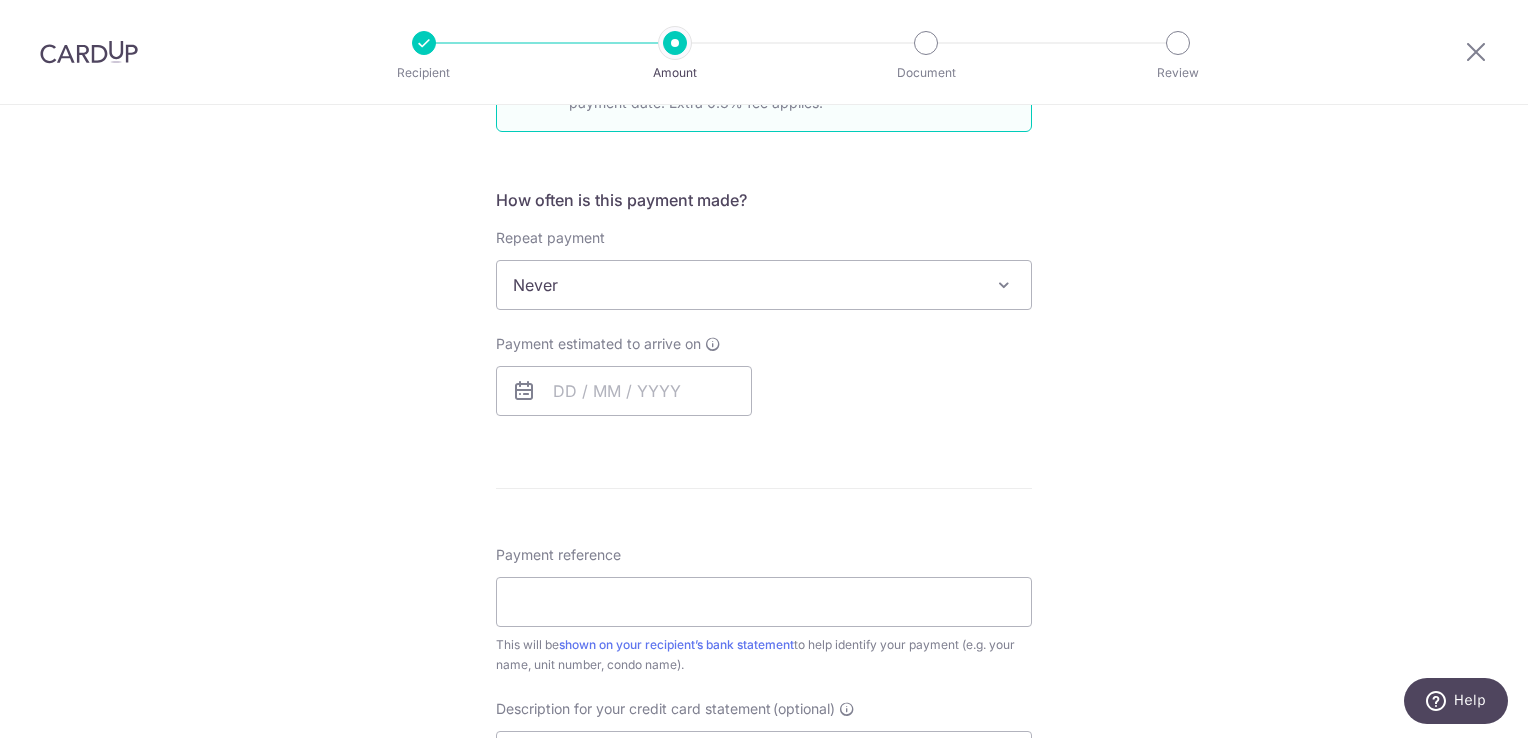 click at bounding box center [524, 391] 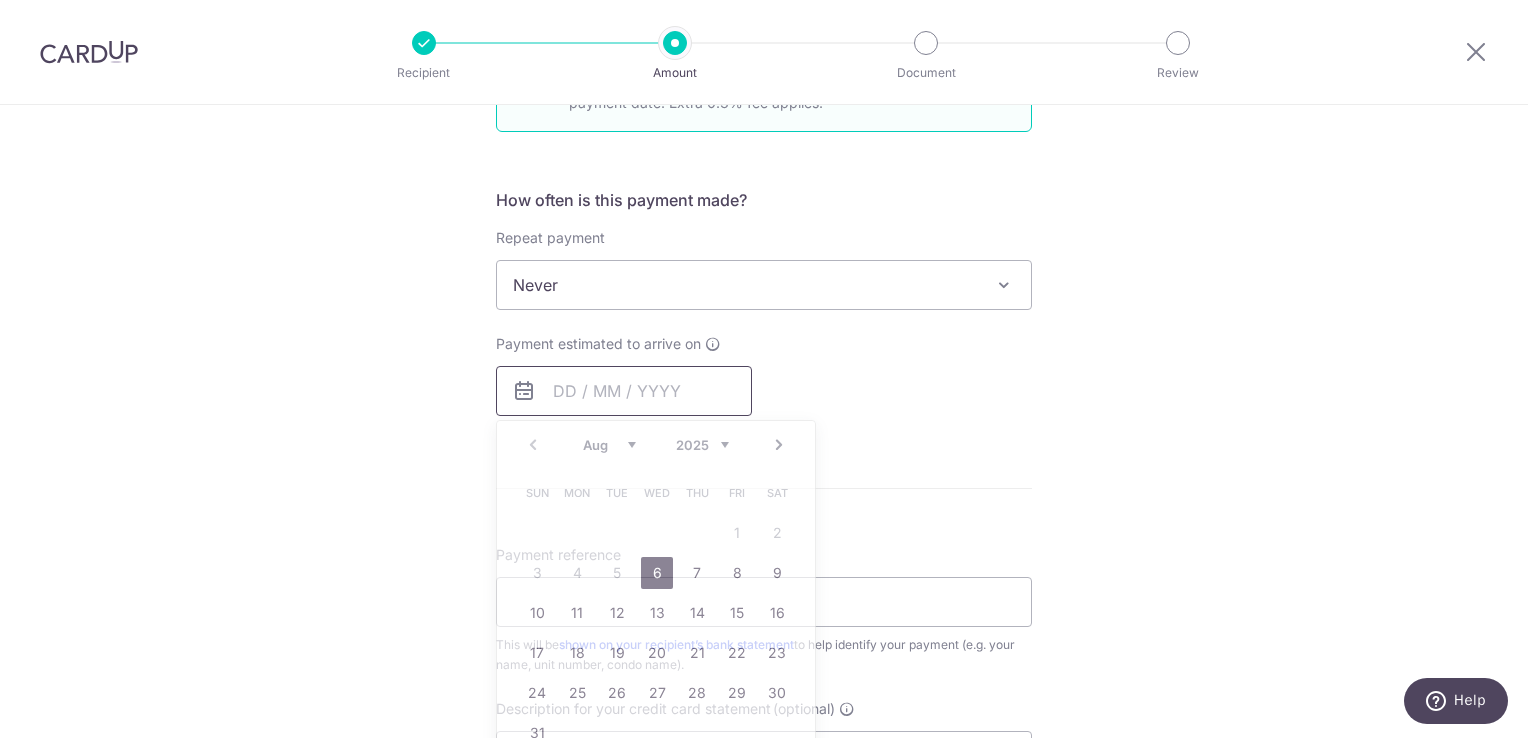click at bounding box center [624, 391] 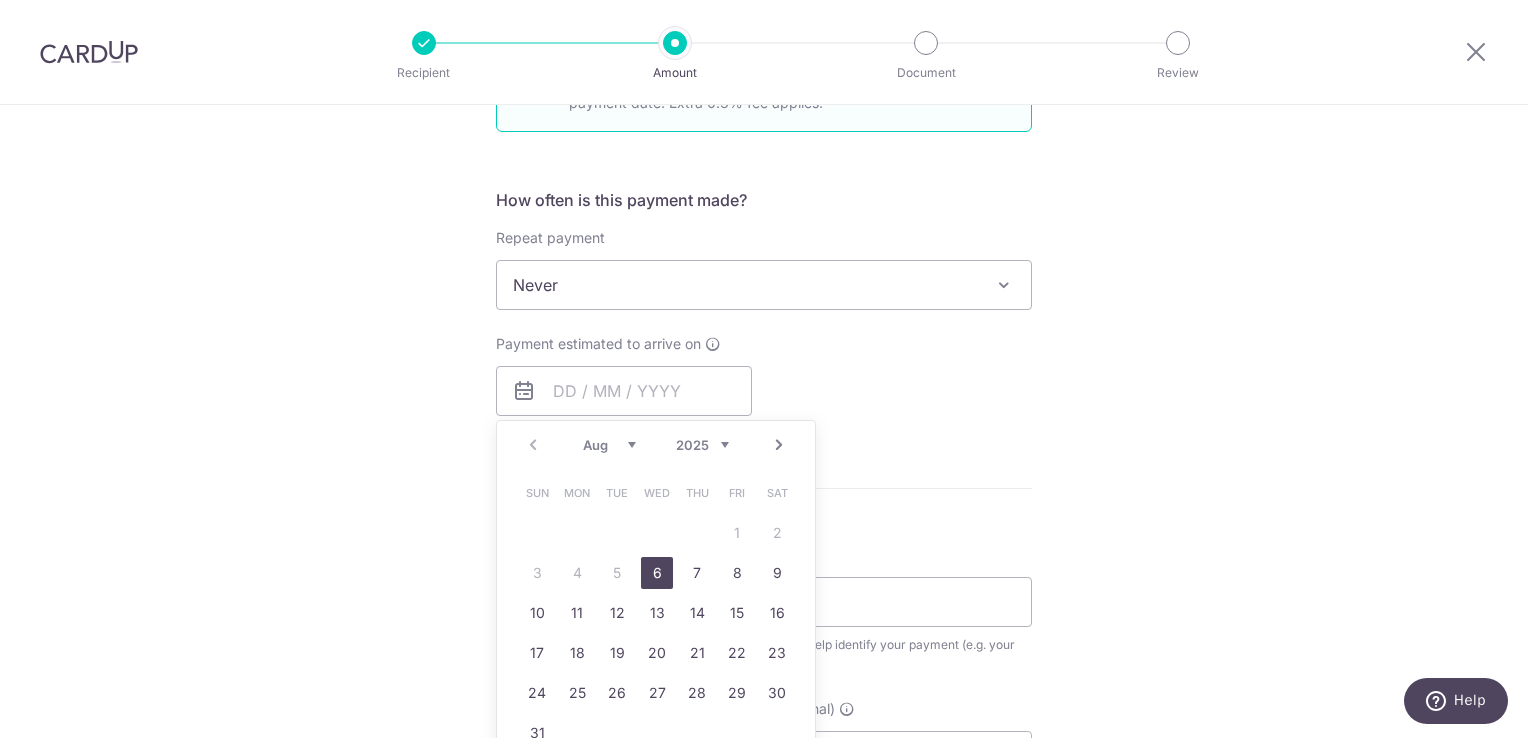 click on "6" at bounding box center (657, 573) 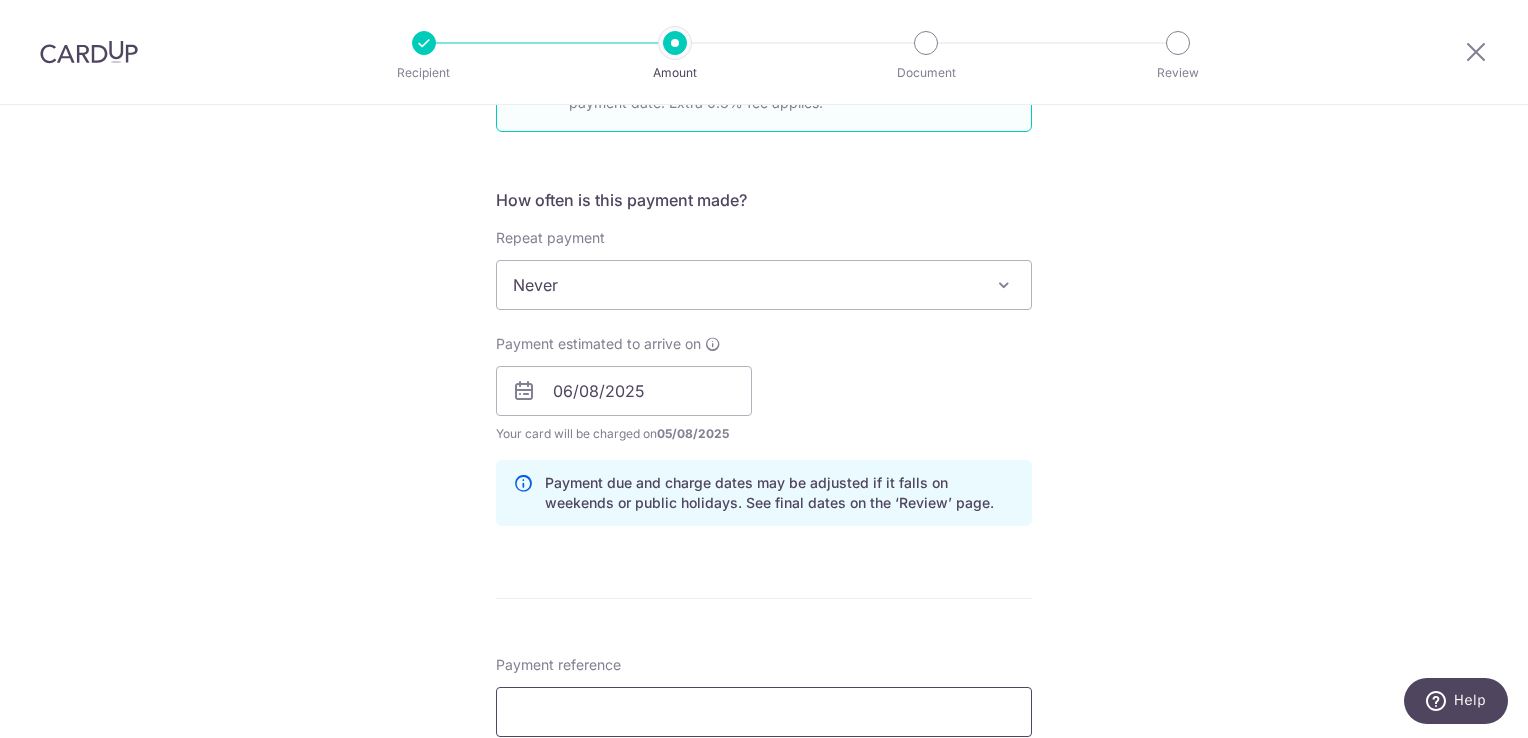 click on "Payment reference" at bounding box center [764, 712] 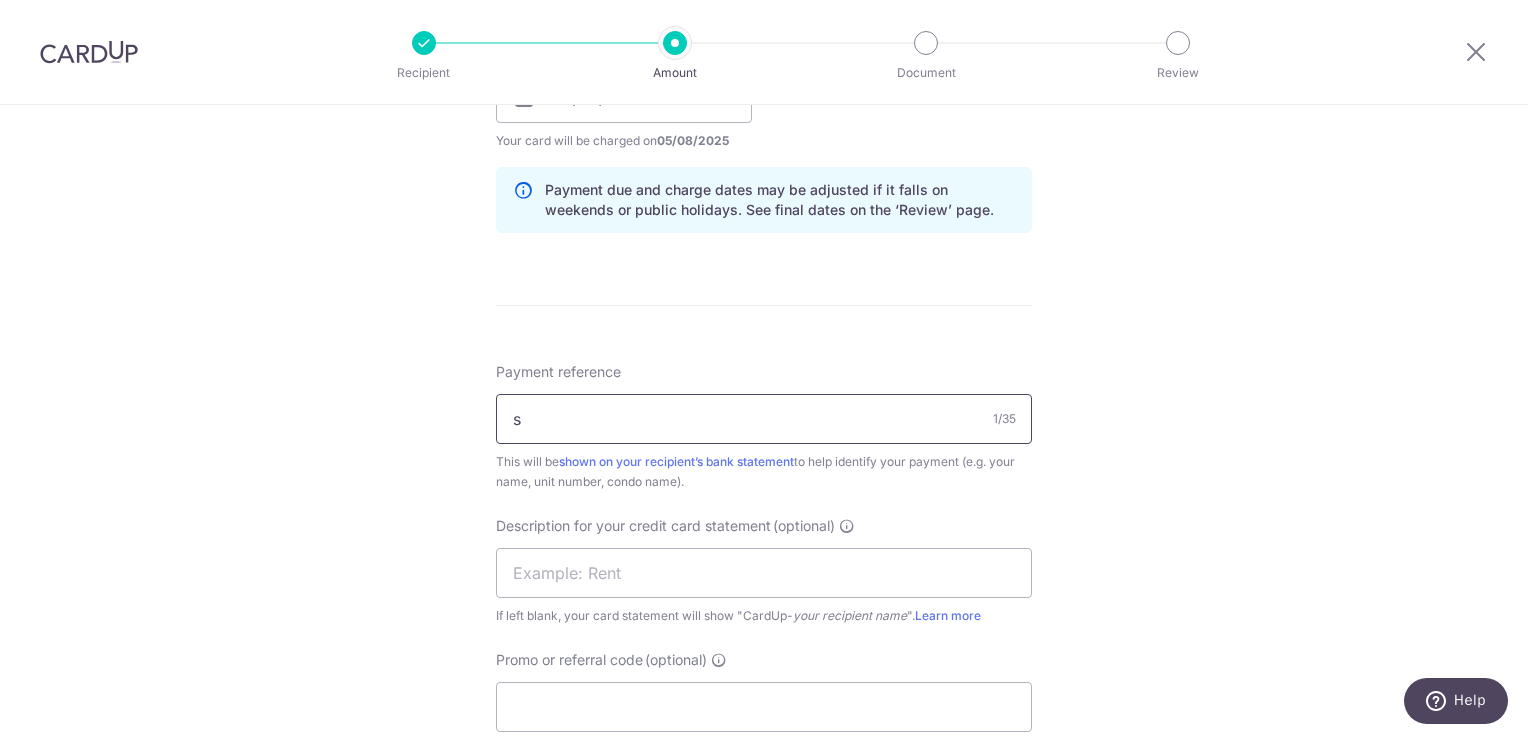 scroll, scrollTop: 1044, scrollLeft: 0, axis: vertical 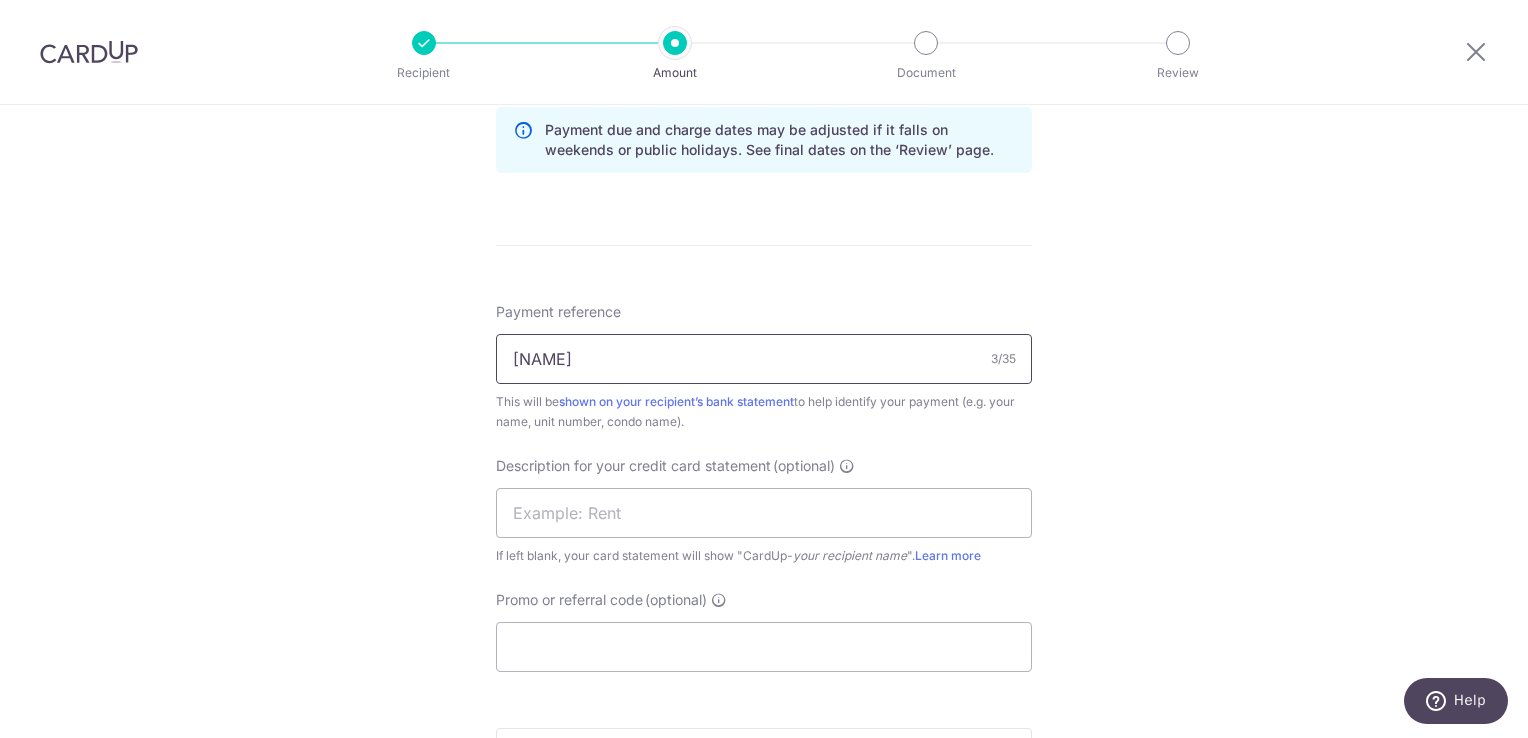 type on "burlington1308rent" 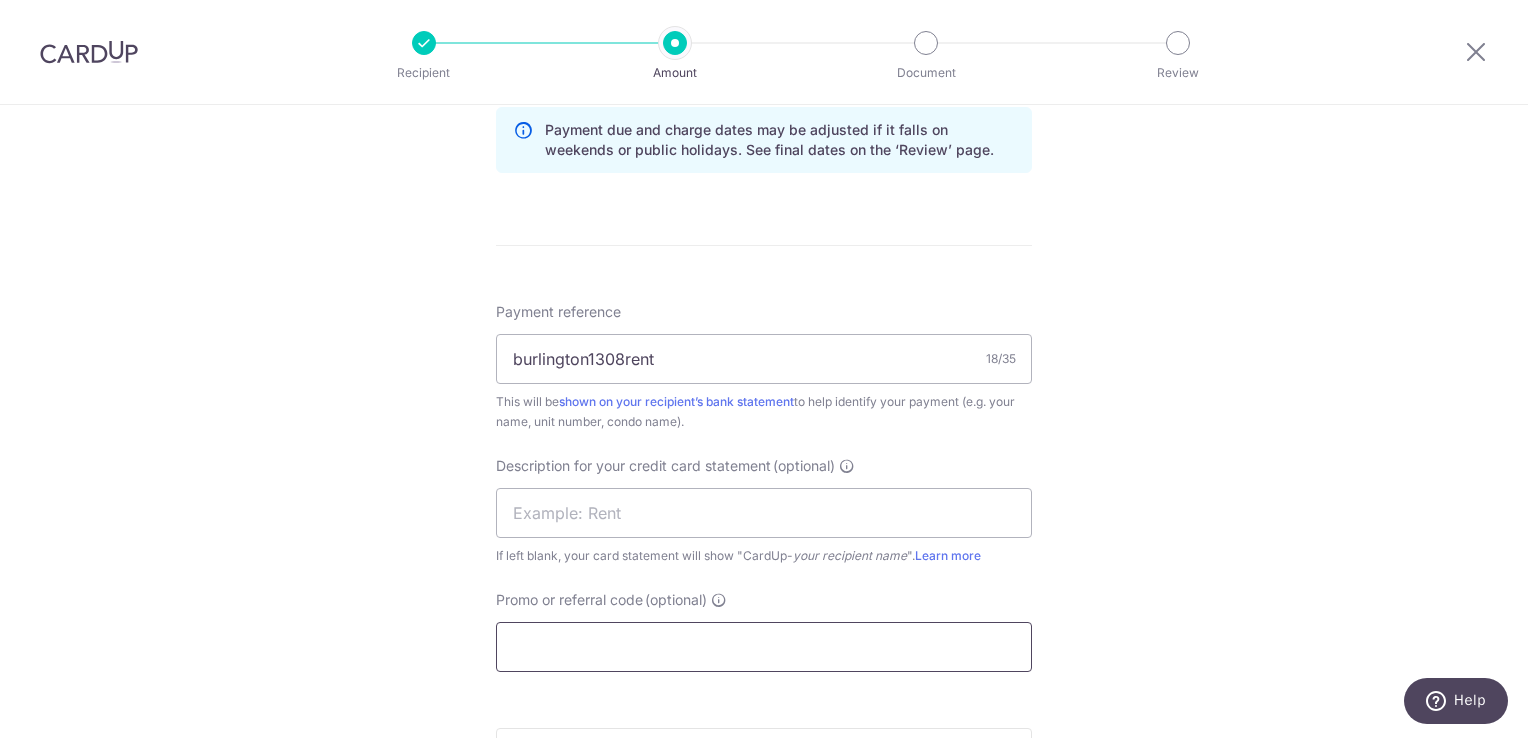 click on "Promo or referral code
(optional)" at bounding box center (764, 647) 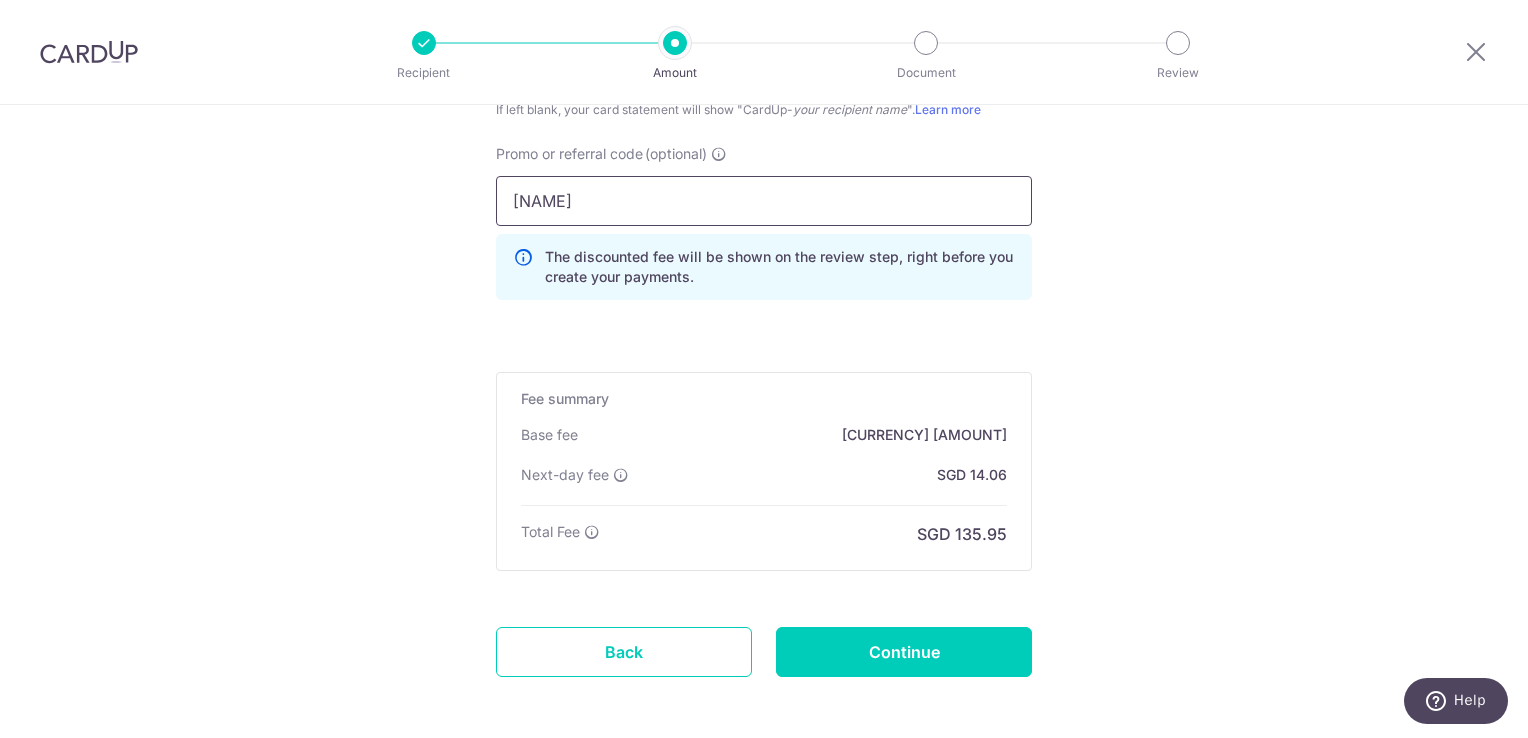 scroll, scrollTop: 1501, scrollLeft: 0, axis: vertical 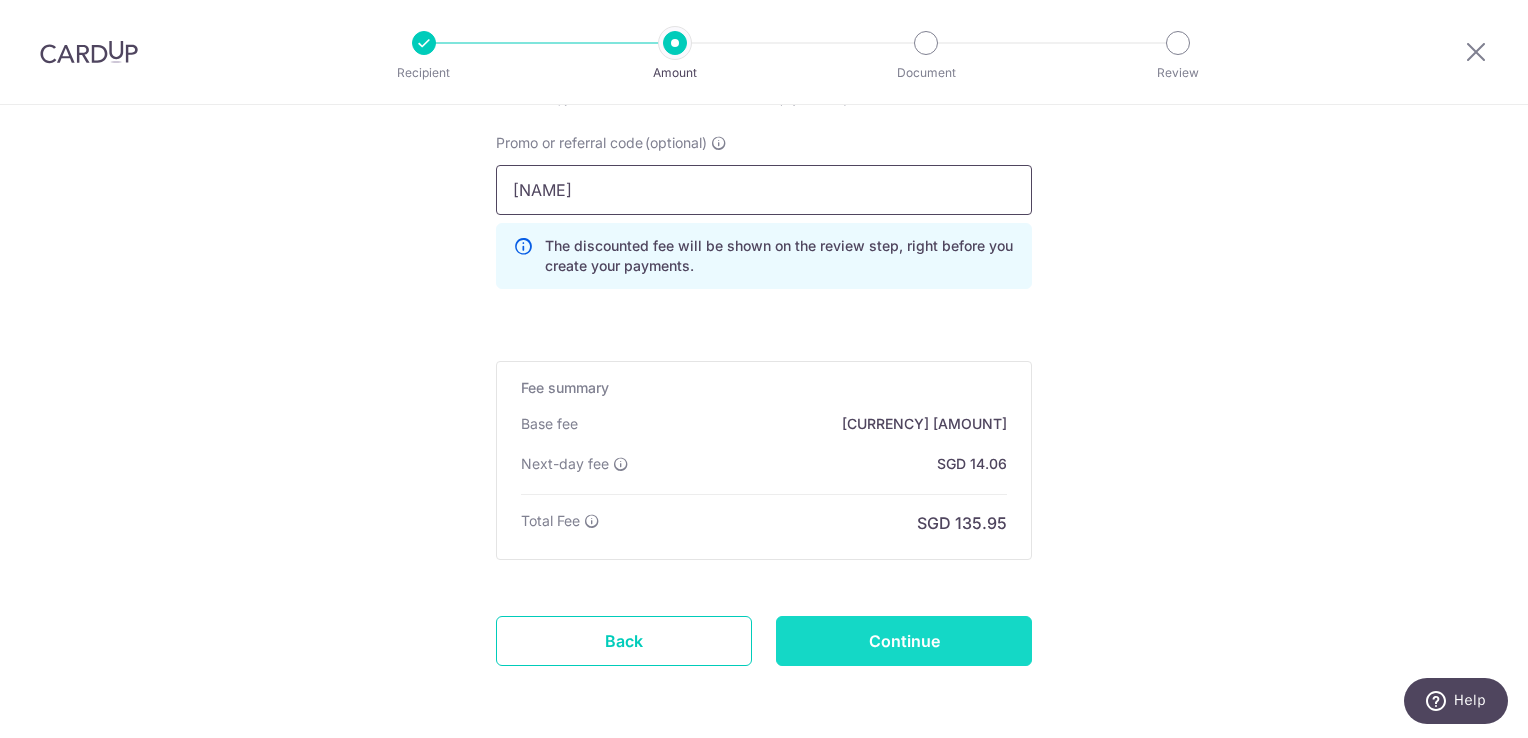 type on "jhei177" 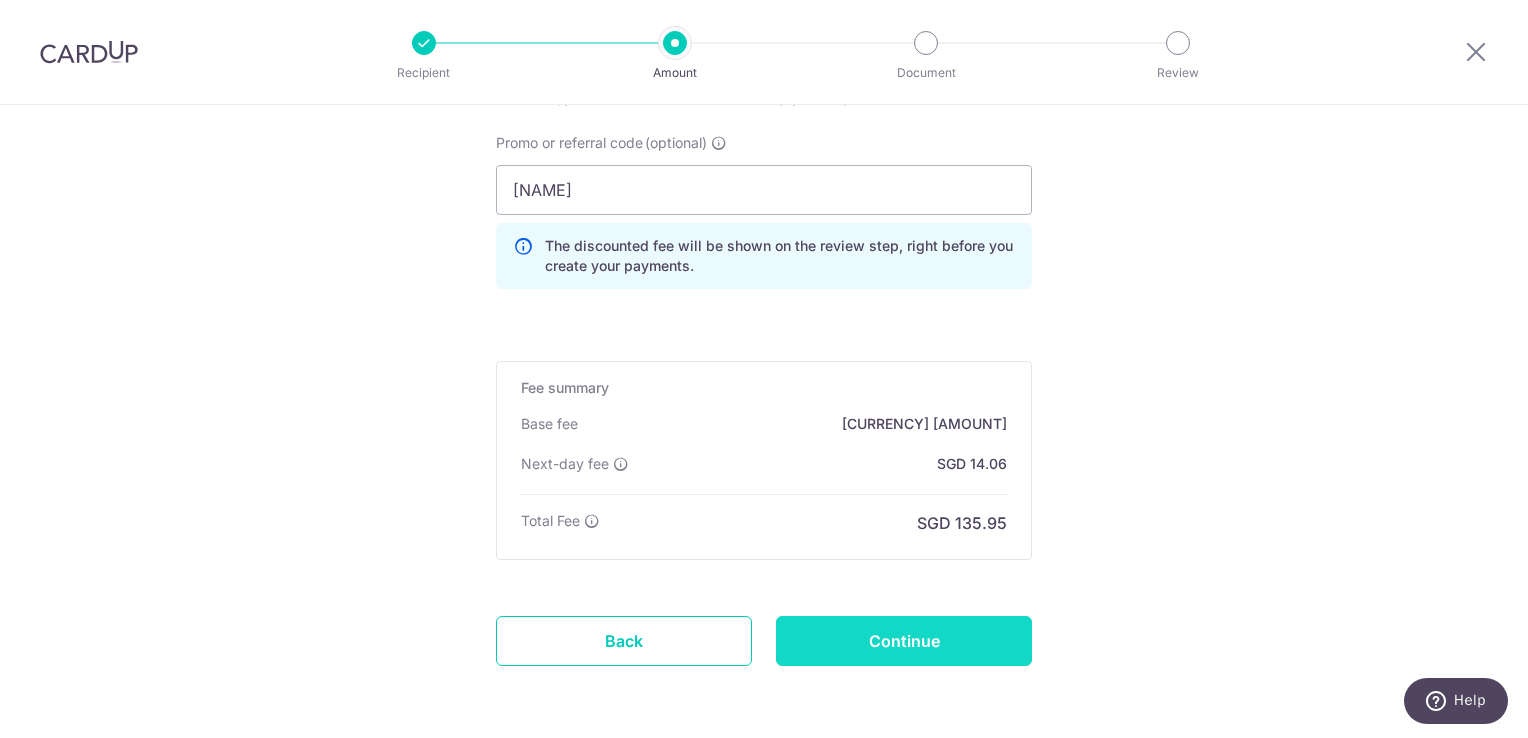 click on "Continue" at bounding box center (904, 641) 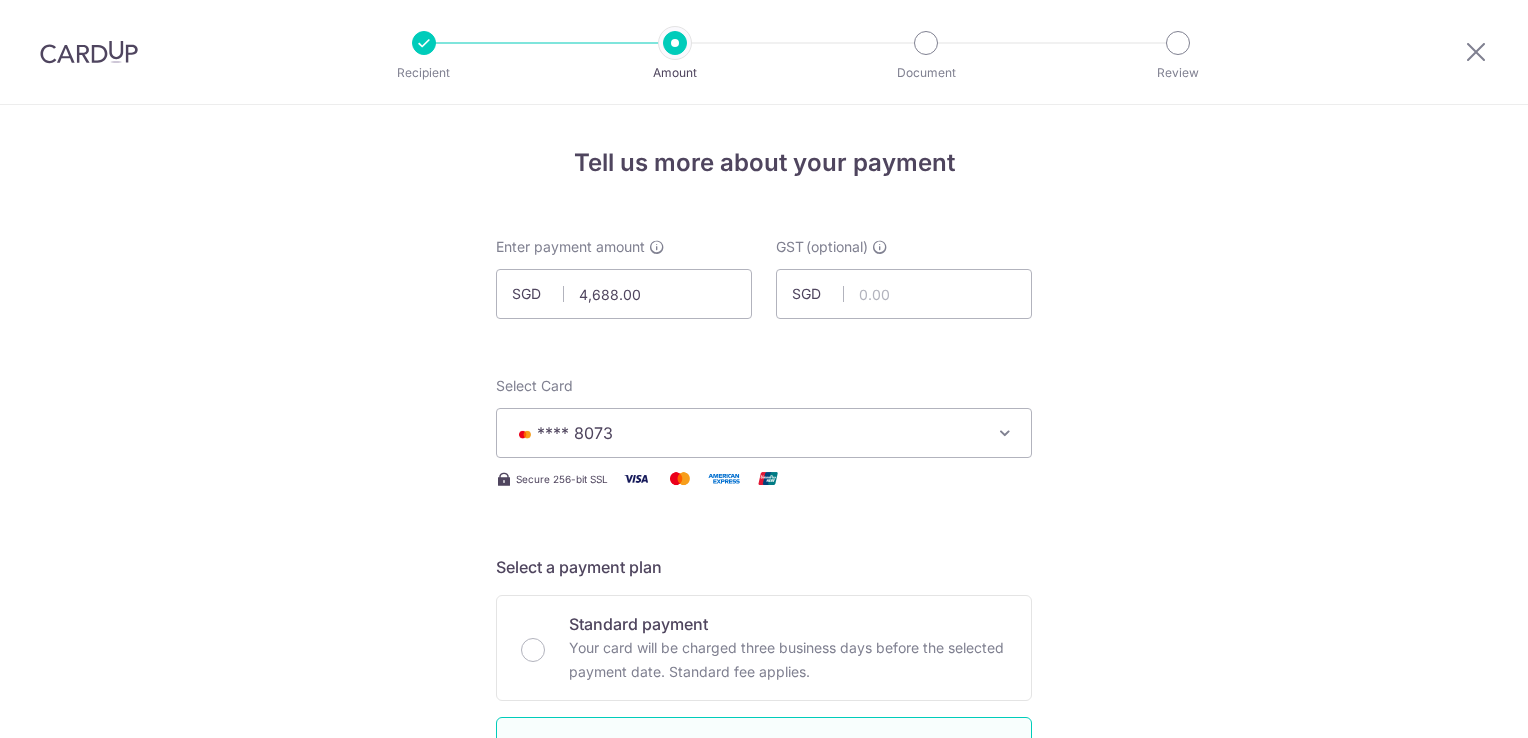 scroll, scrollTop: 0, scrollLeft: 0, axis: both 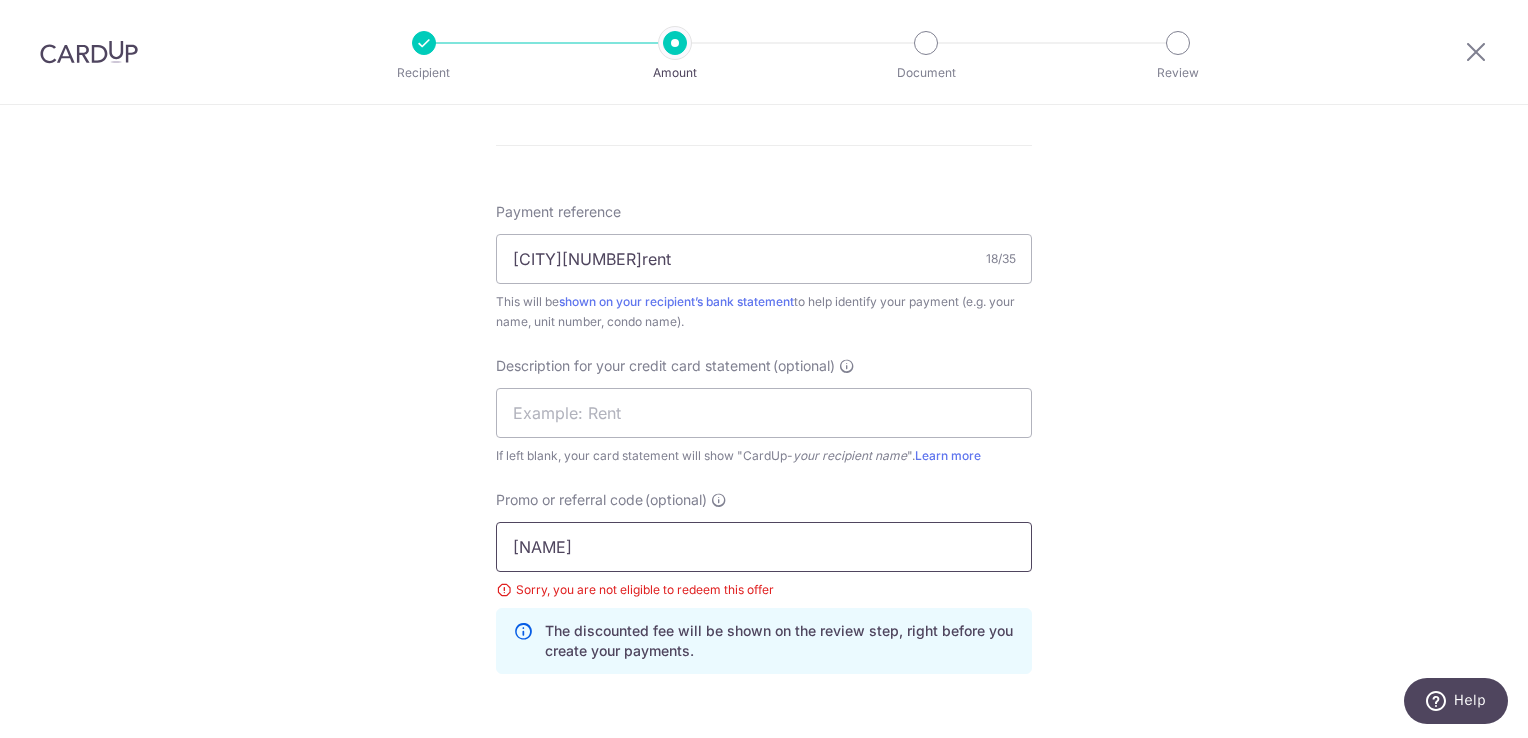 click on "[NAME]" at bounding box center (764, 547) 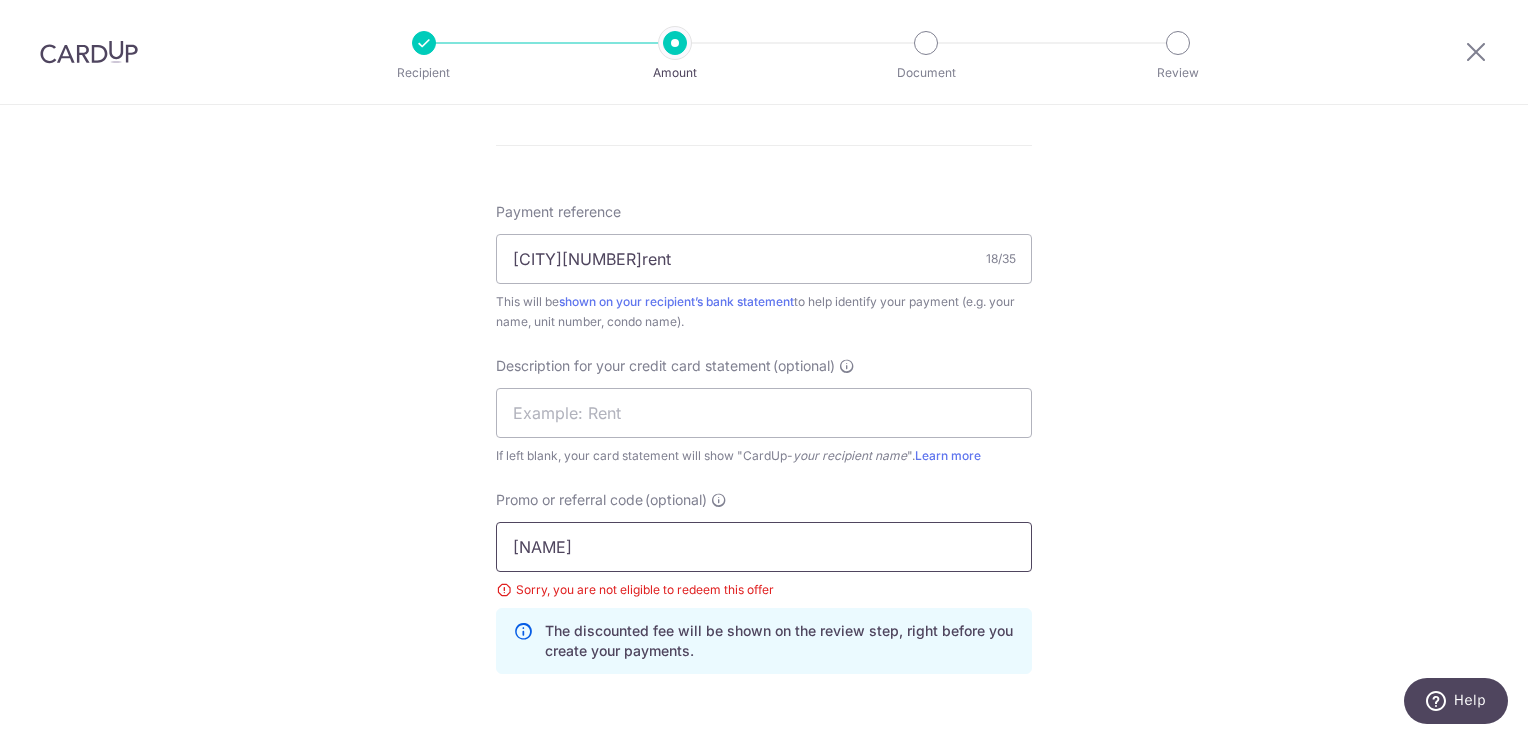 type on "j" 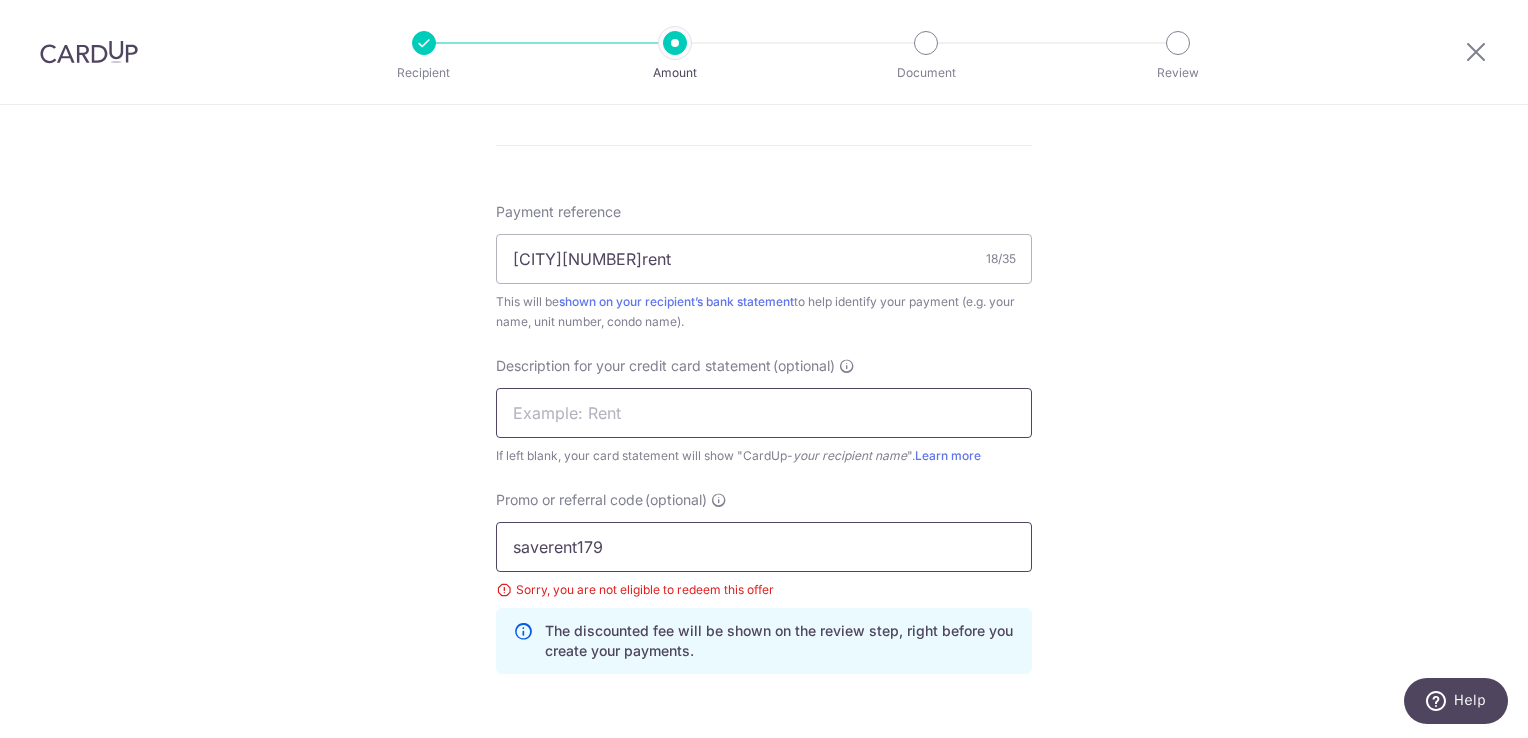type on "saverent179" 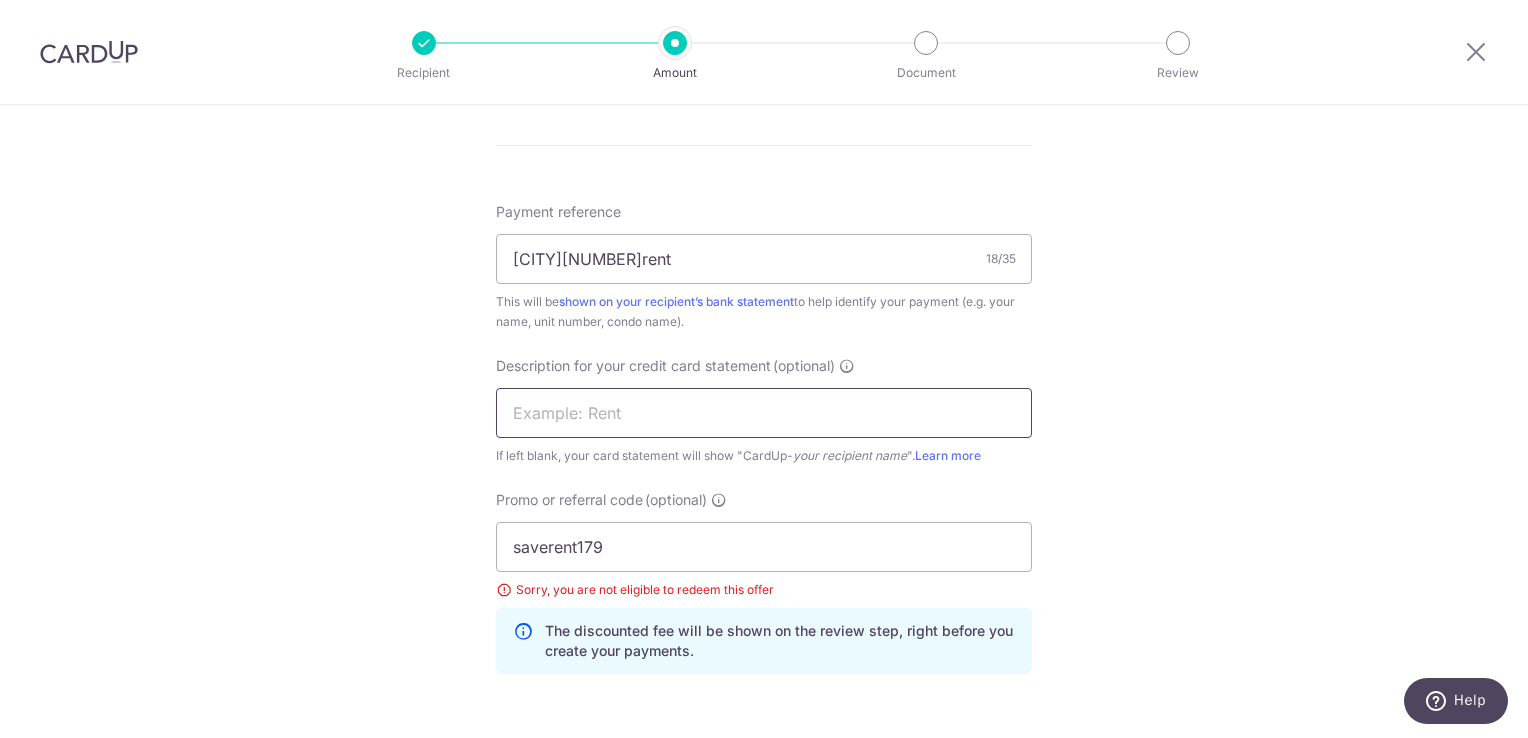 click at bounding box center [764, 413] 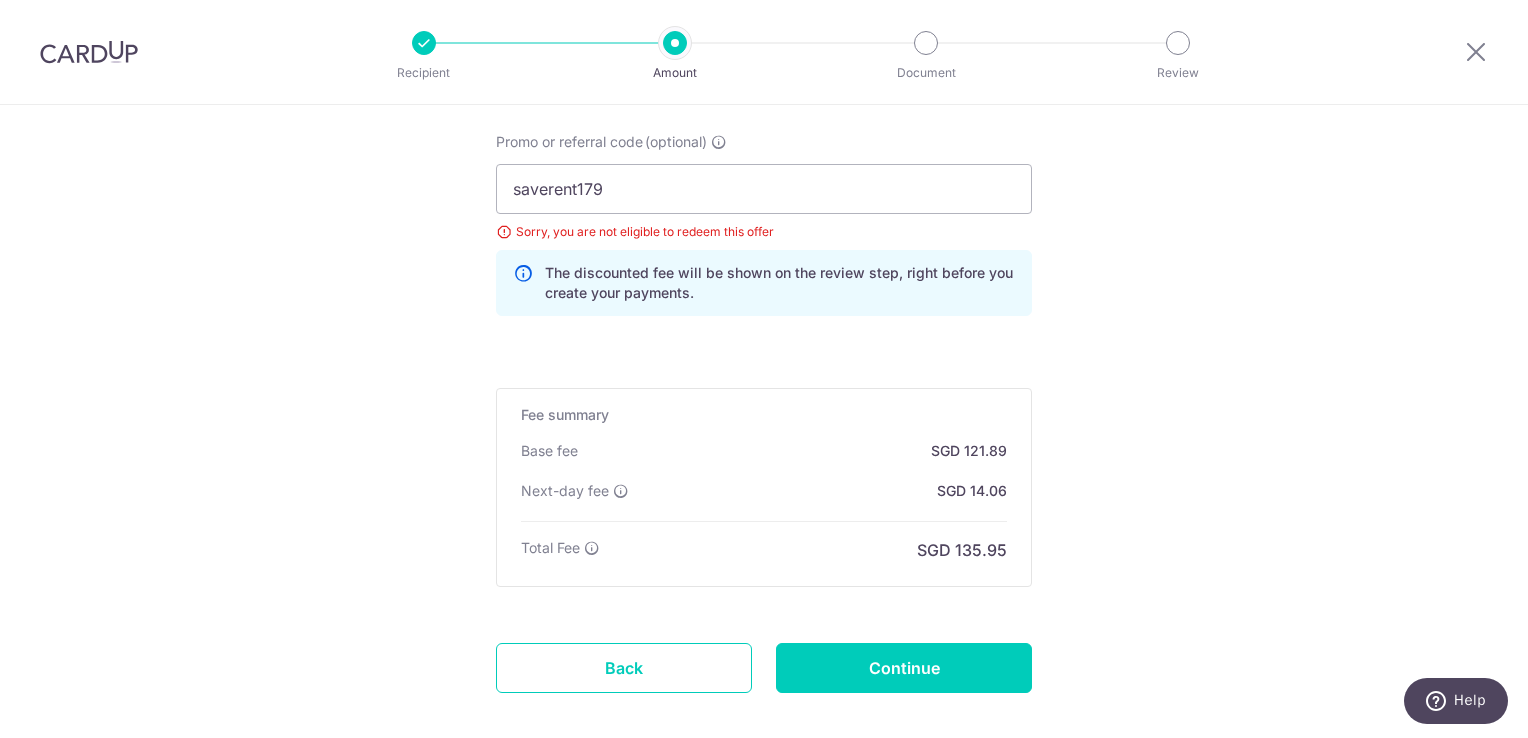 scroll, scrollTop: 1505, scrollLeft: 0, axis: vertical 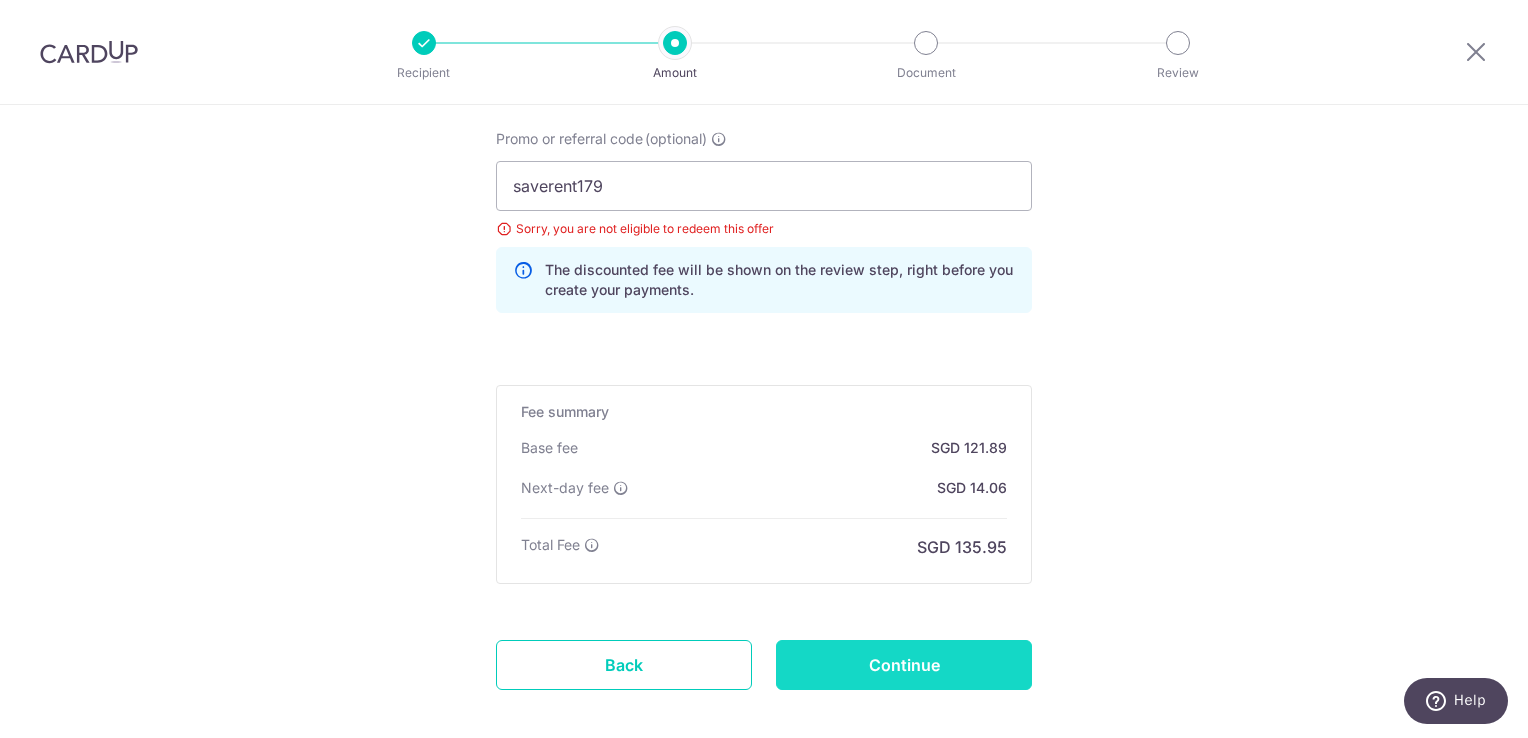 click on "Continue" at bounding box center [904, 665] 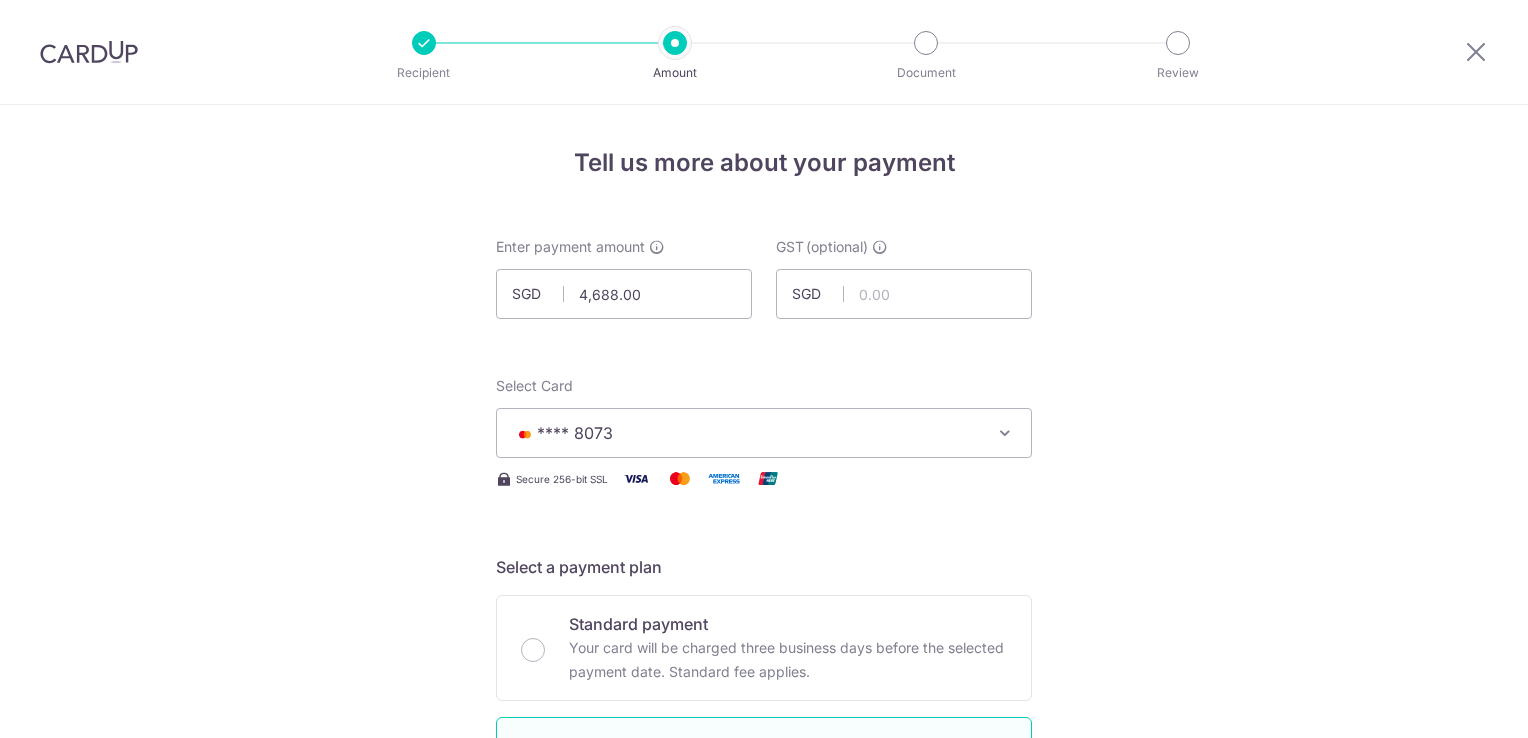scroll, scrollTop: 0, scrollLeft: 0, axis: both 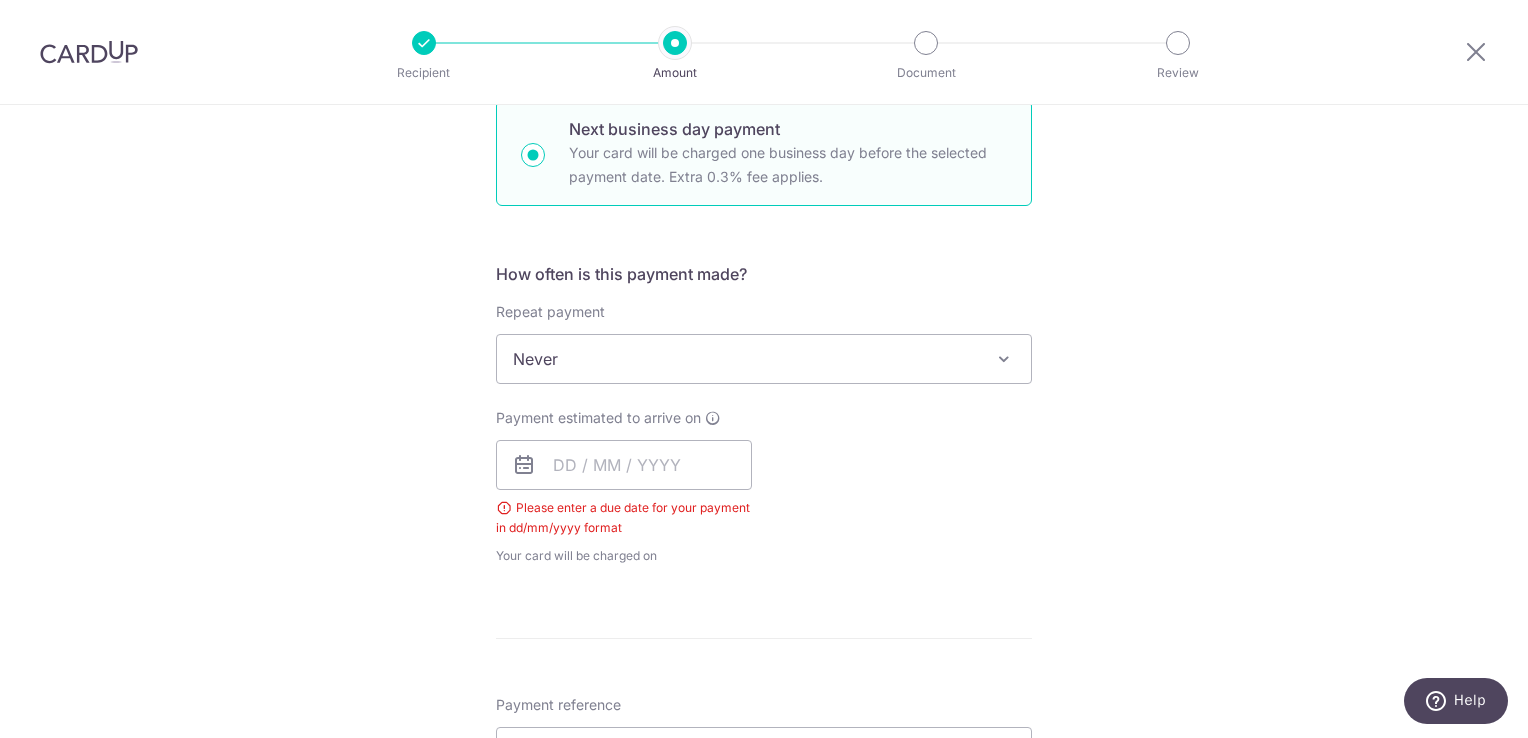click at bounding box center (524, 465) 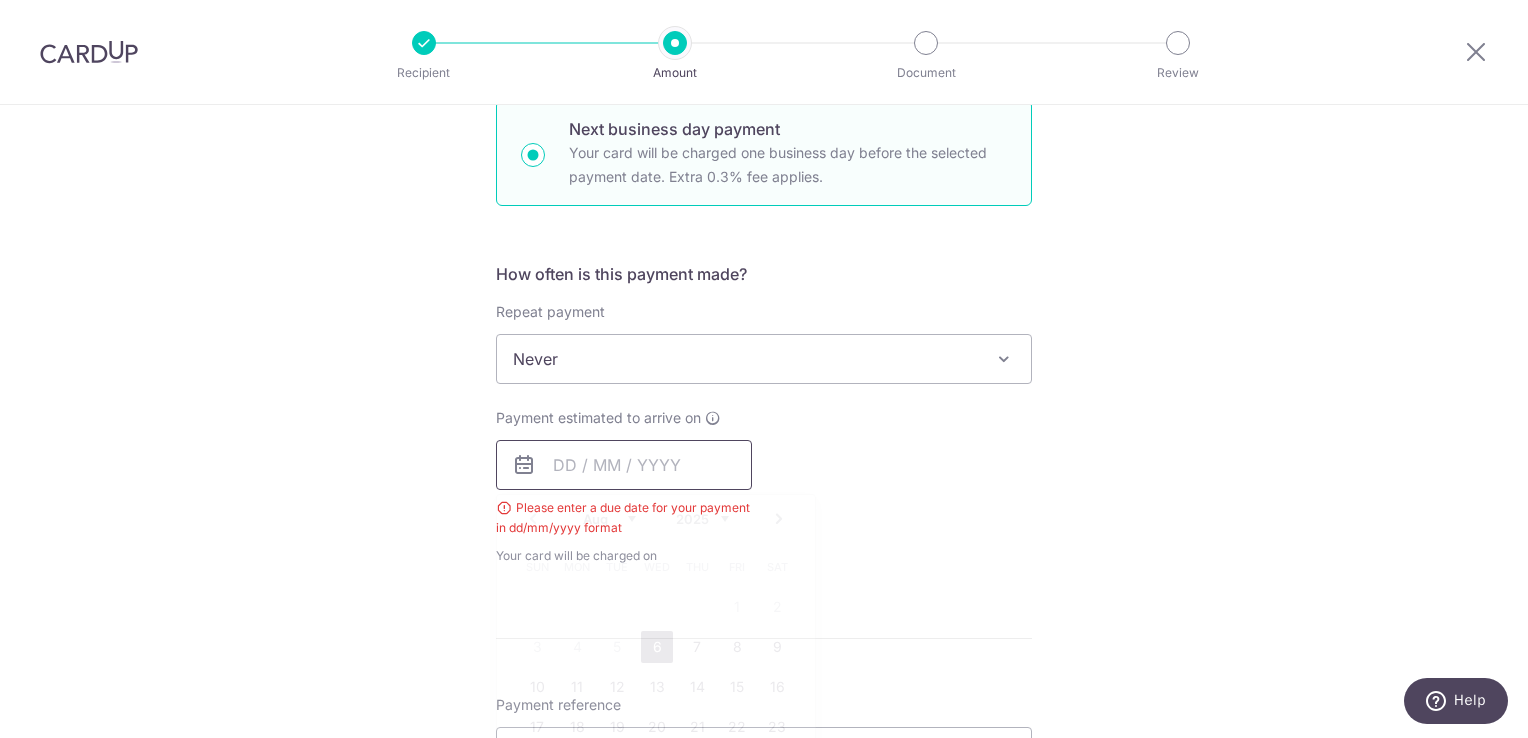 click at bounding box center (624, 465) 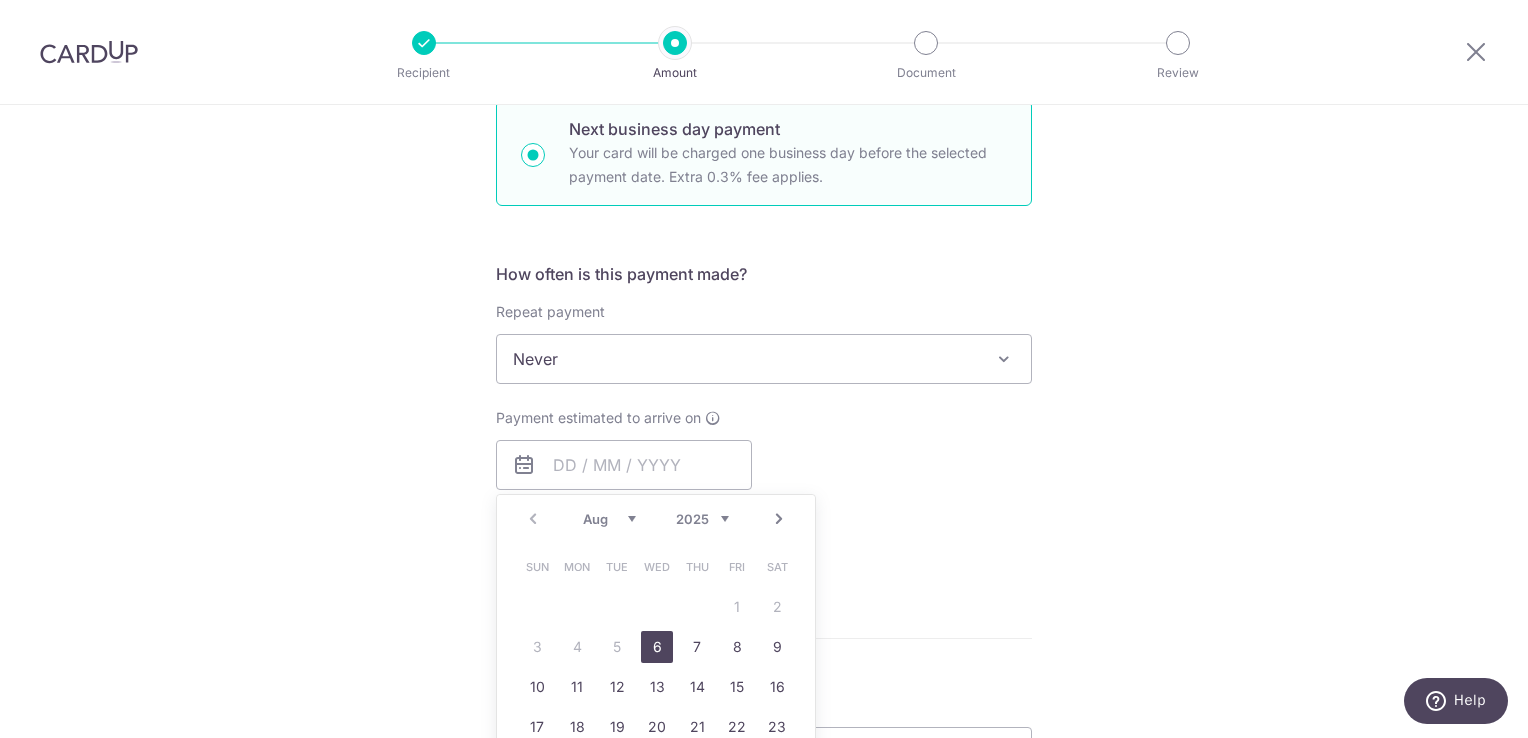 click on "6" at bounding box center [657, 647] 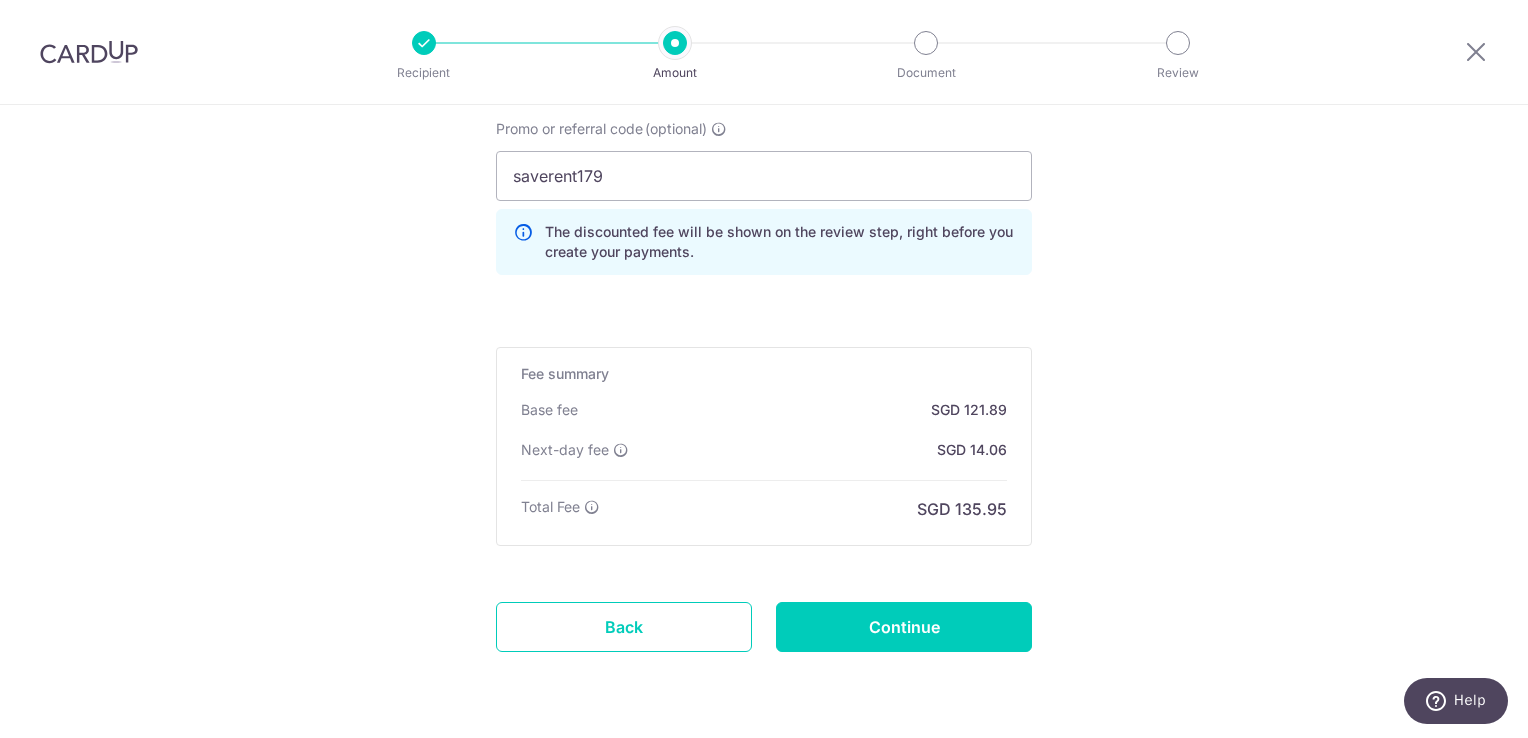scroll, scrollTop: 1556, scrollLeft: 0, axis: vertical 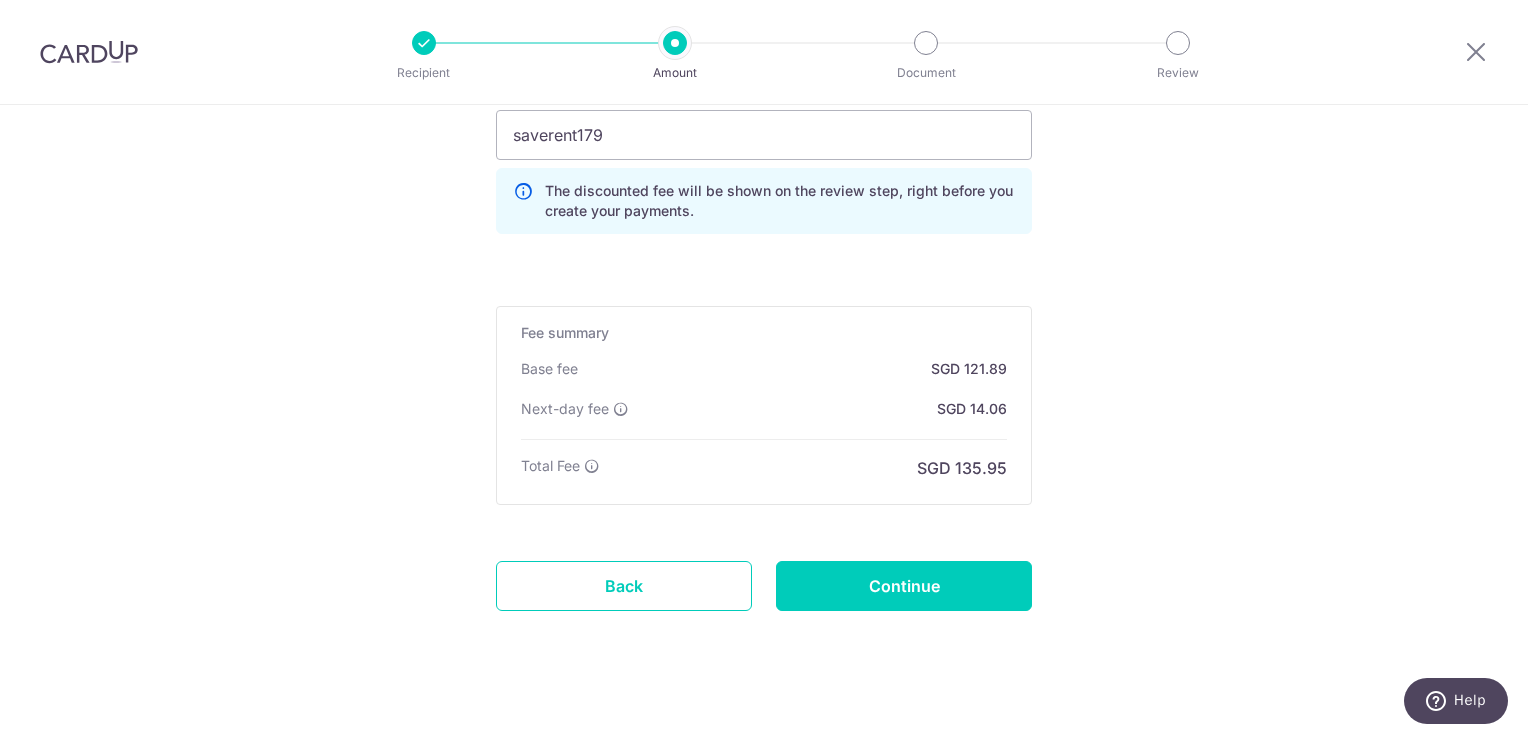 drag, startPoint x: 1527, startPoint y: 447, endPoint x: 103, endPoint y: 31, distance: 1483.5201 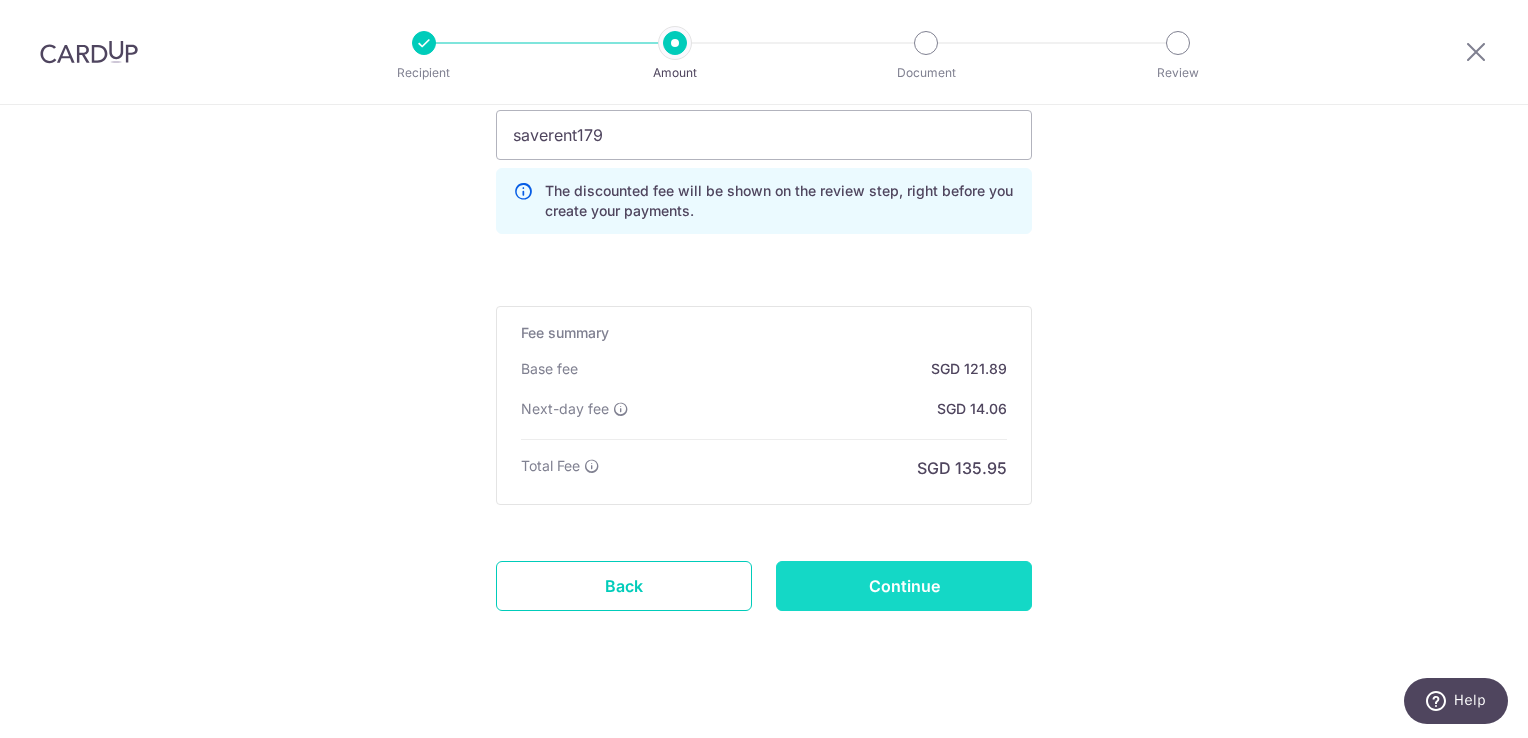 click on "Continue" at bounding box center (904, 586) 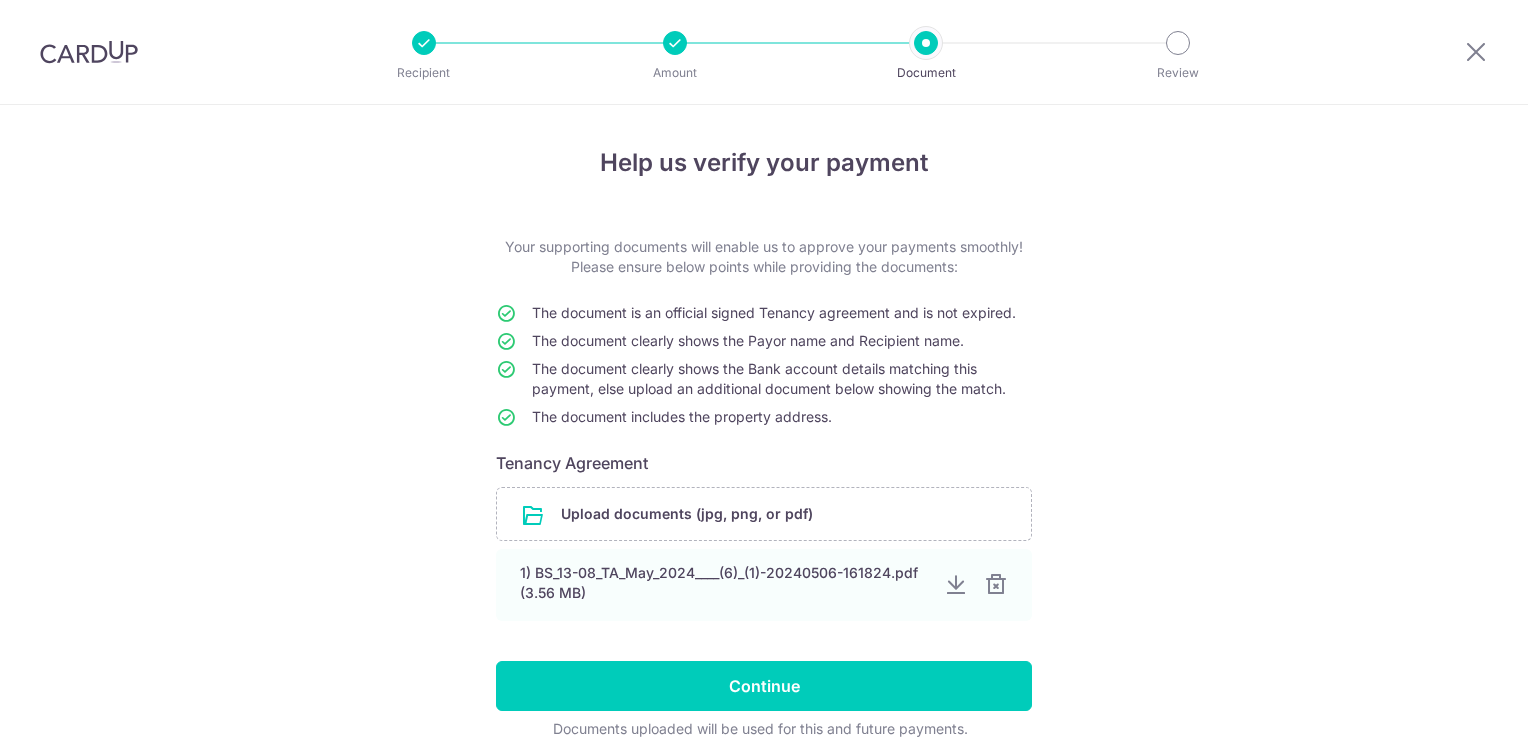 scroll, scrollTop: 0, scrollLeft: 0, axis: both 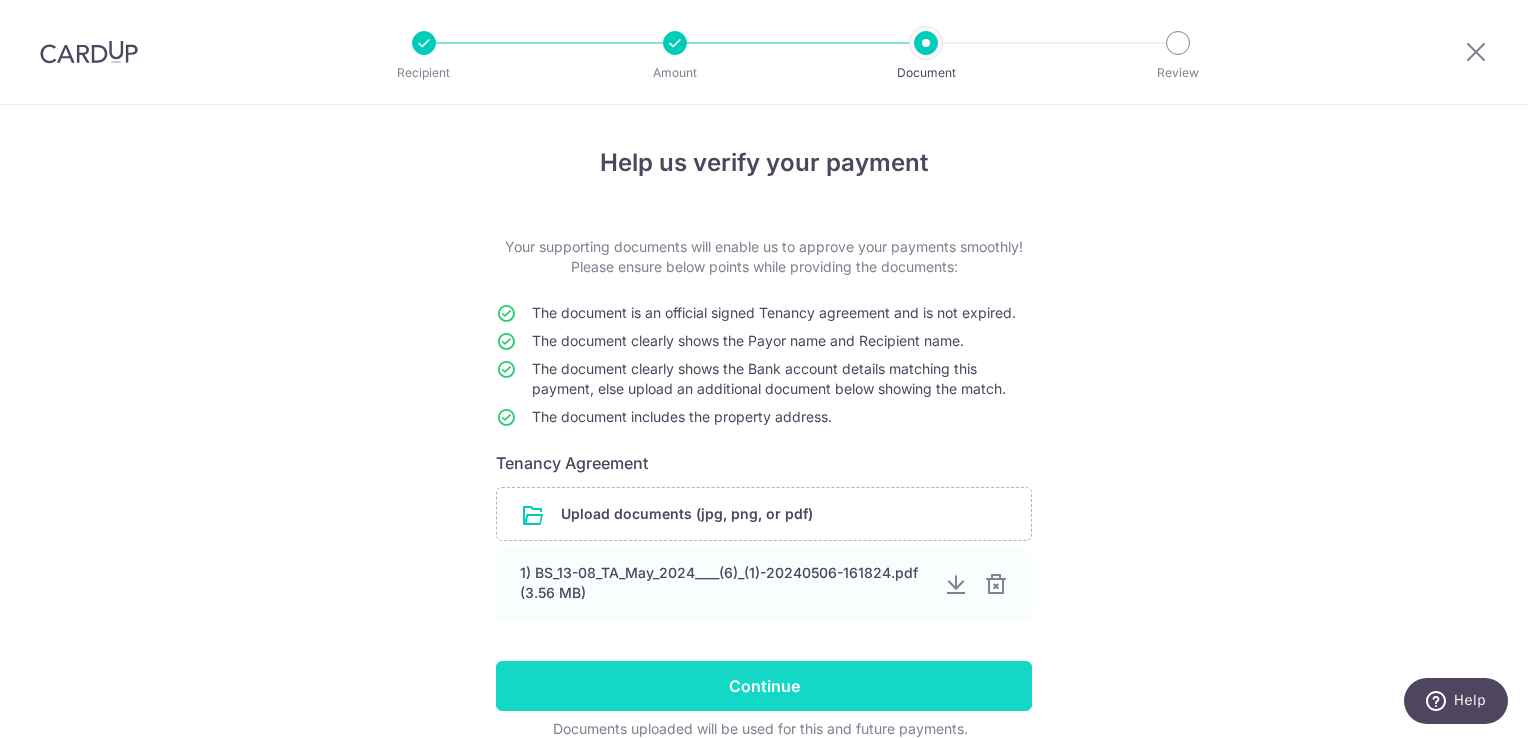 click on "Continue" at bounding box center [764, 686] 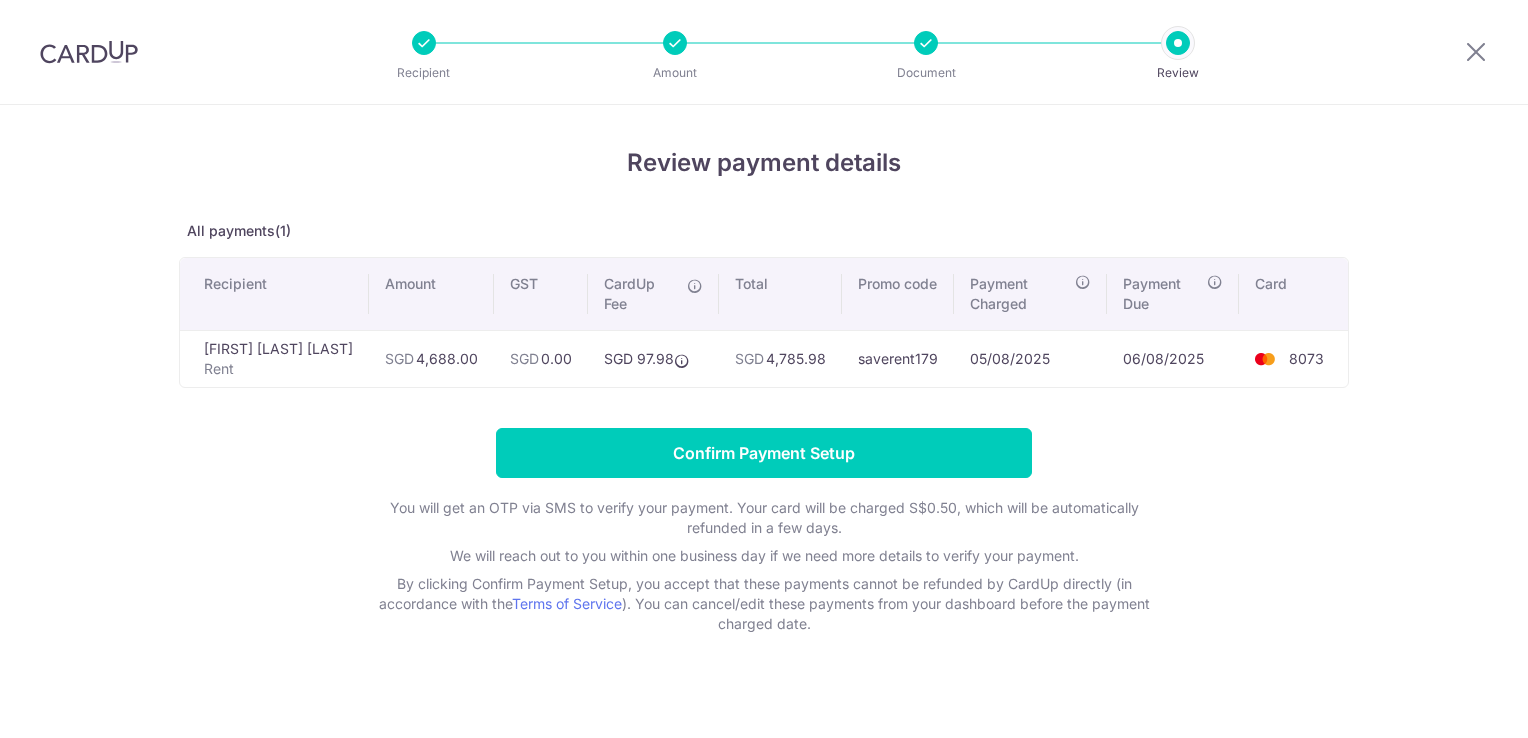 scroll, scrollTop: 0, scrollLeft: 0, axis: both 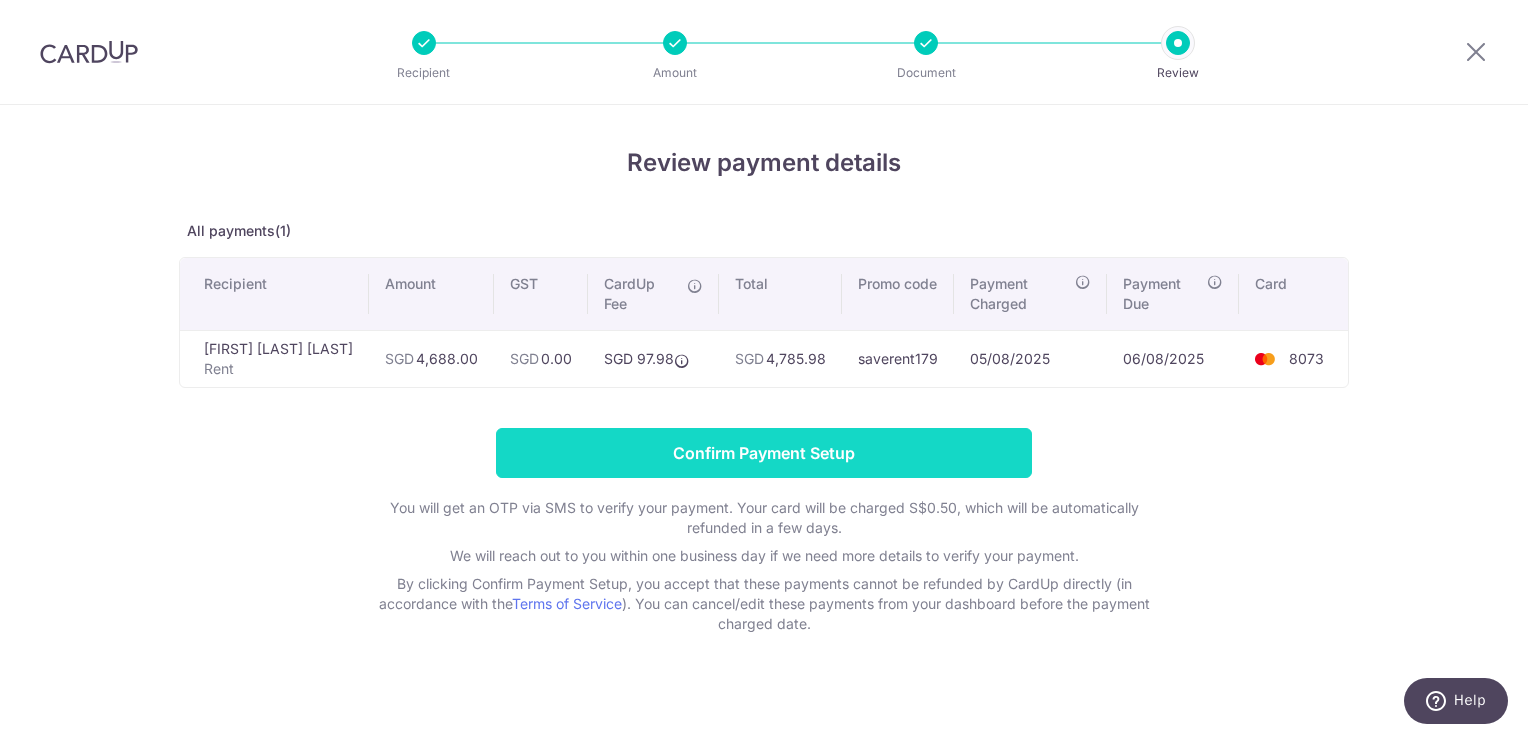 click on "Confirm Payment Setup" at bounding box center (764, 453) 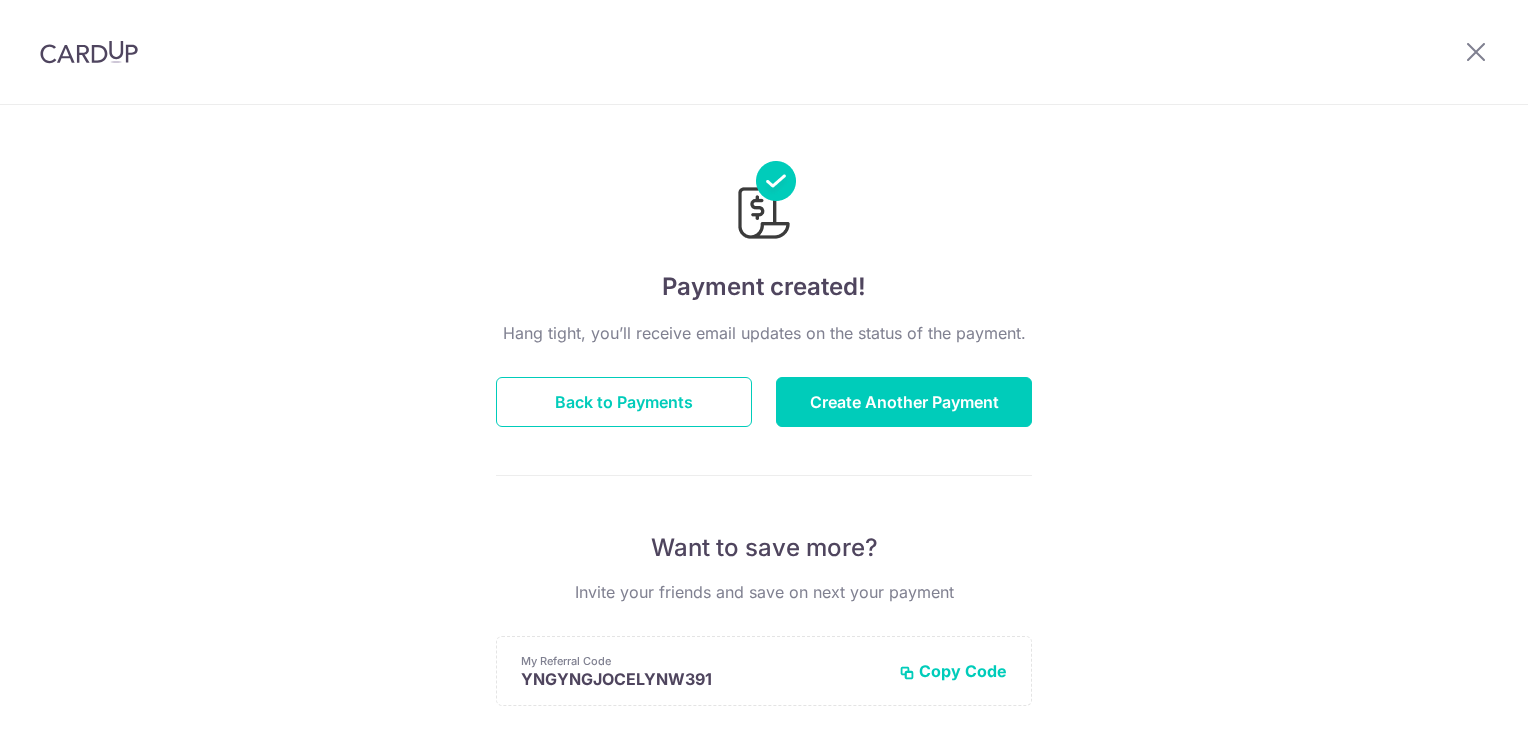 scroll, scrollTop: 0, scrollLeft: 0, axis: both 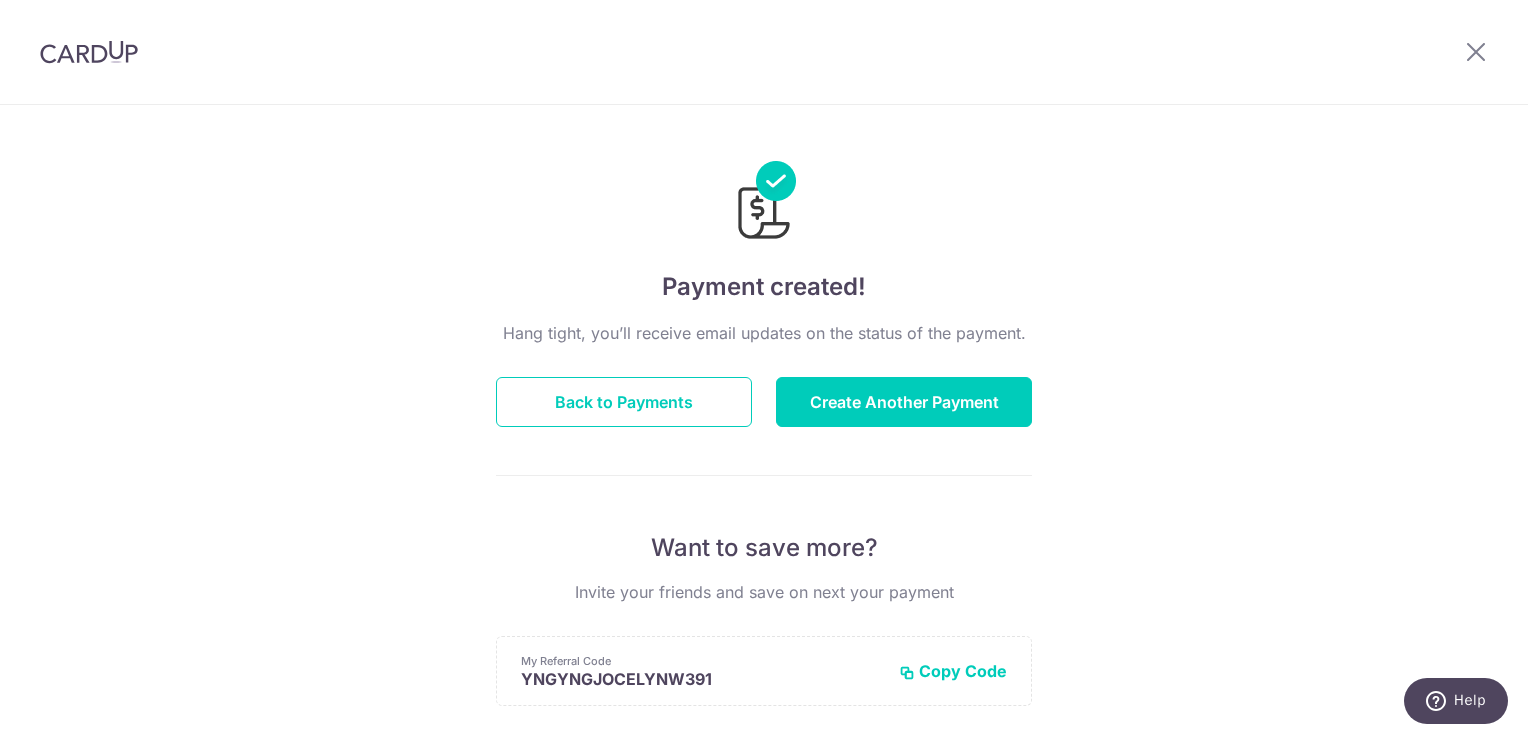 click on "Payment created!
Hang tight, you’ll receive email updates on the status of the payment.
Back to Payments
Create Another Payment
Want to save more?
Invite your friends and save on next your payment
My Referral Code
[REFERRAL_CODE]
Copy Code
Copied
Facebook
Twitter
WhatsApp
Email" at bounding box center [764, 639] 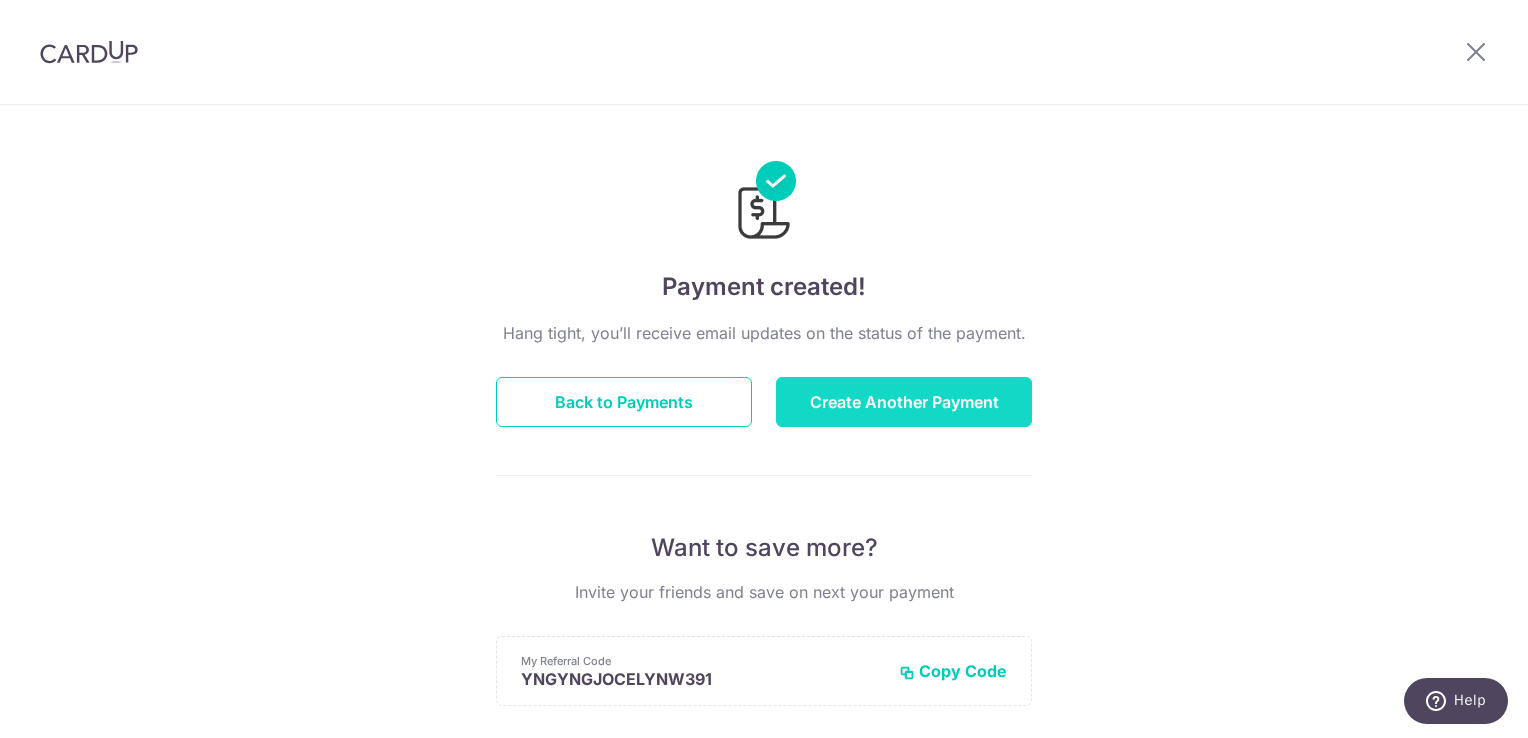 click on "Create Another Payment" at bounding box center (904, 402) 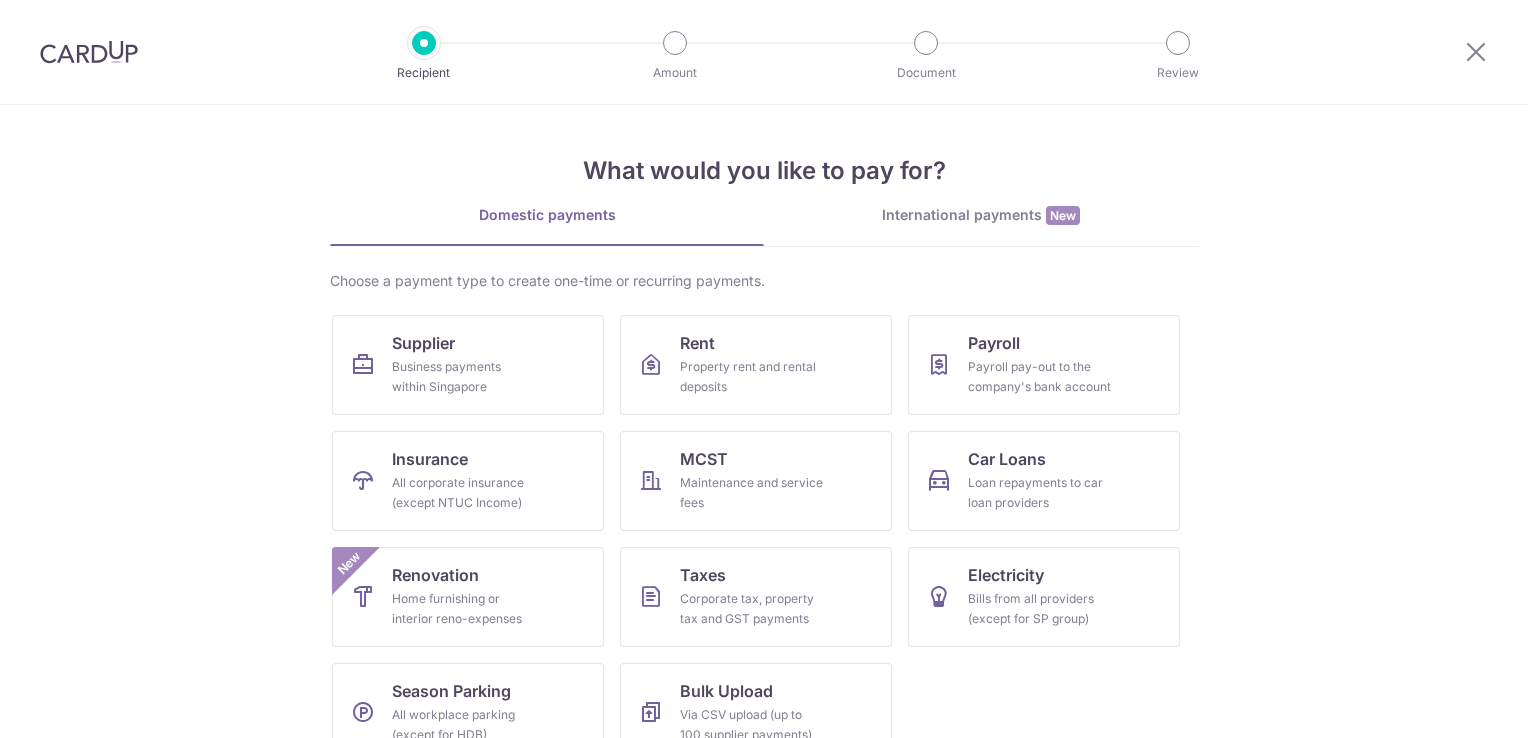 scroll, scrollTop: 0, scrollLeft: 0, axis: both 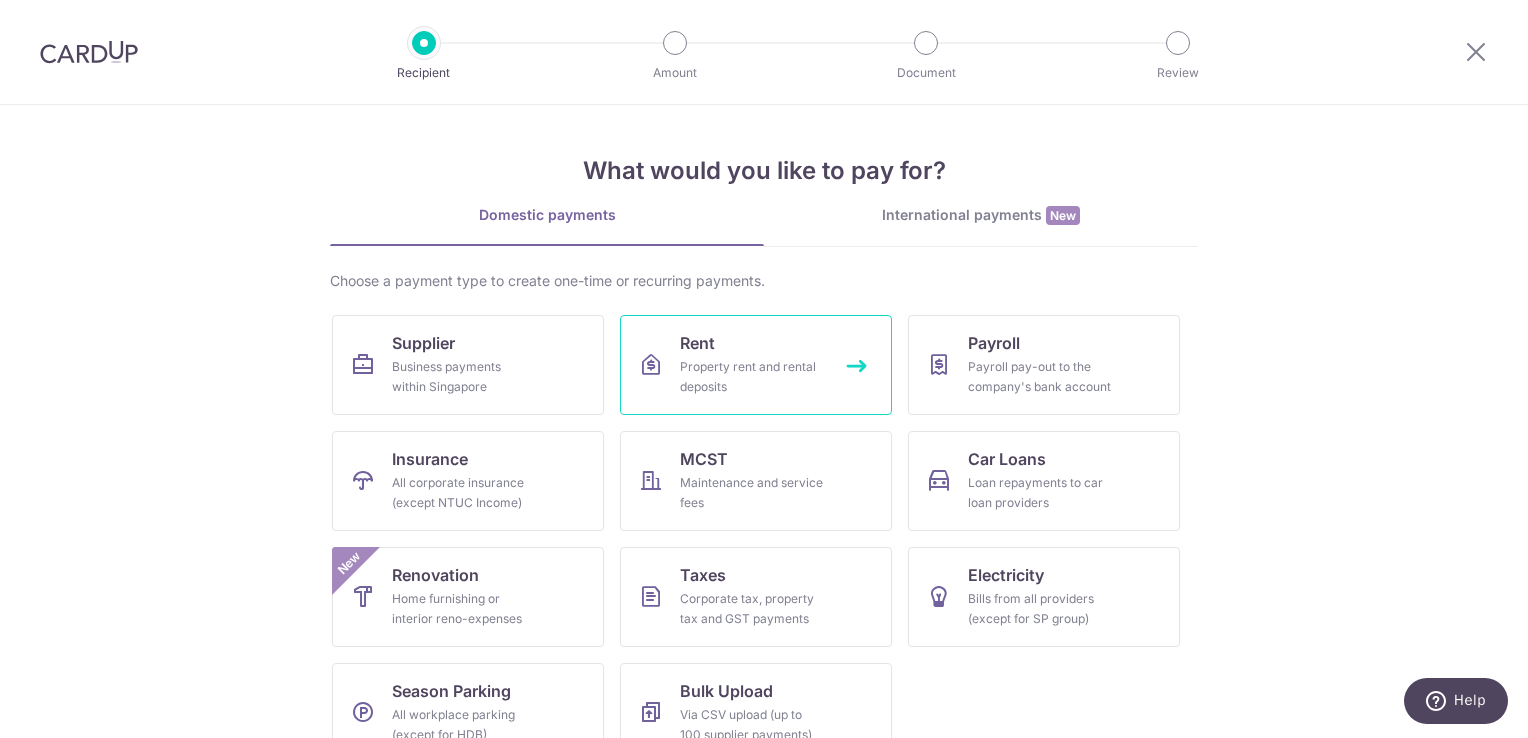 click on "Rent" at bounding box center (697, 343) 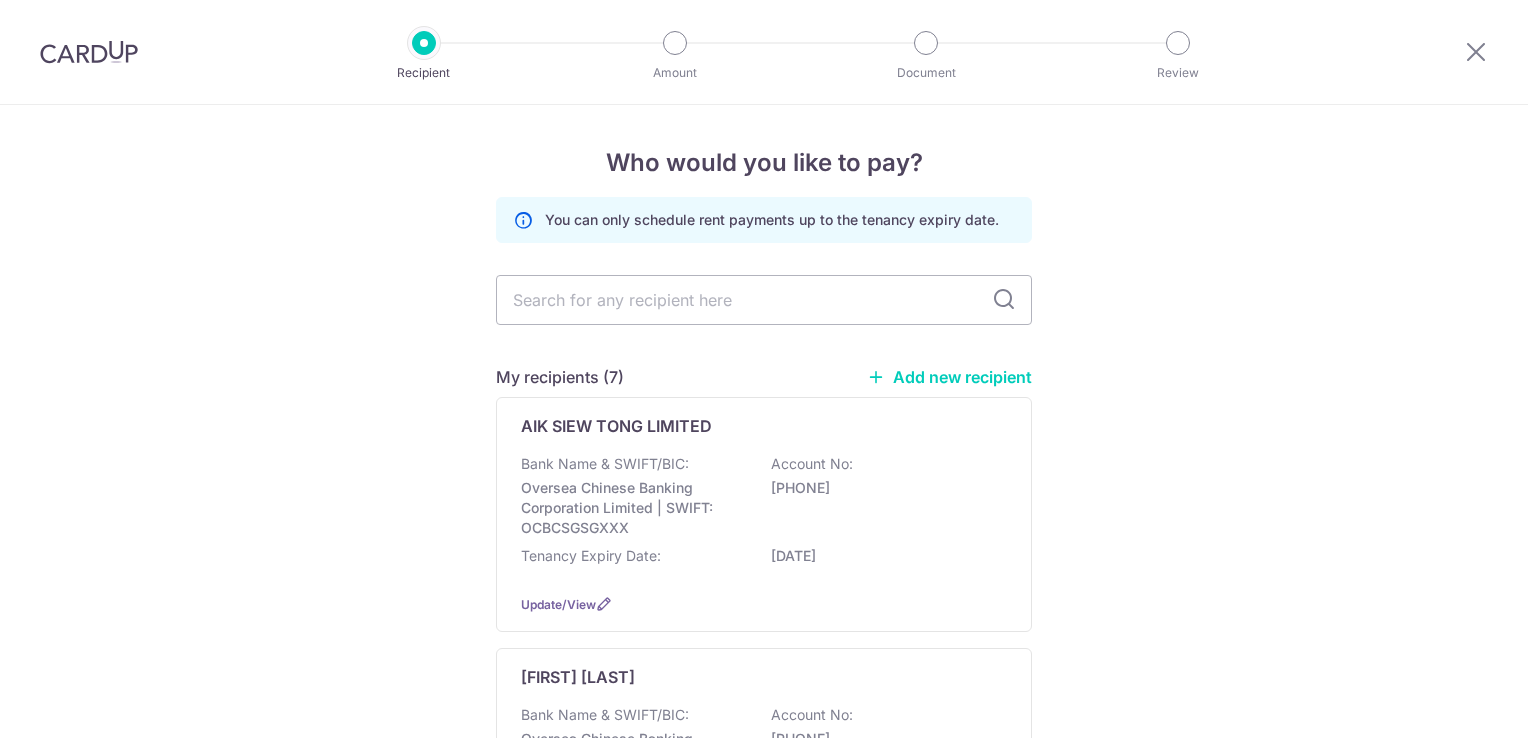 scroll, scrollTop: 0, scrollLeft: 0, axis: both 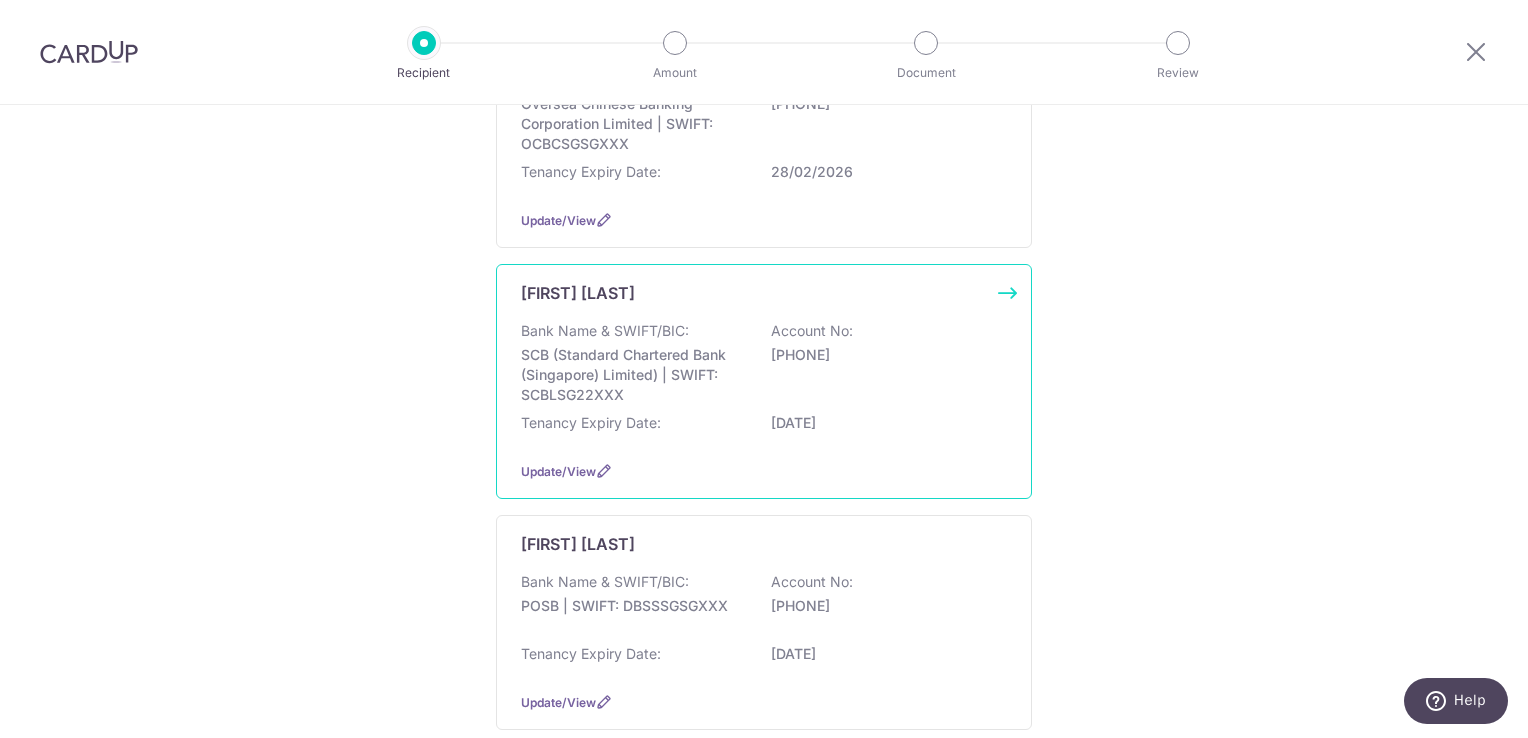click on "SCB (Standard Chartered Bank (Singapore) Limited) | SWIFT: SCBLSG22XXX" at bounding box center (633, 375) 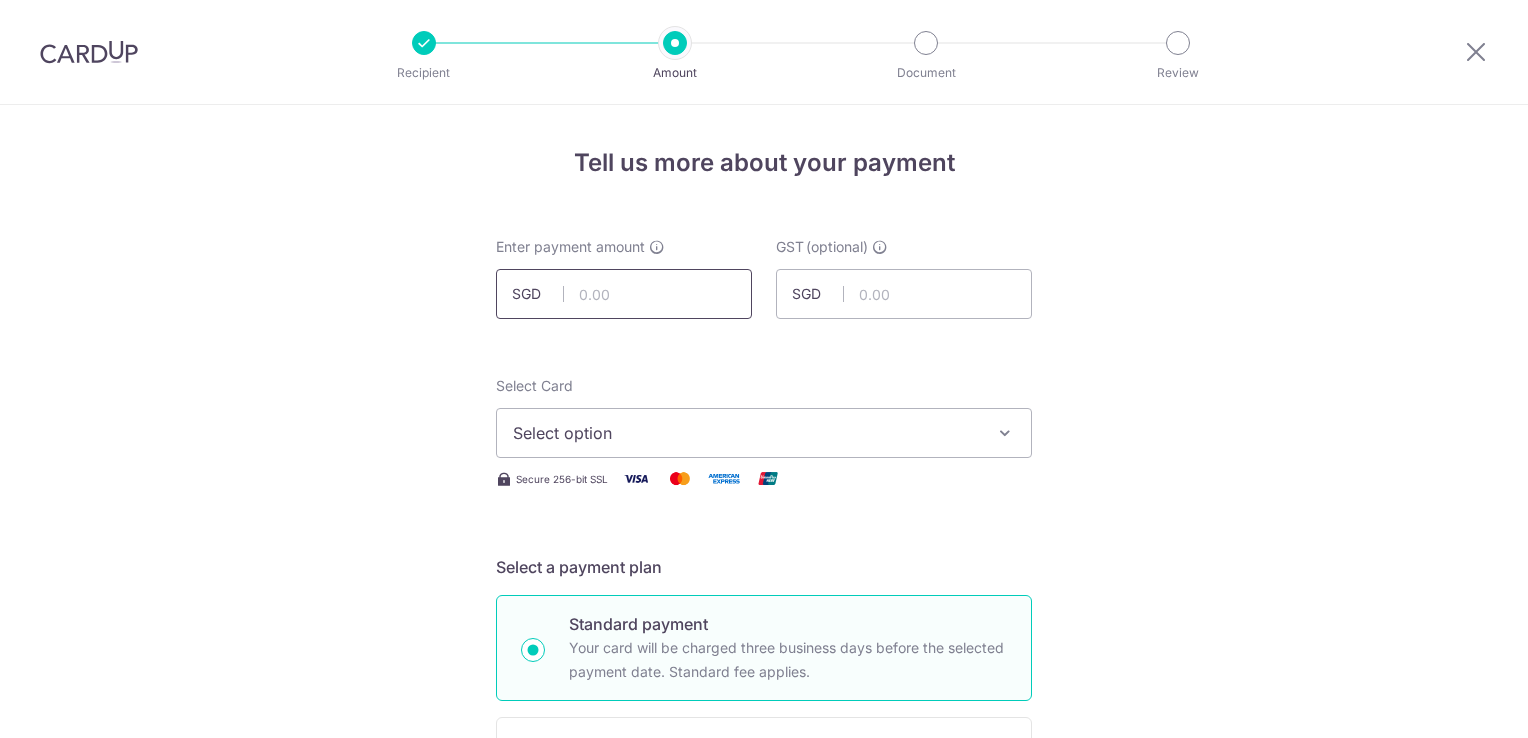 scroll, scrollTop: 0, scrollLeft: 0, axis: both 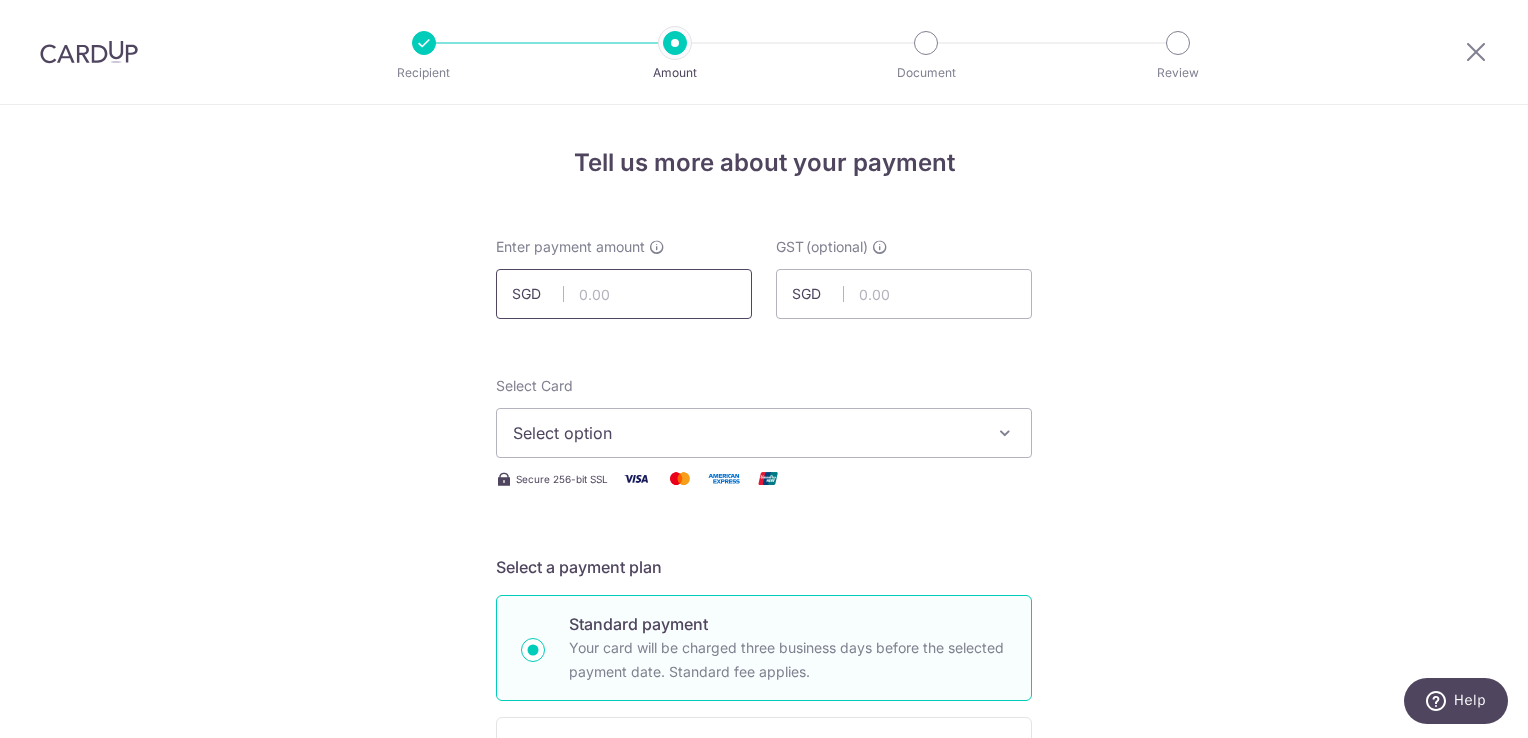 click at bounding box center [624, 294] 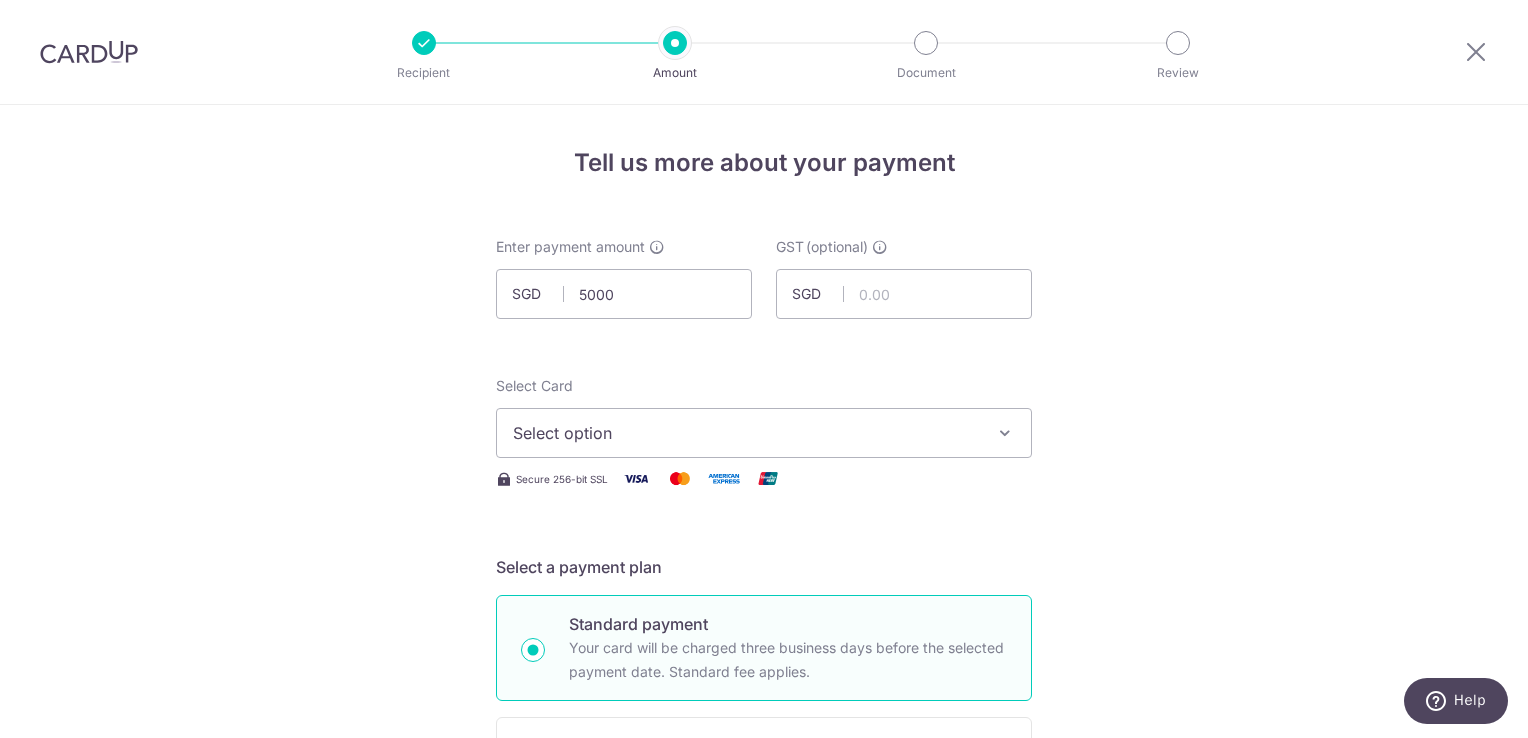 type on "5,000.00" 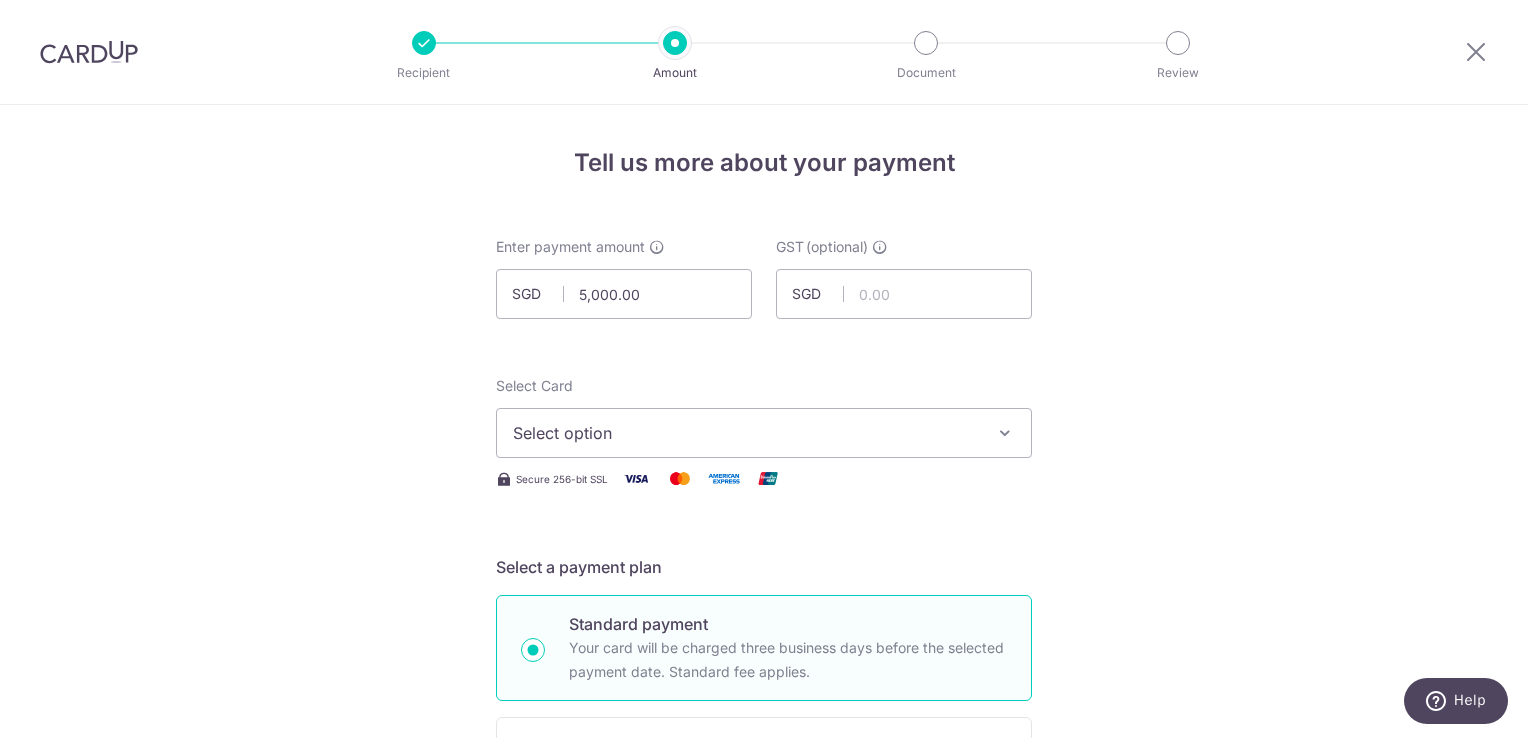 click on "Select option" at bounding box center (746, 433) 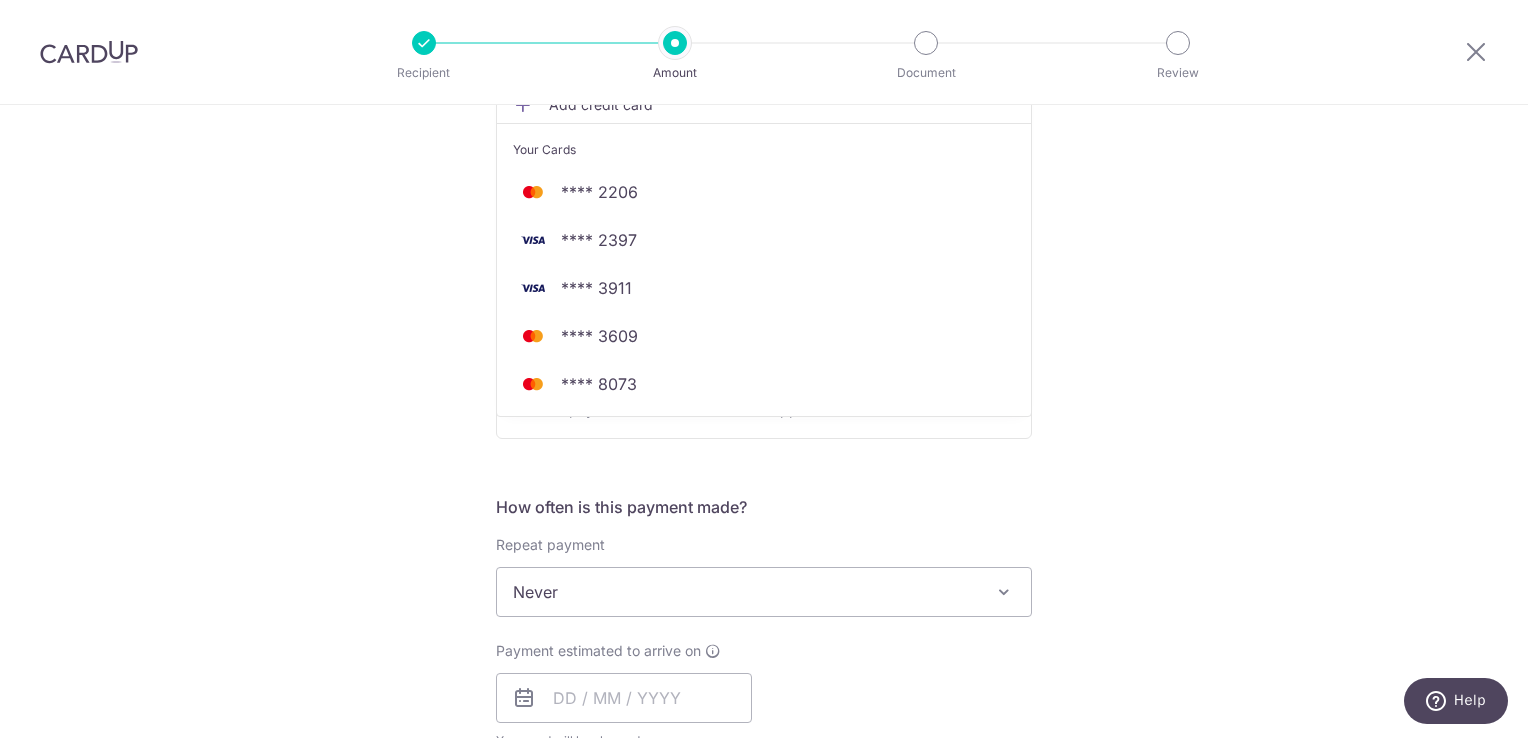 scroll, scrollTop: 392, scrollLeft: 0, axis: vertical 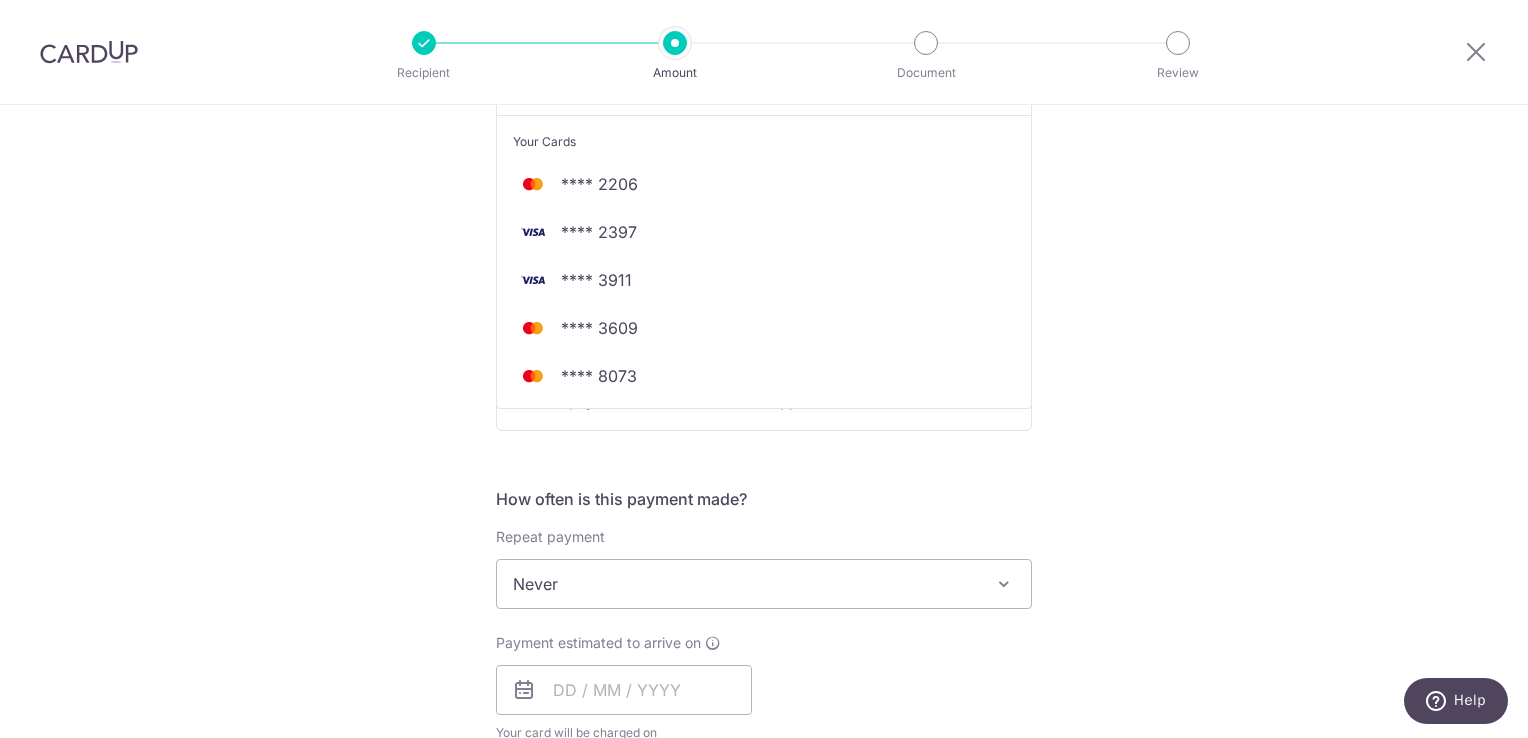 click on "Tell us more about your payment
Enter payment amount
SGD
5,000.00
5000.00
GST
(optional)
SGD
Select Card
Select option
Add credit card
Your Cards
**** 2206
**** 2397
**** 3911
**** 3609
**** 8073" at bounding box center [764, 684] 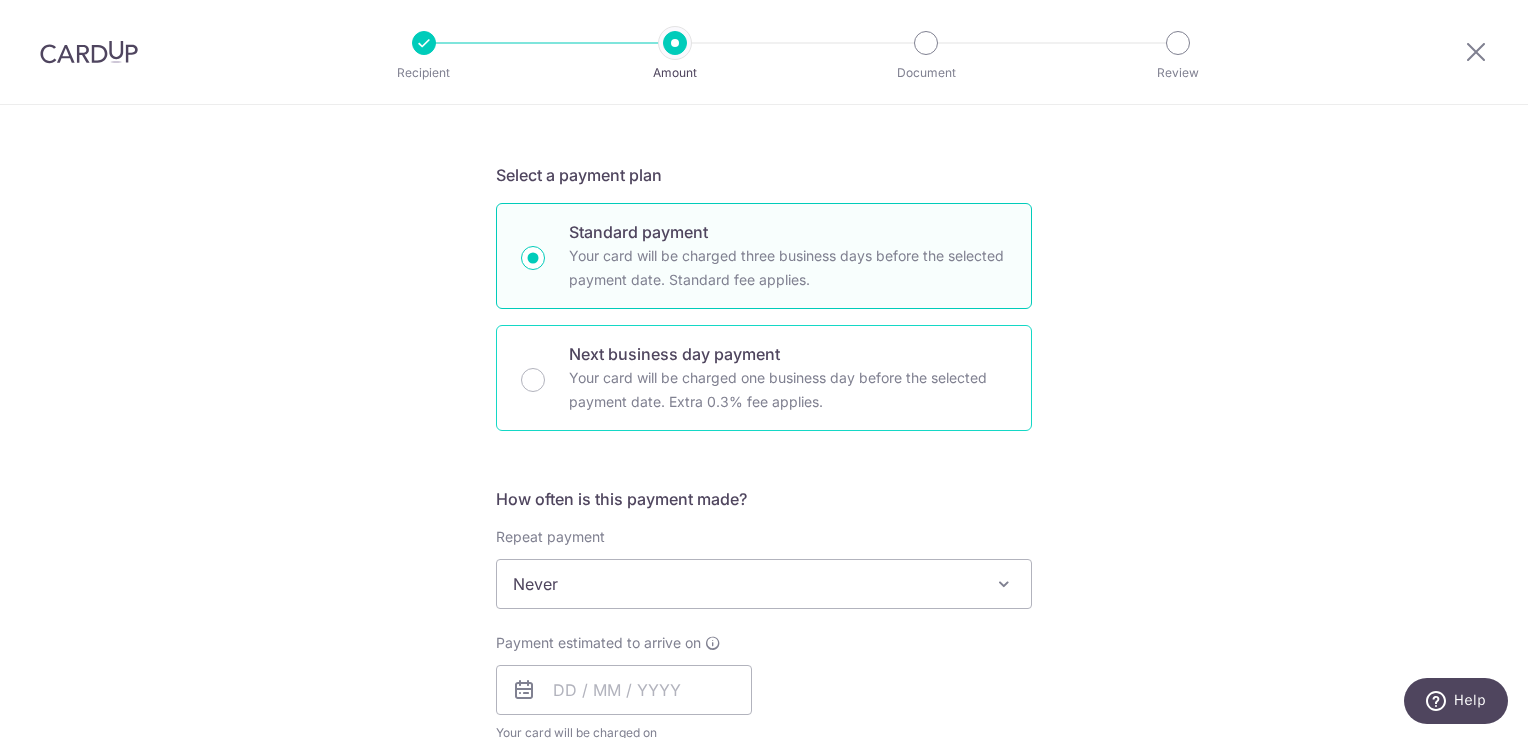 click on "Next business day payment
Your card will be charged one business day before the selected payment date. Extra 0.3% fee applies." at bounding box center (764, 378) 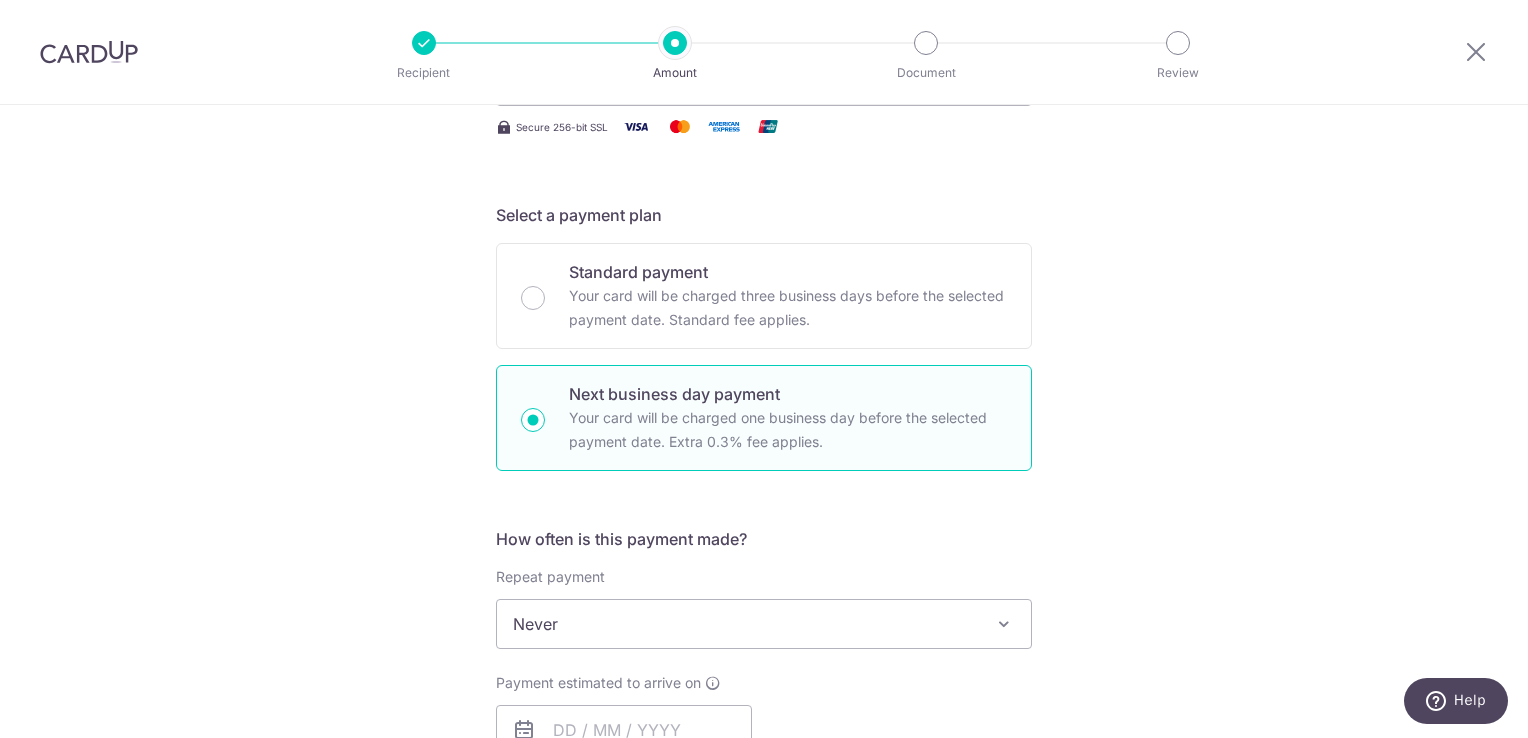 scroll, scrollTop: 344, scrollLeft: 0, axis: vertical 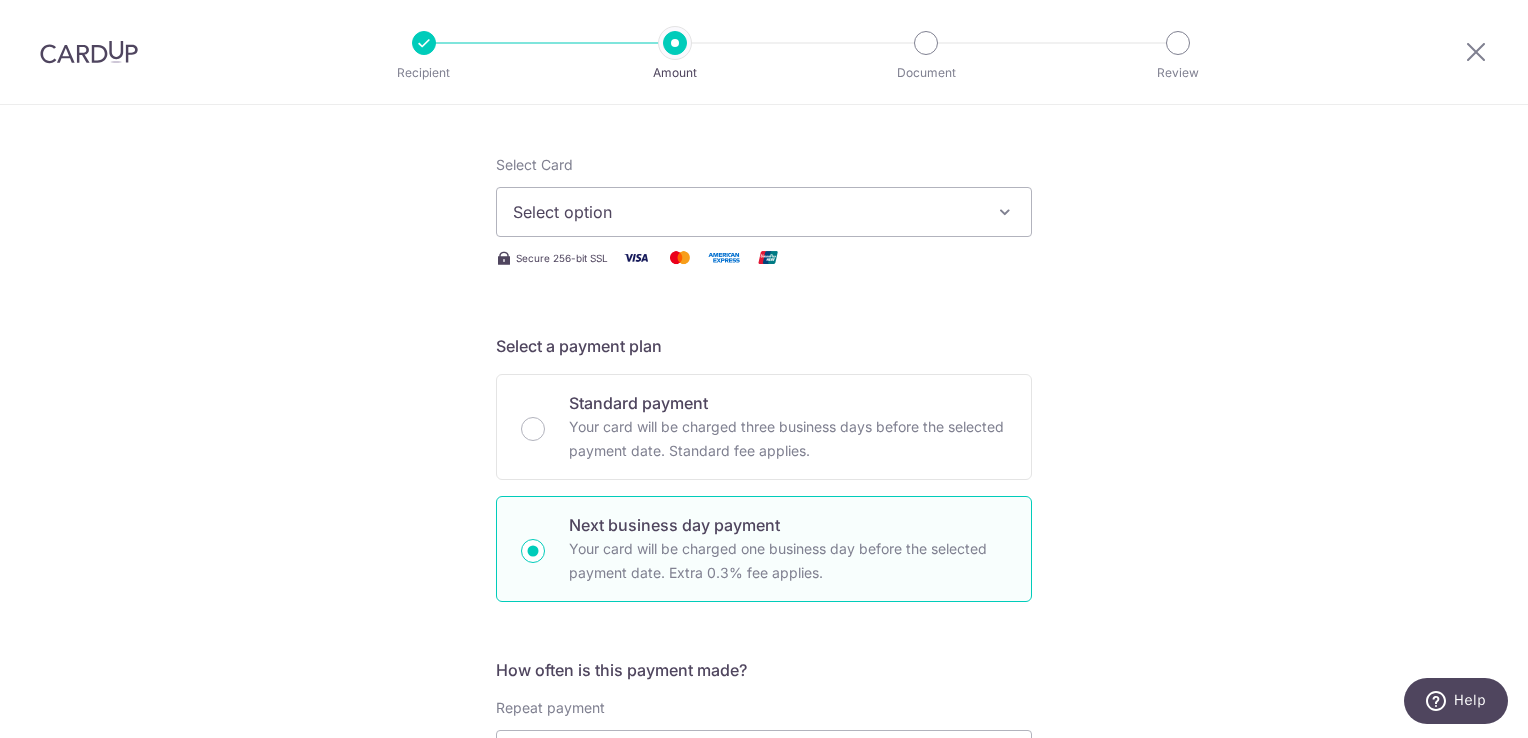 click on "Select option" at bounding box center [746, 212] 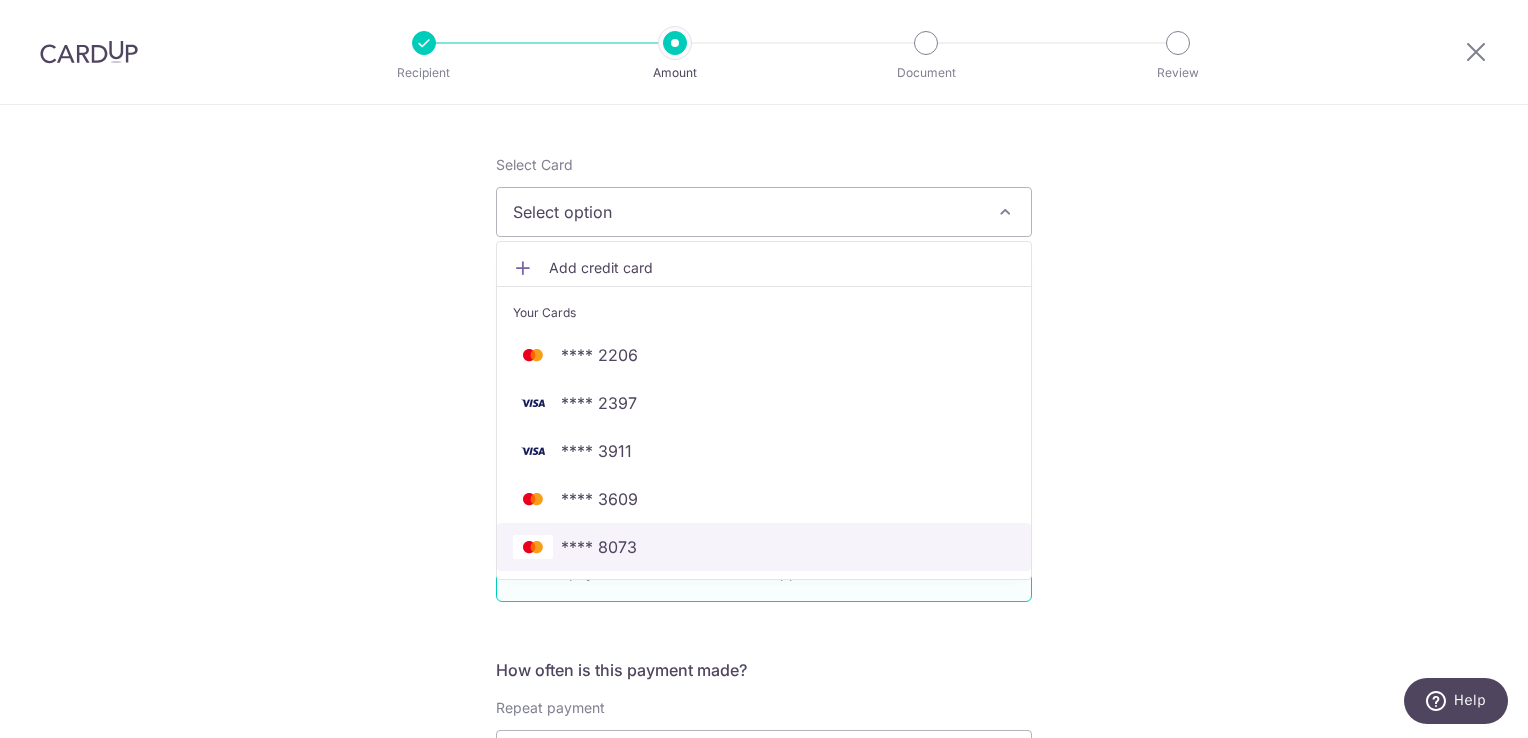 click on "**** 8073" at bounding box center [599, 547] 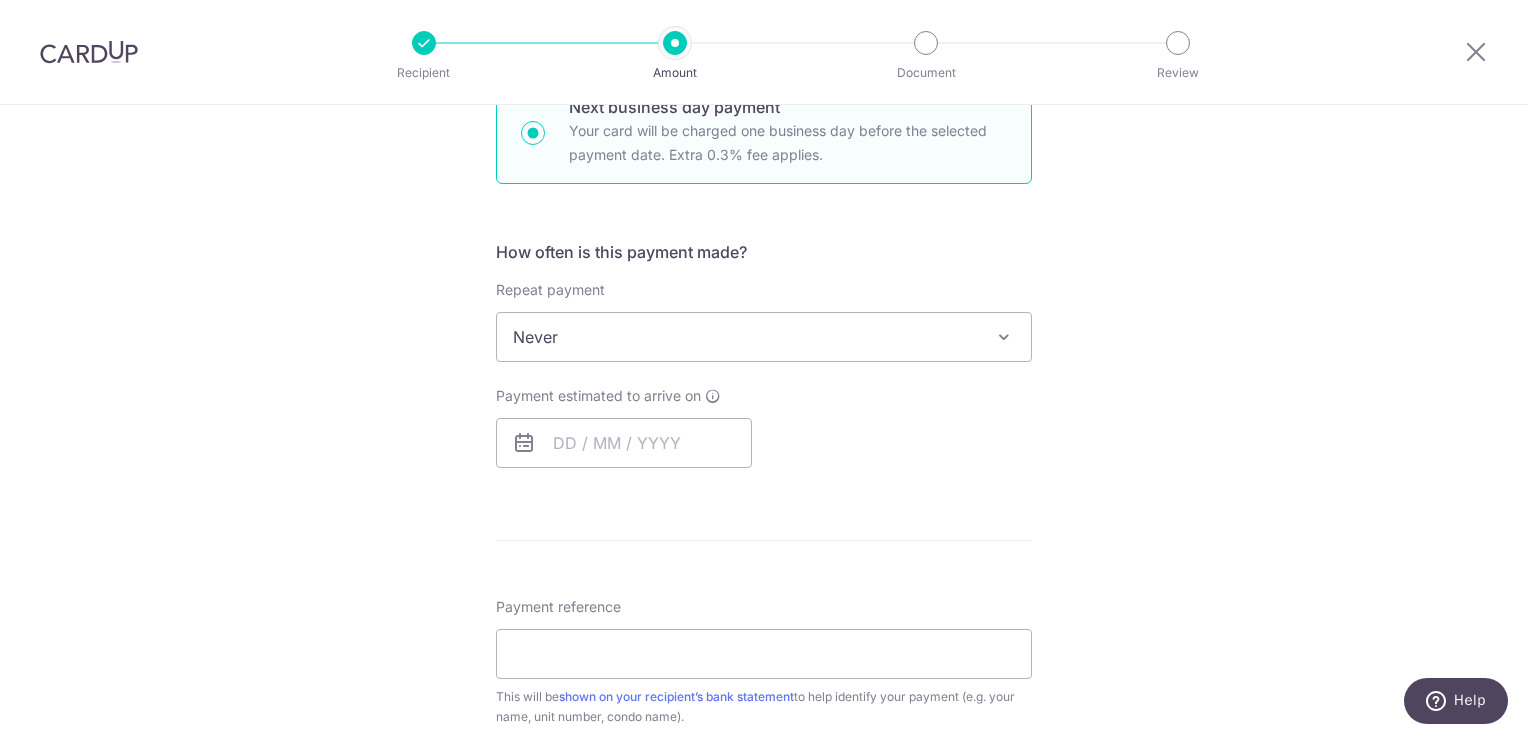 scroll, scrollTop: 716, scrollLeft: 0, axis: vertical 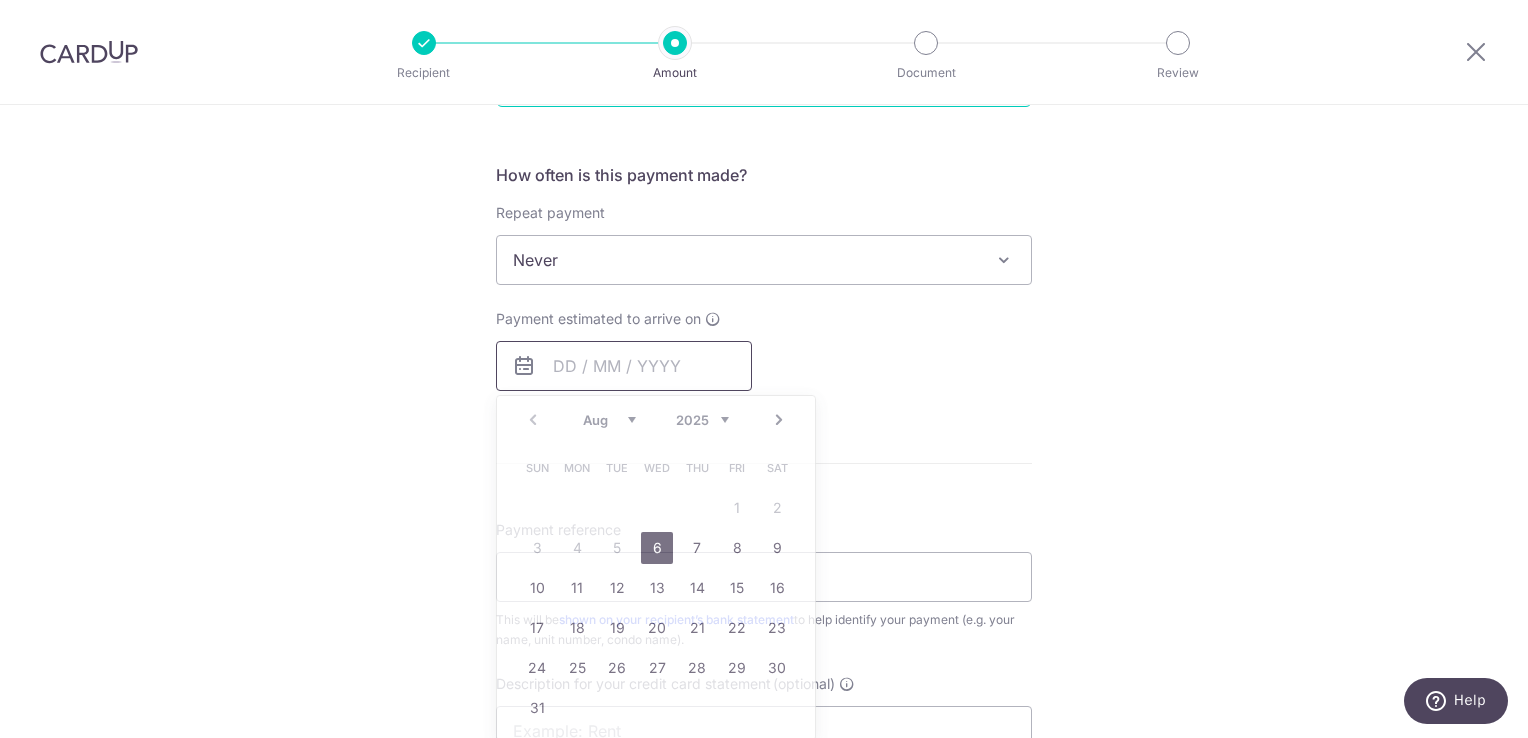 click at bounding box center (624, 366) 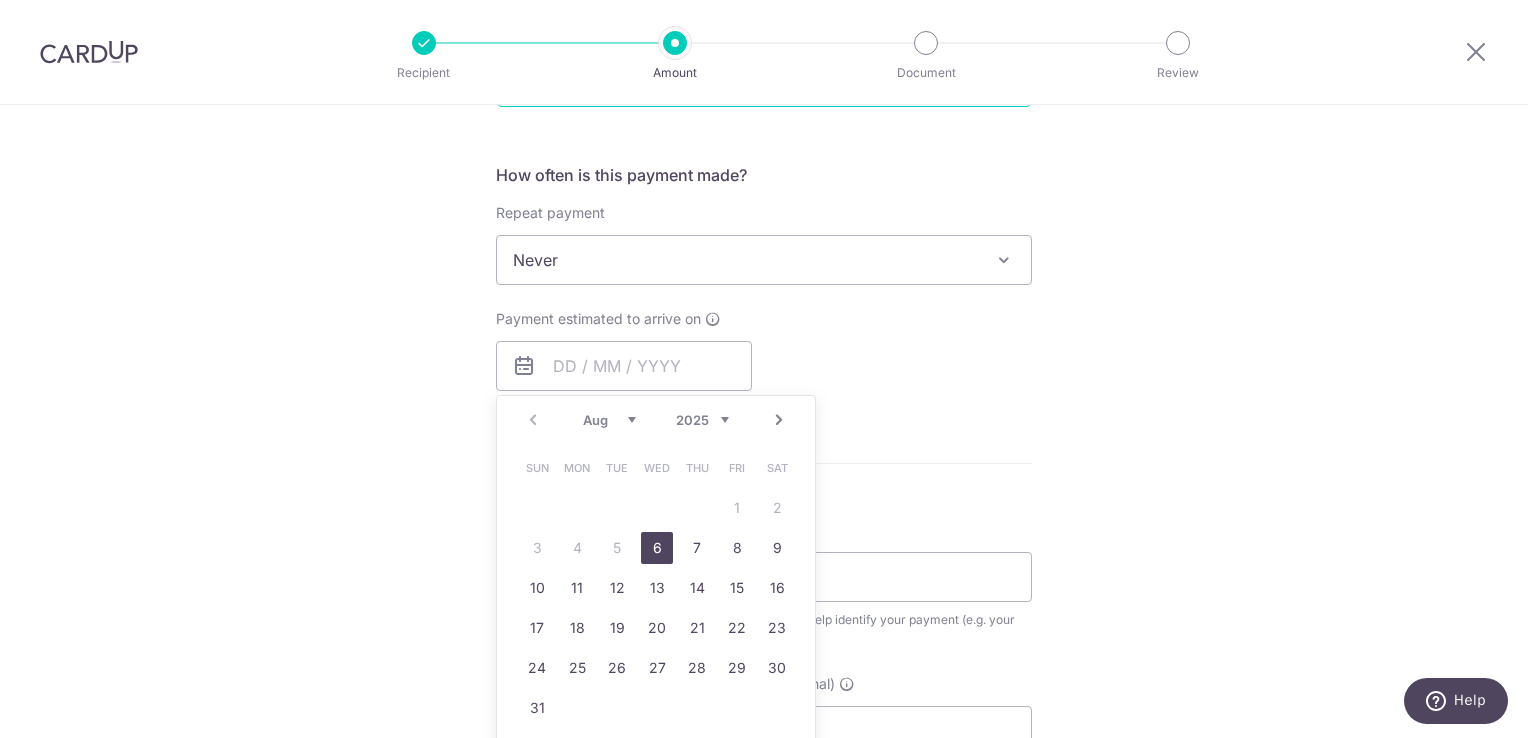 click on "6" at bounding box center (657, 548) 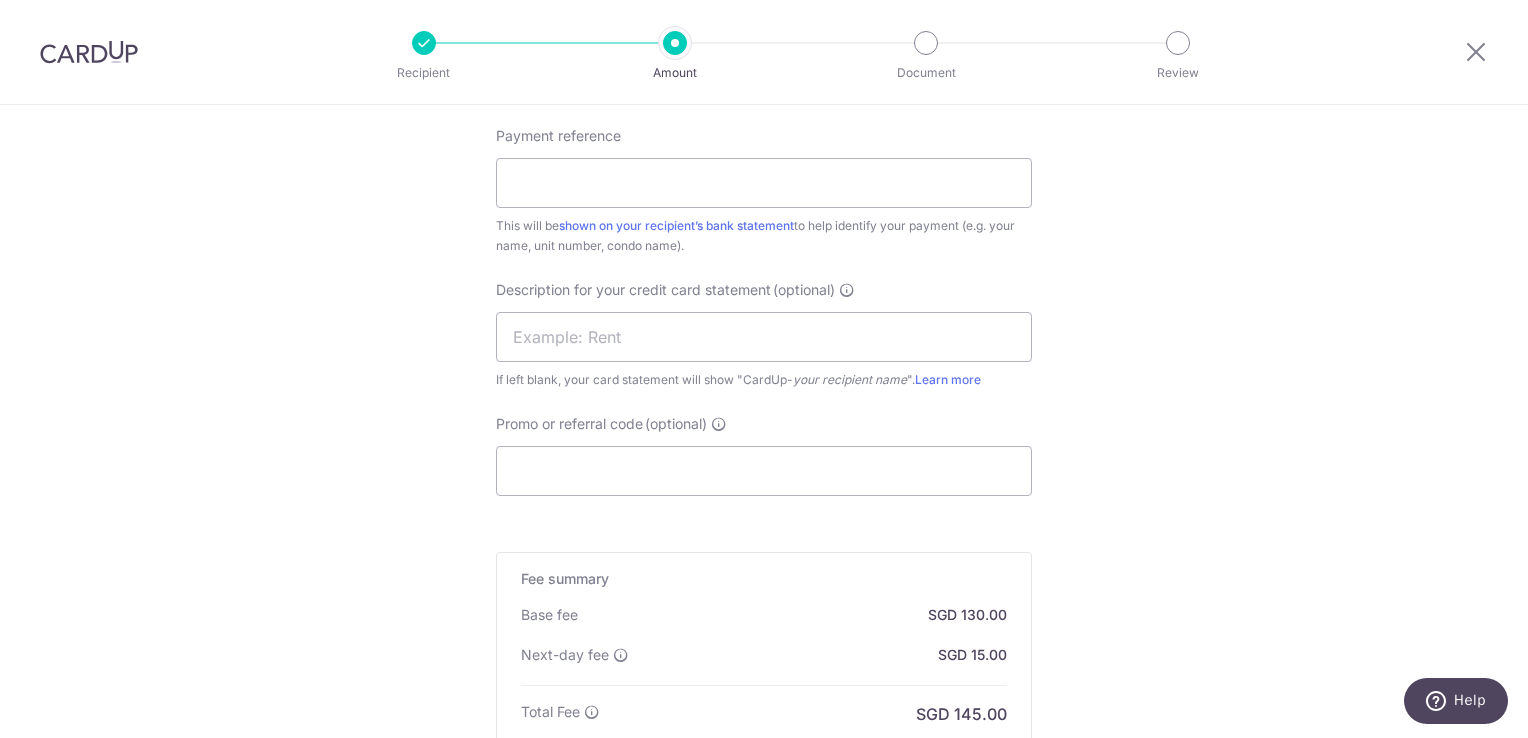scroll, scrollTop: 1293, scrollLeft: 0, axis: vertical 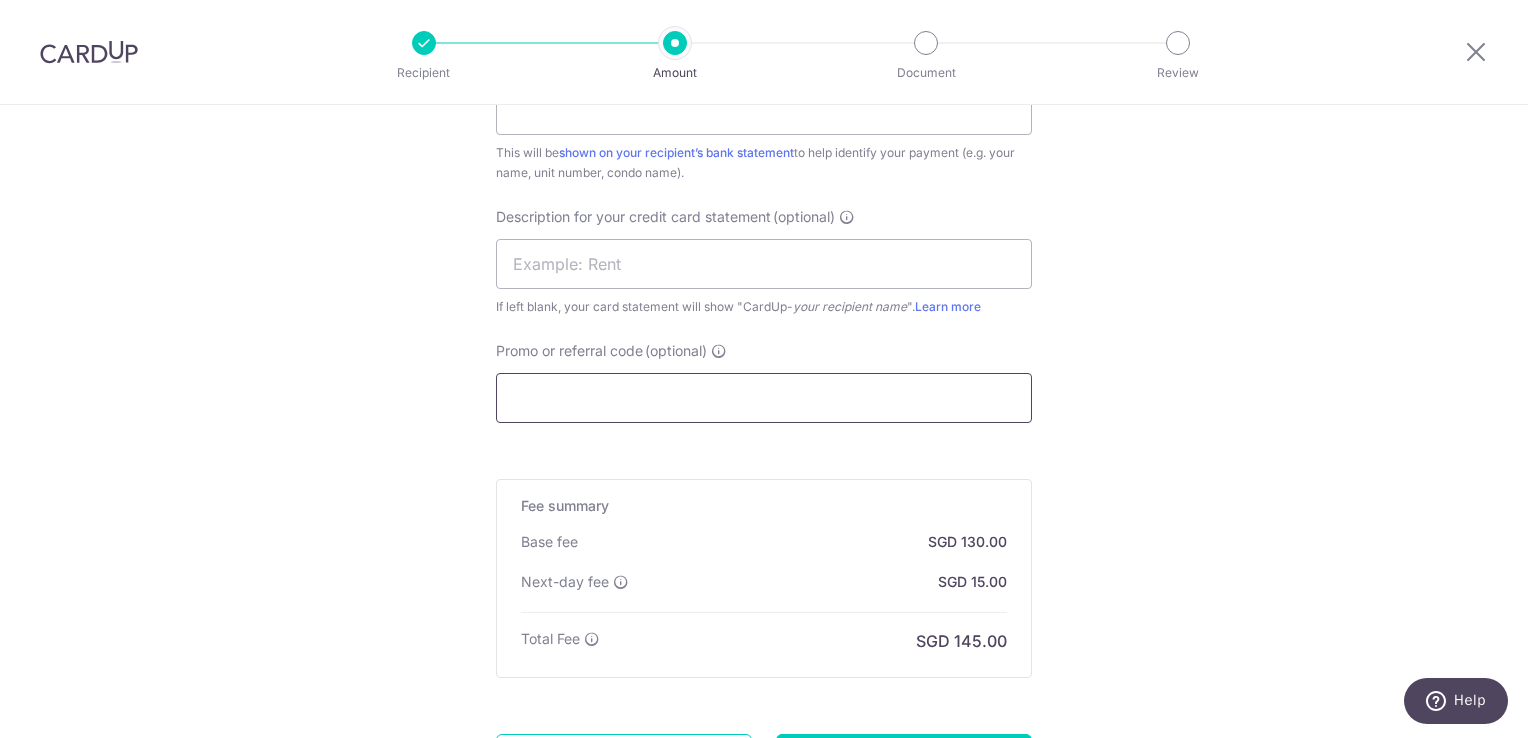 click on "Promo or referral code
(optional)" at bounding box center [764, 398] 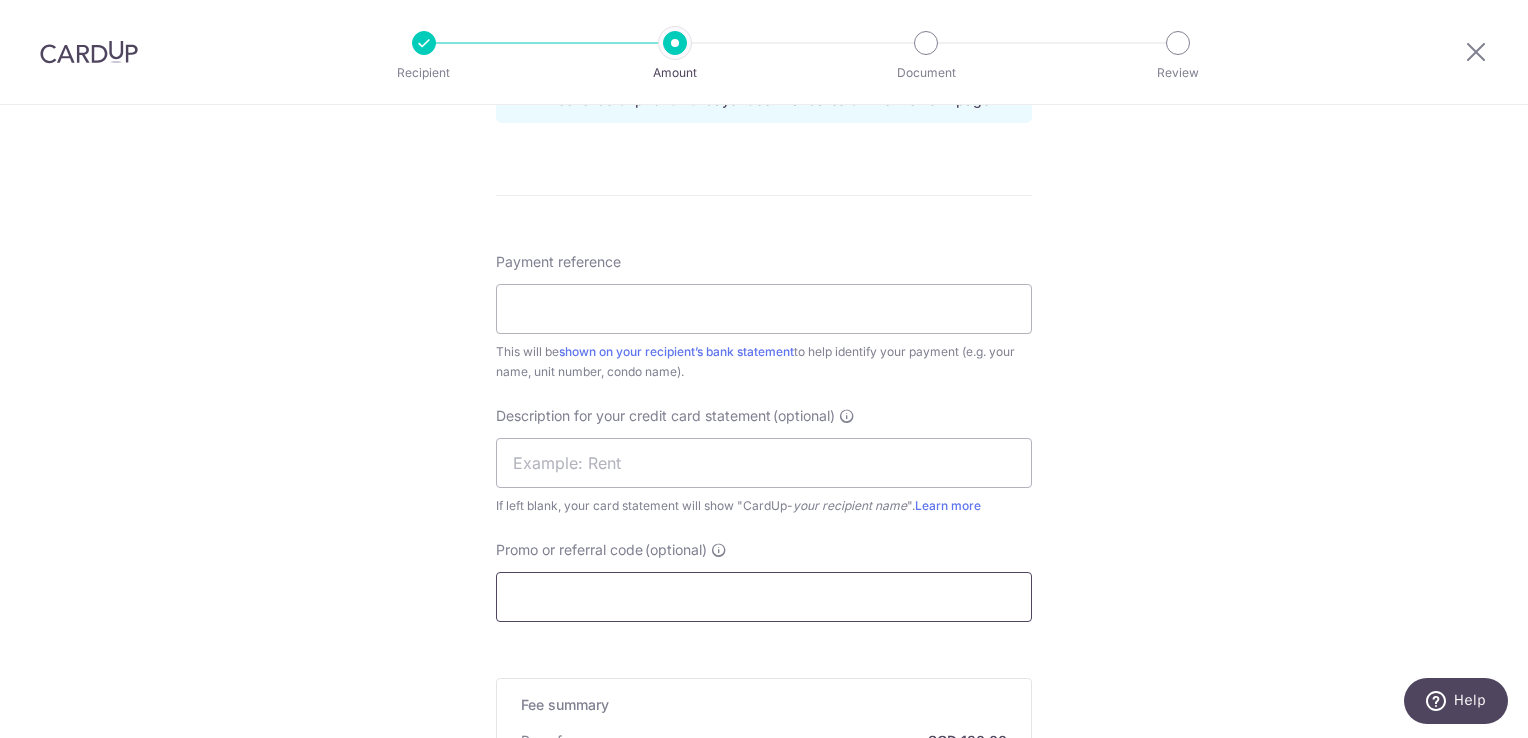 scroll, scrollTop: 1091, scrollLeft: 0, axis: vertical 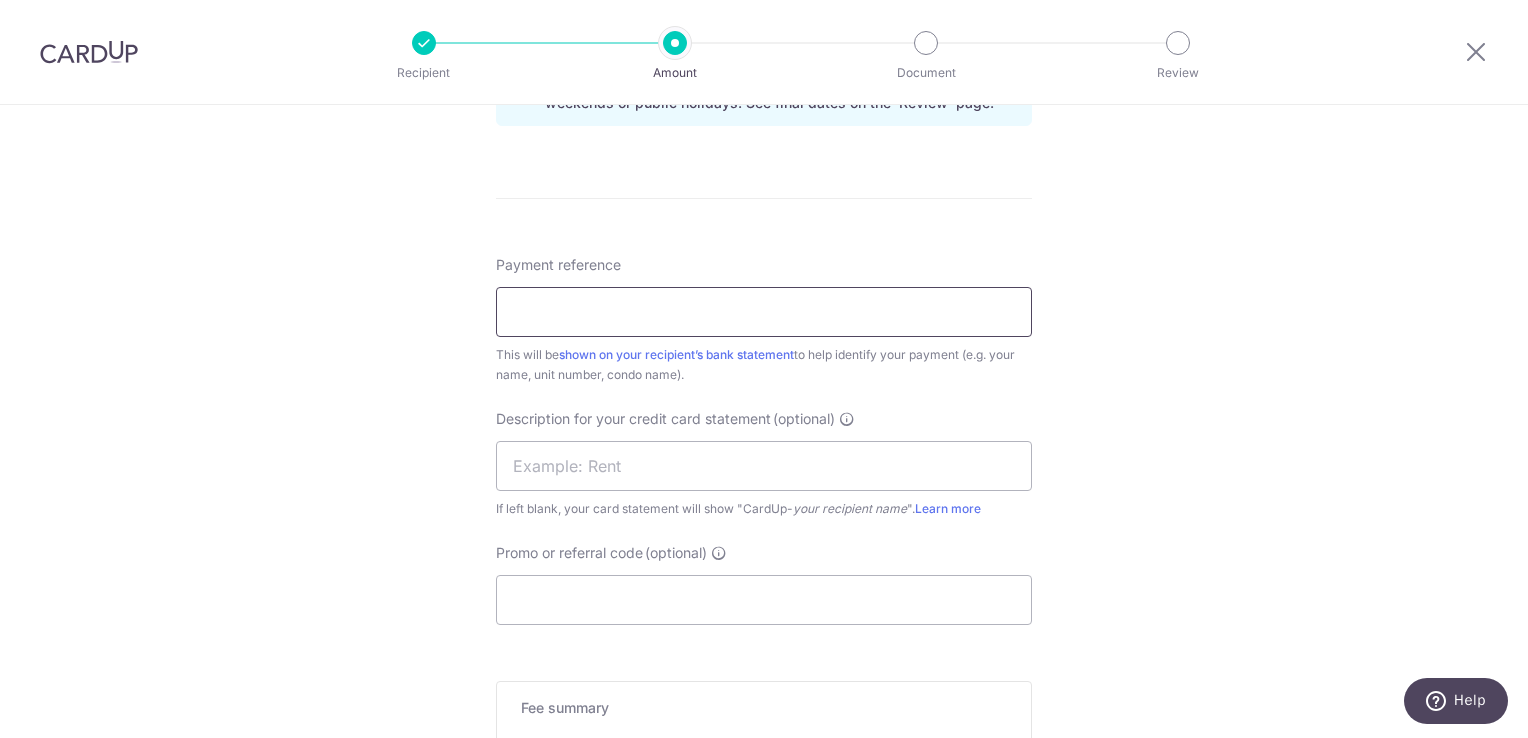 click on "Payment reference" at bounding box center [764, 312] 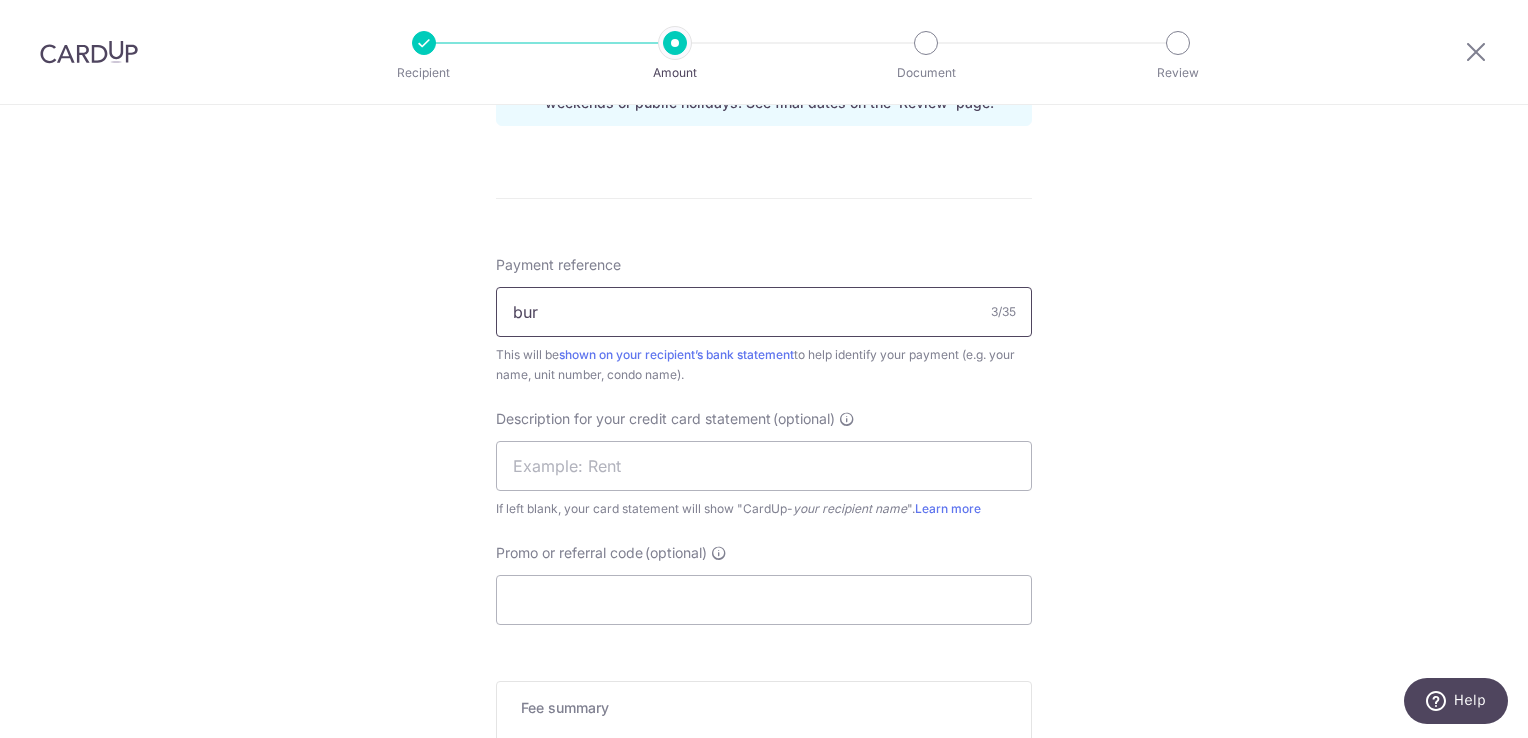 type on "burlington1001rent" 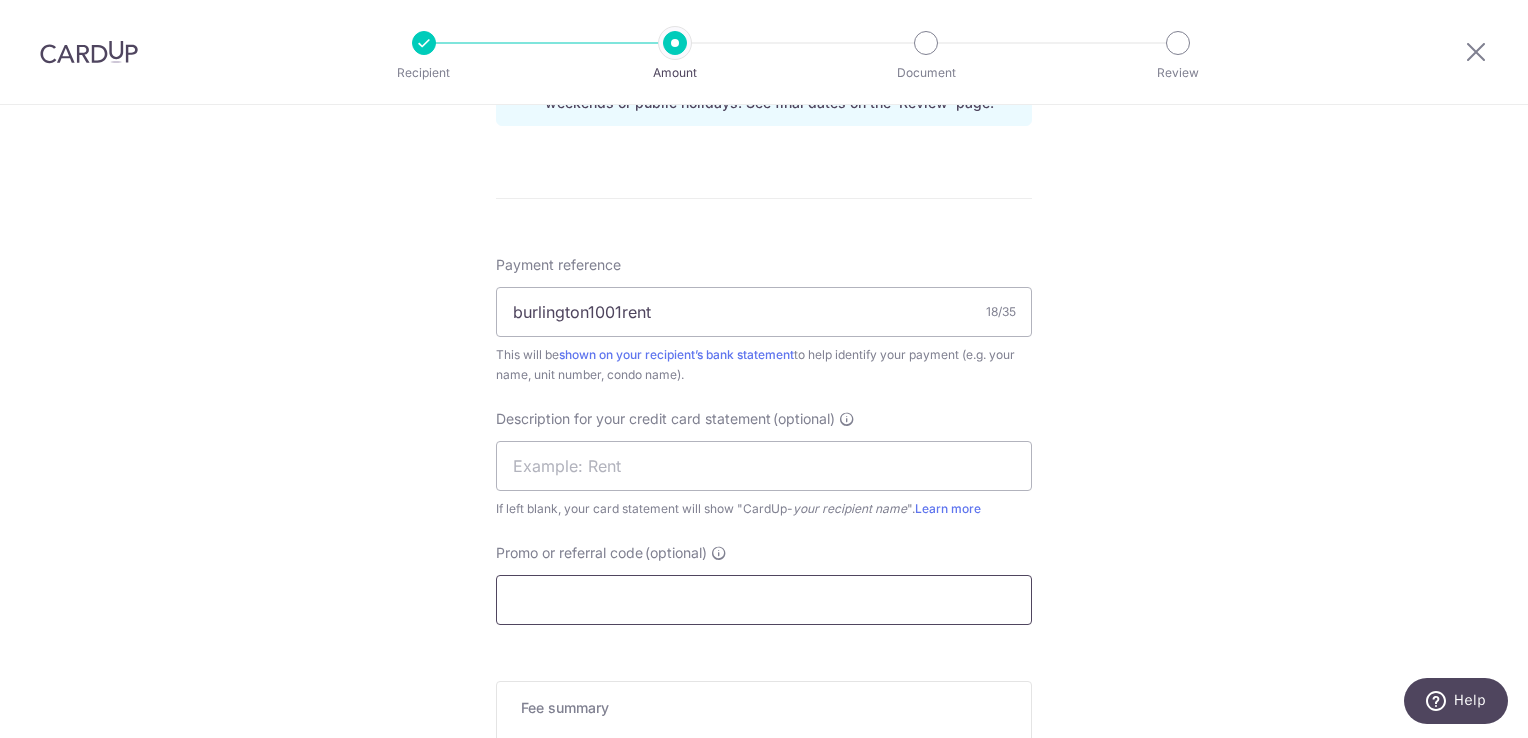 click on "Promo or referral code
(optional)" at bounding box center (764, 600) 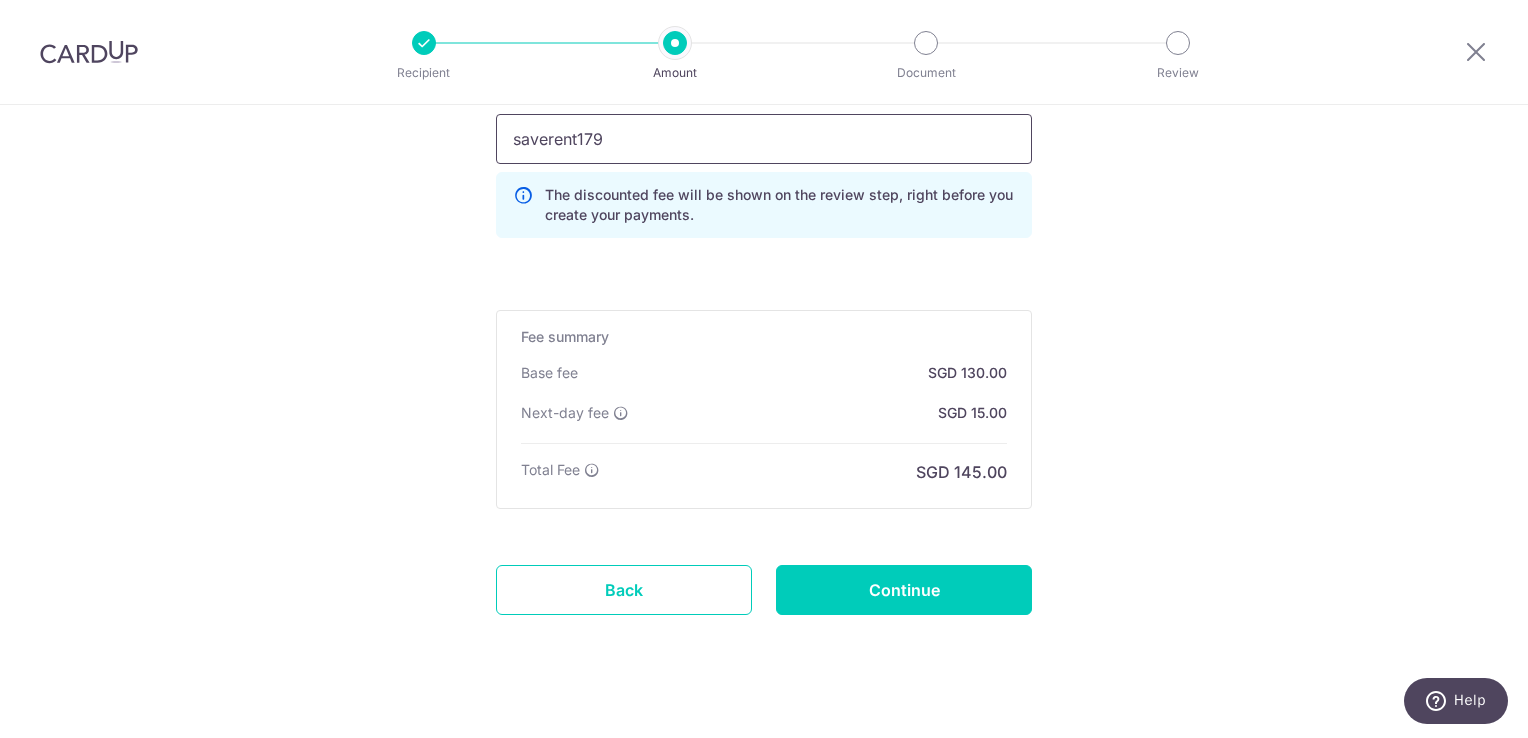 scroll, scrollTop: 1564, scrollLeft: 0, axis: vertical 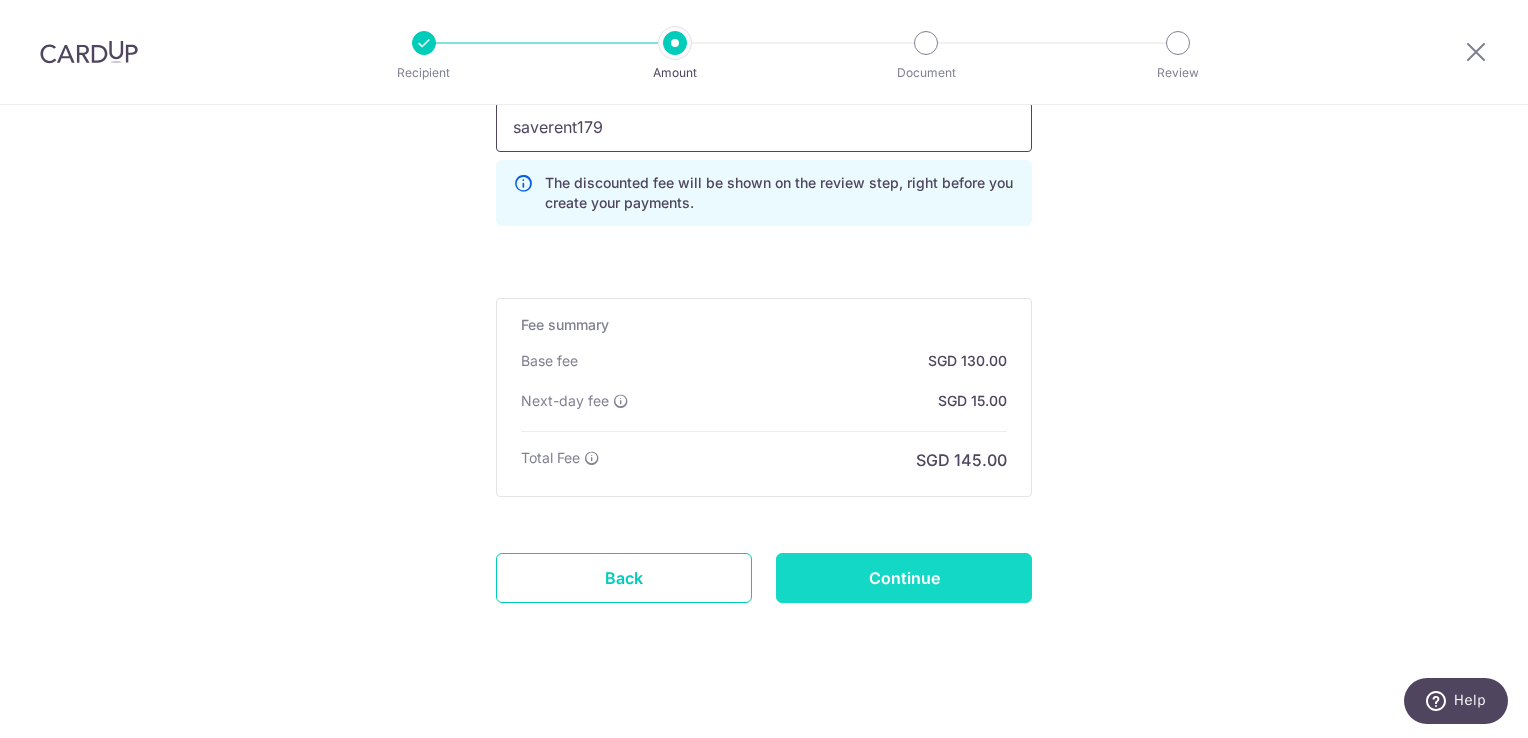 type on "saverent179" 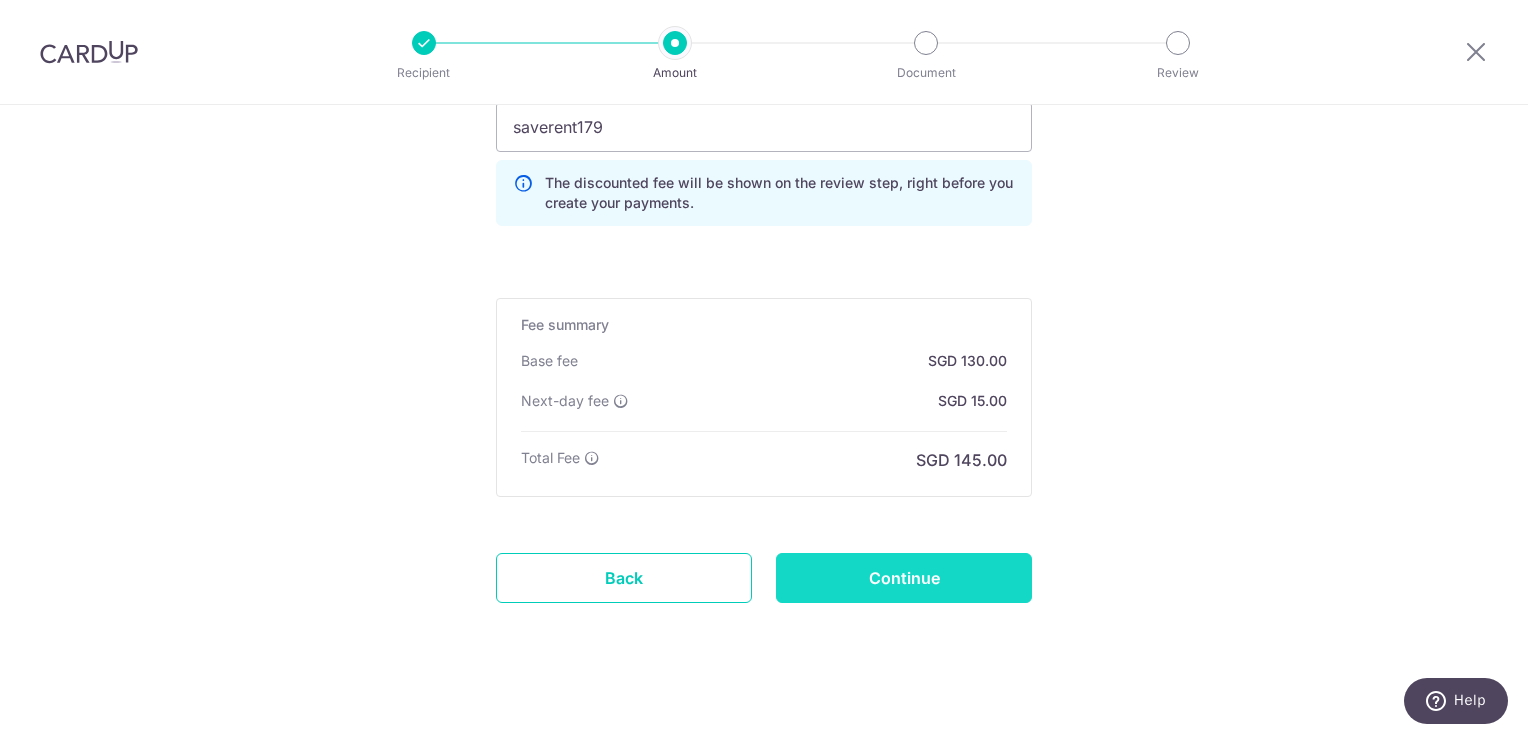 click on "Continue" at bounding box center [904, 578] 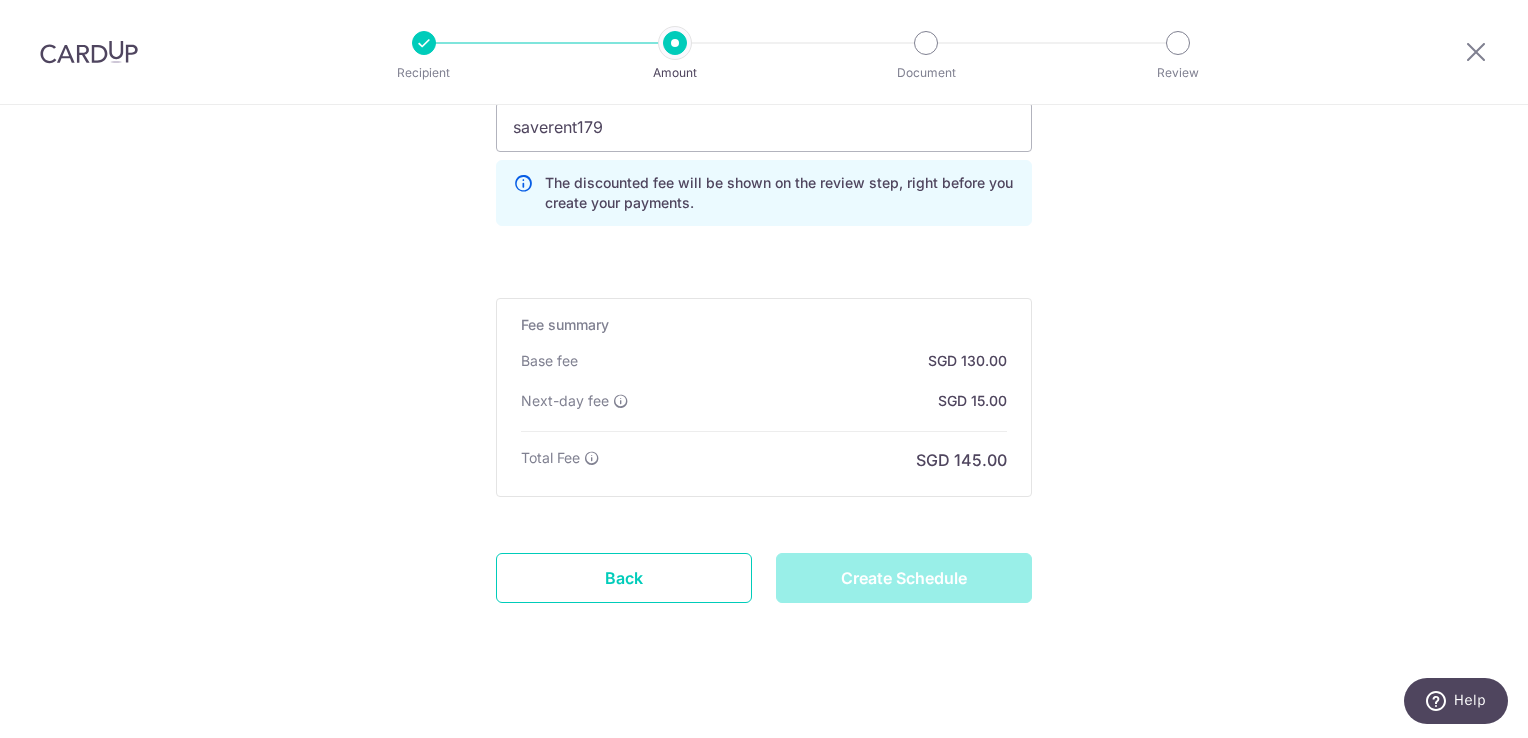type on "Create Schedule" 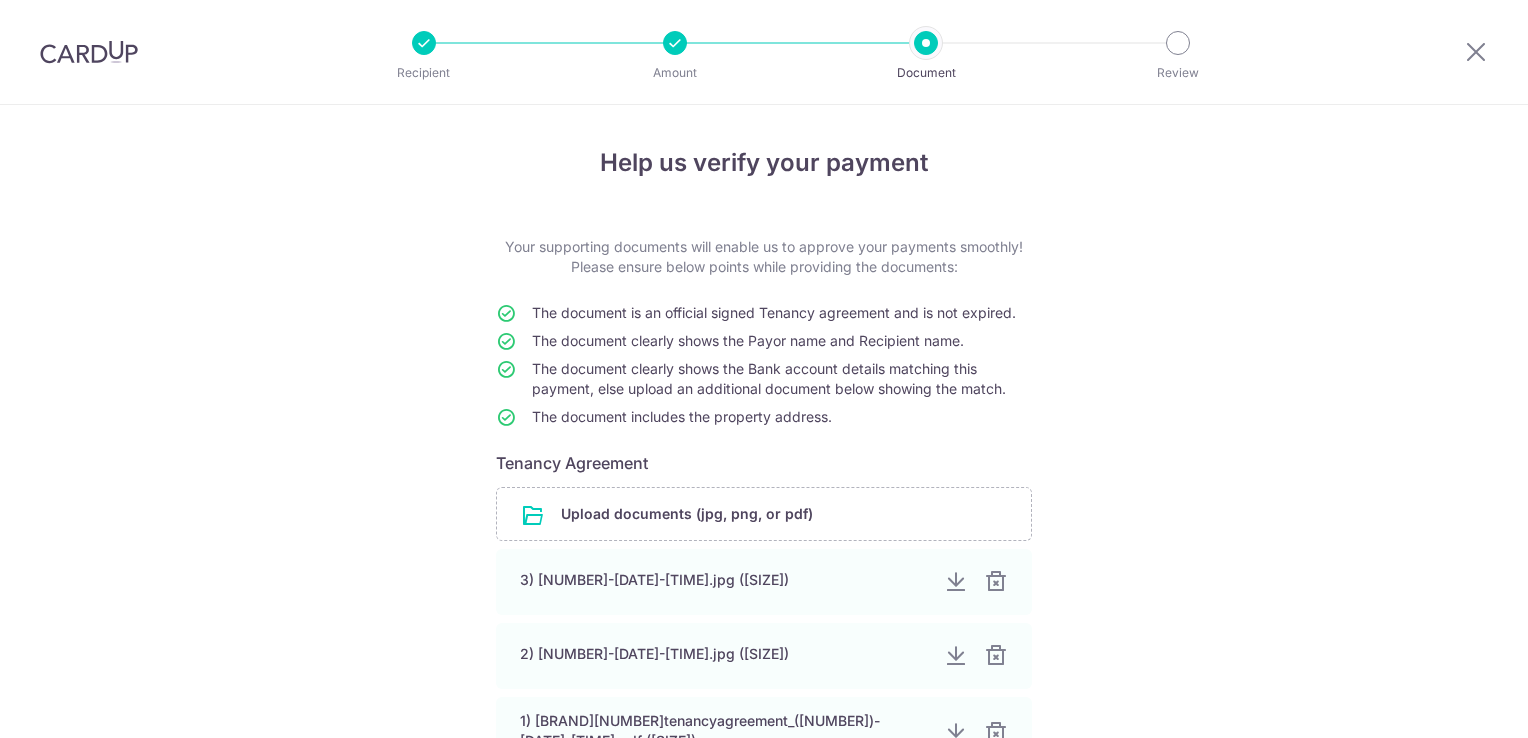 scroll, scrollTop: 0, scrollLeft: 0, axis: both 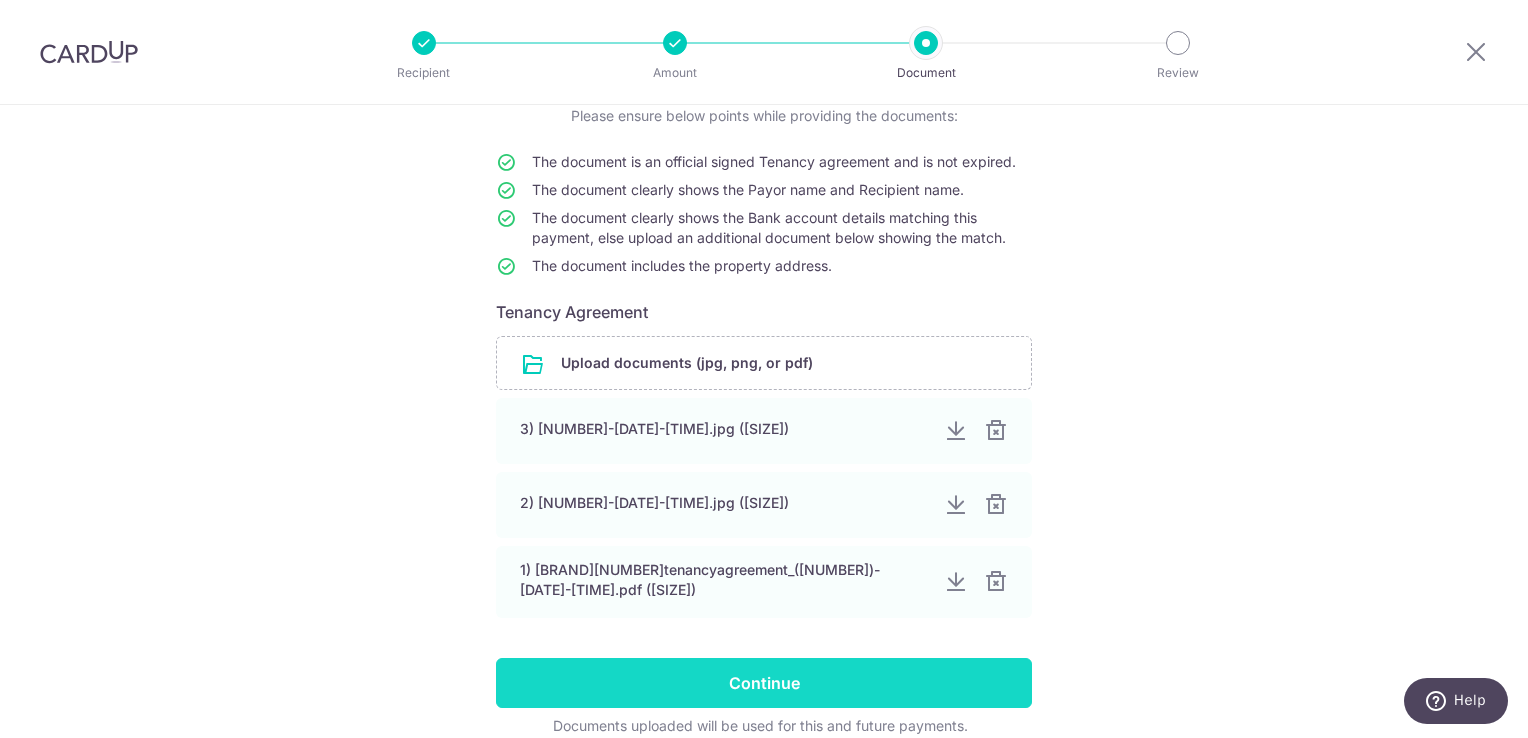 click on "Continue" at bounding box center (764, 683) 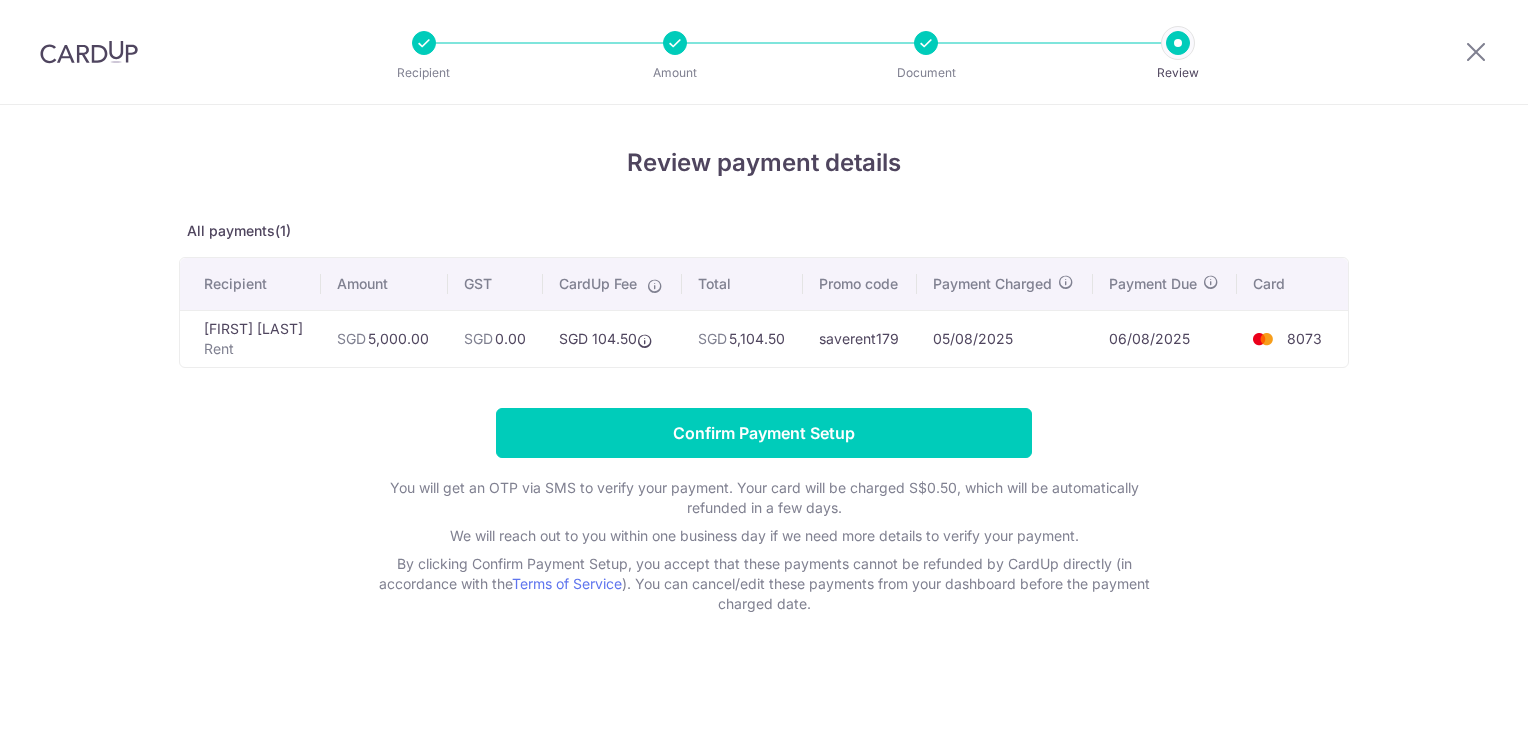 scroll, scrollTop: 0, scrollLeft: 0, axis: both 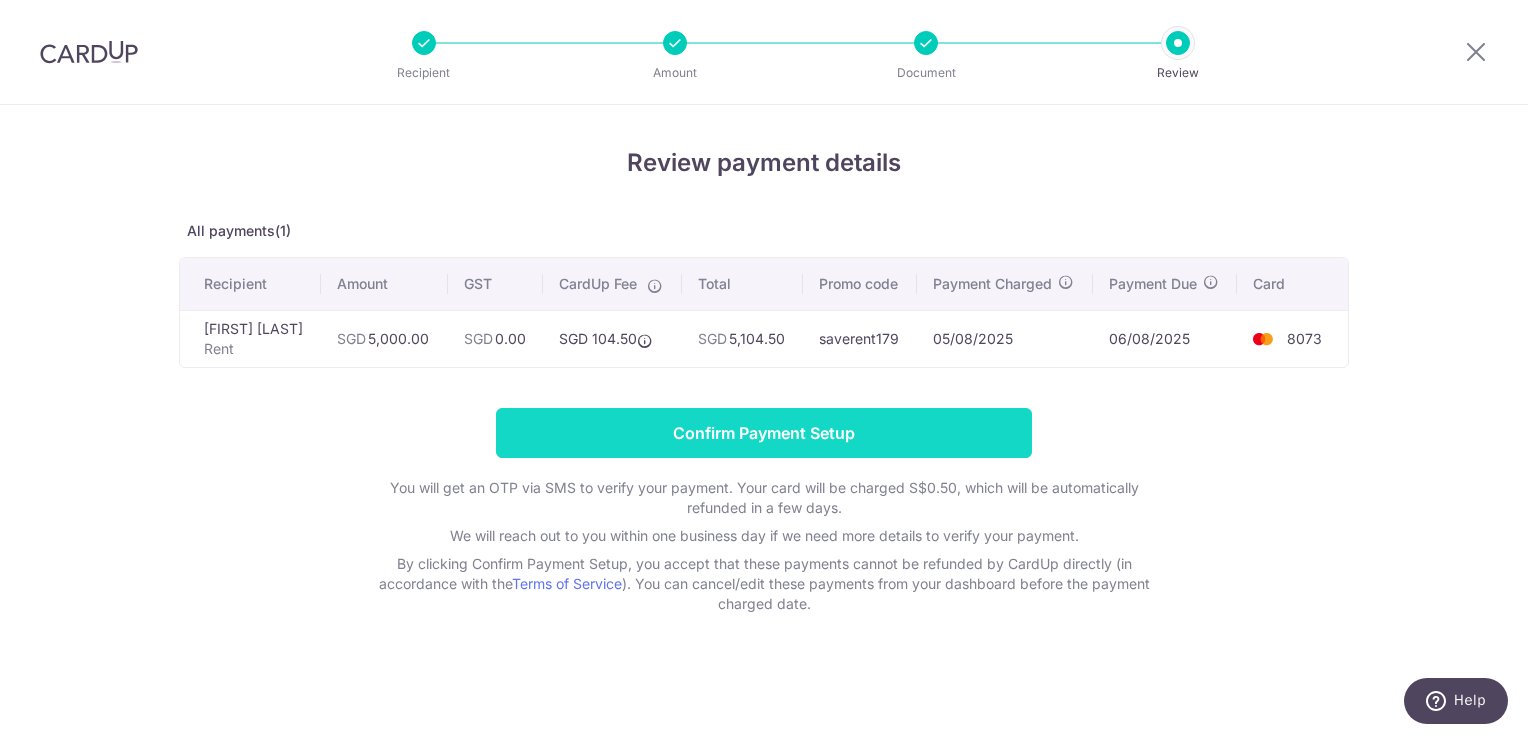 click on "Confirm Payment Setup" at bounding box center (764, 433) 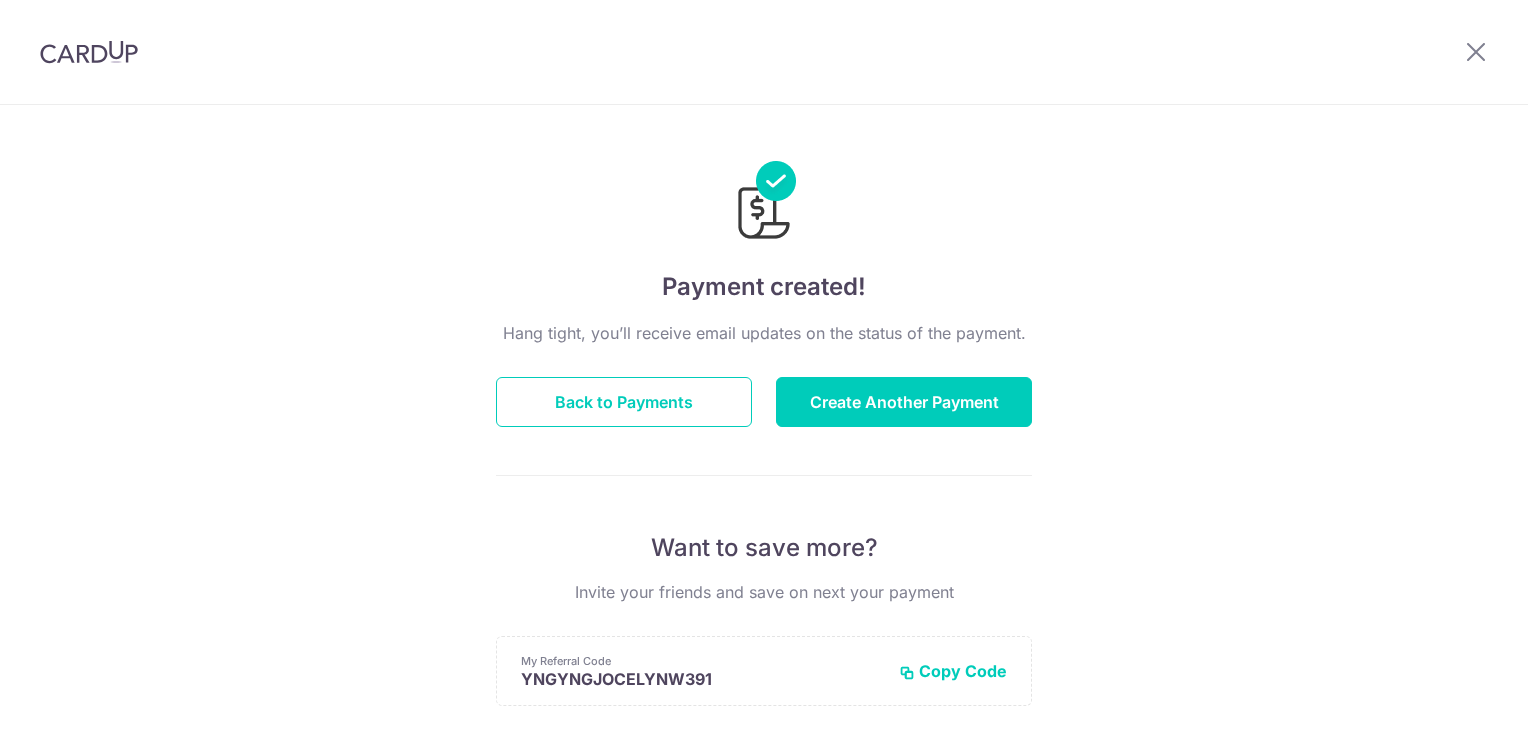scroll, scrollTop: 0, scrollLeft: 0, axis: both 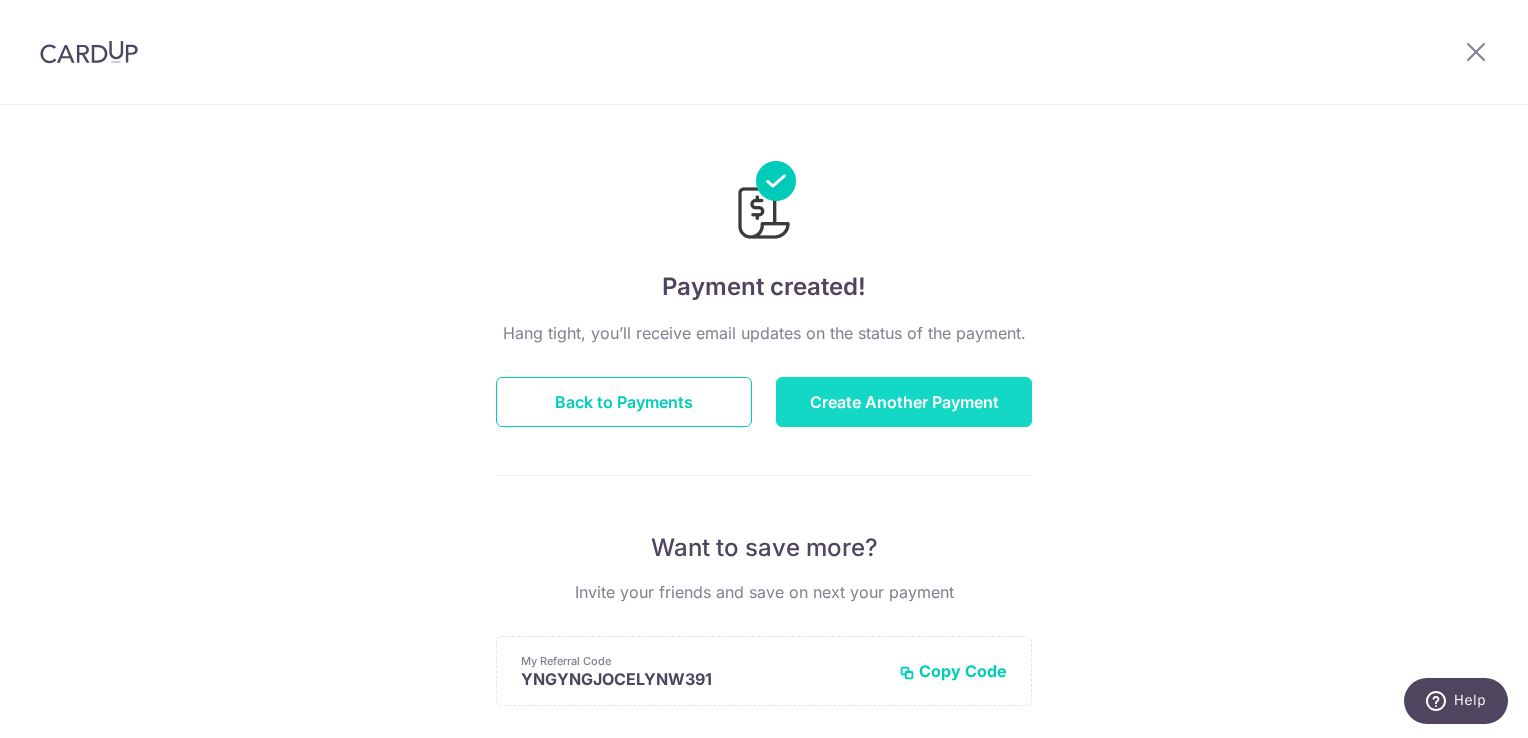 click on "Create Another Payment" at bounding box center (904, 402) 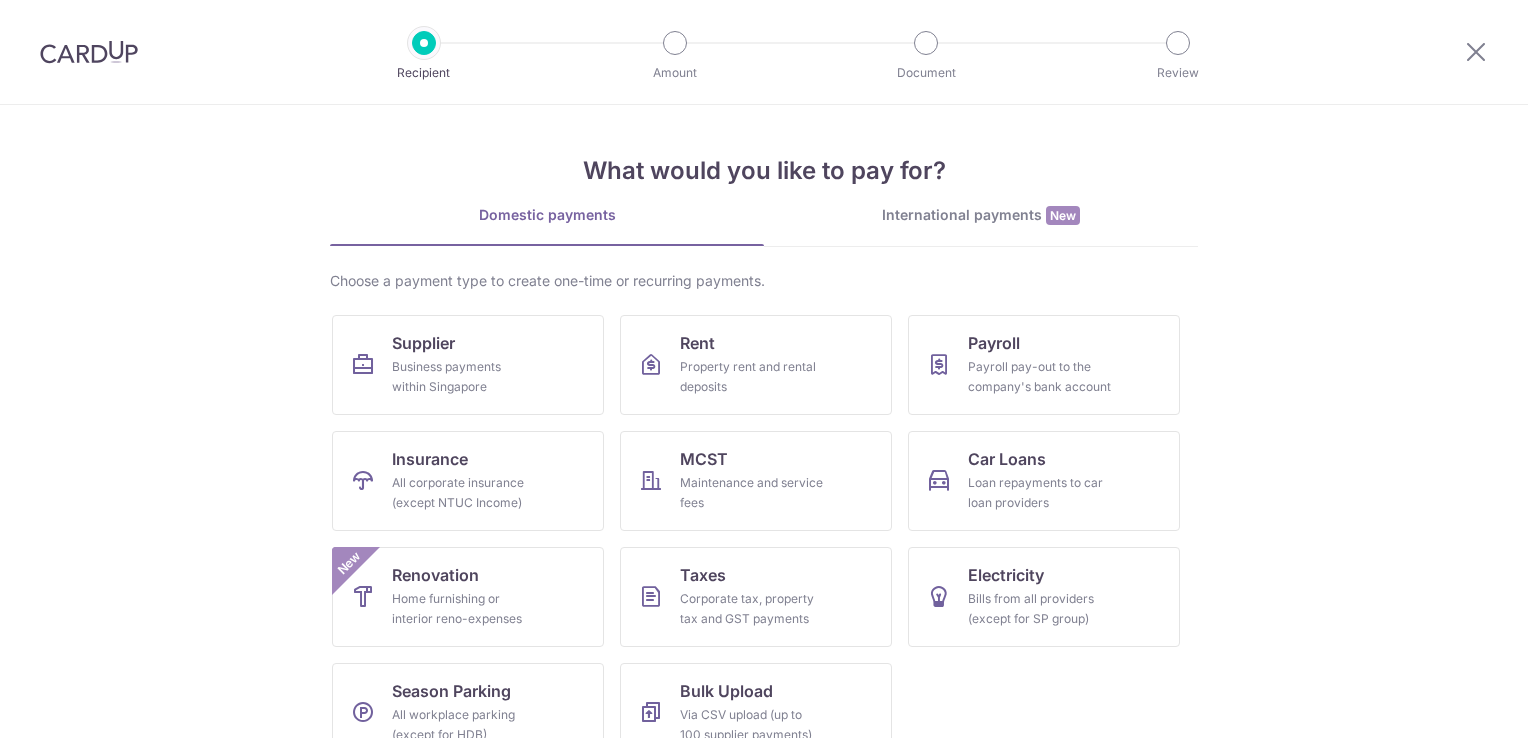 scroll, scrollTop: 0, scrollLeft: 0, axis: both 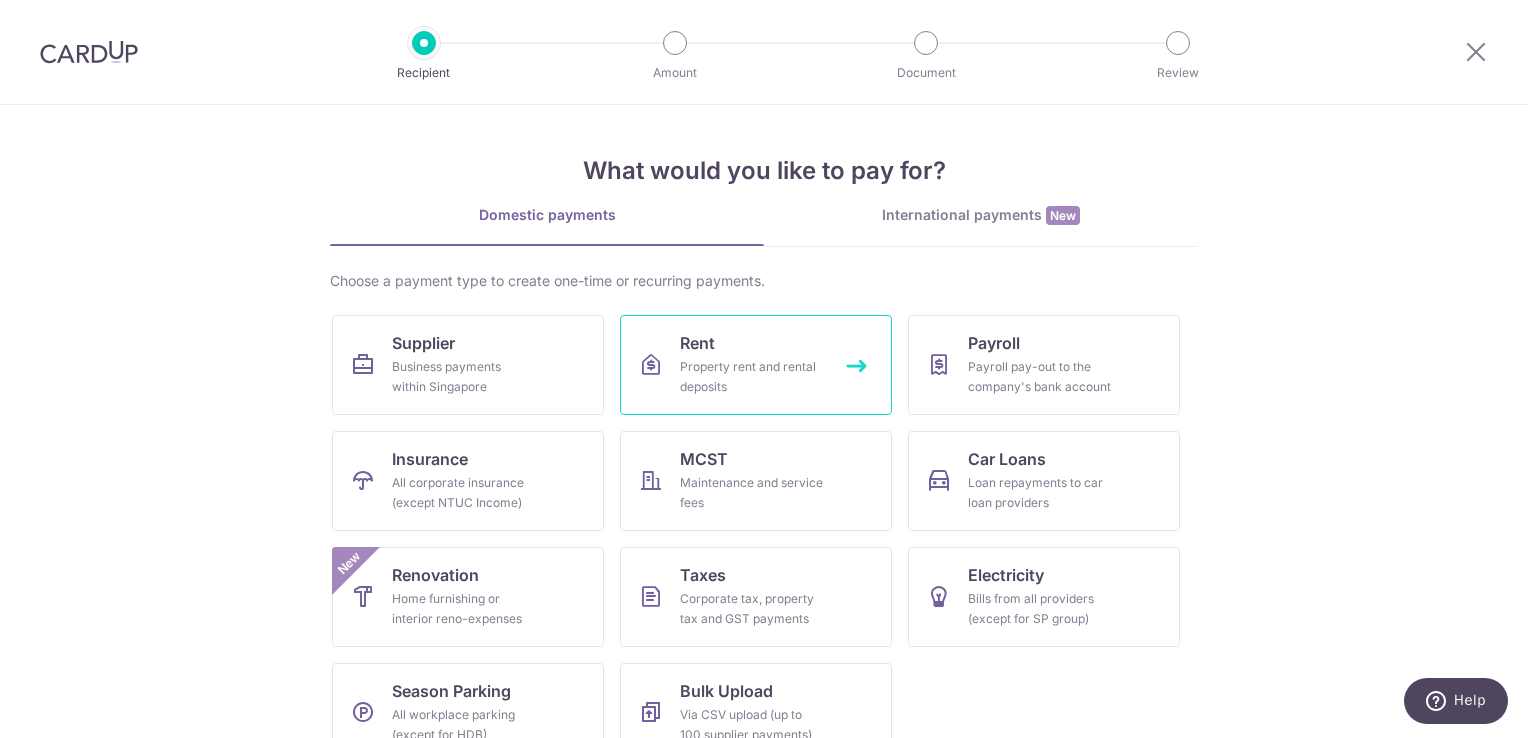 click on "Property rent and rental deposits" at bounding box center [752, 377] 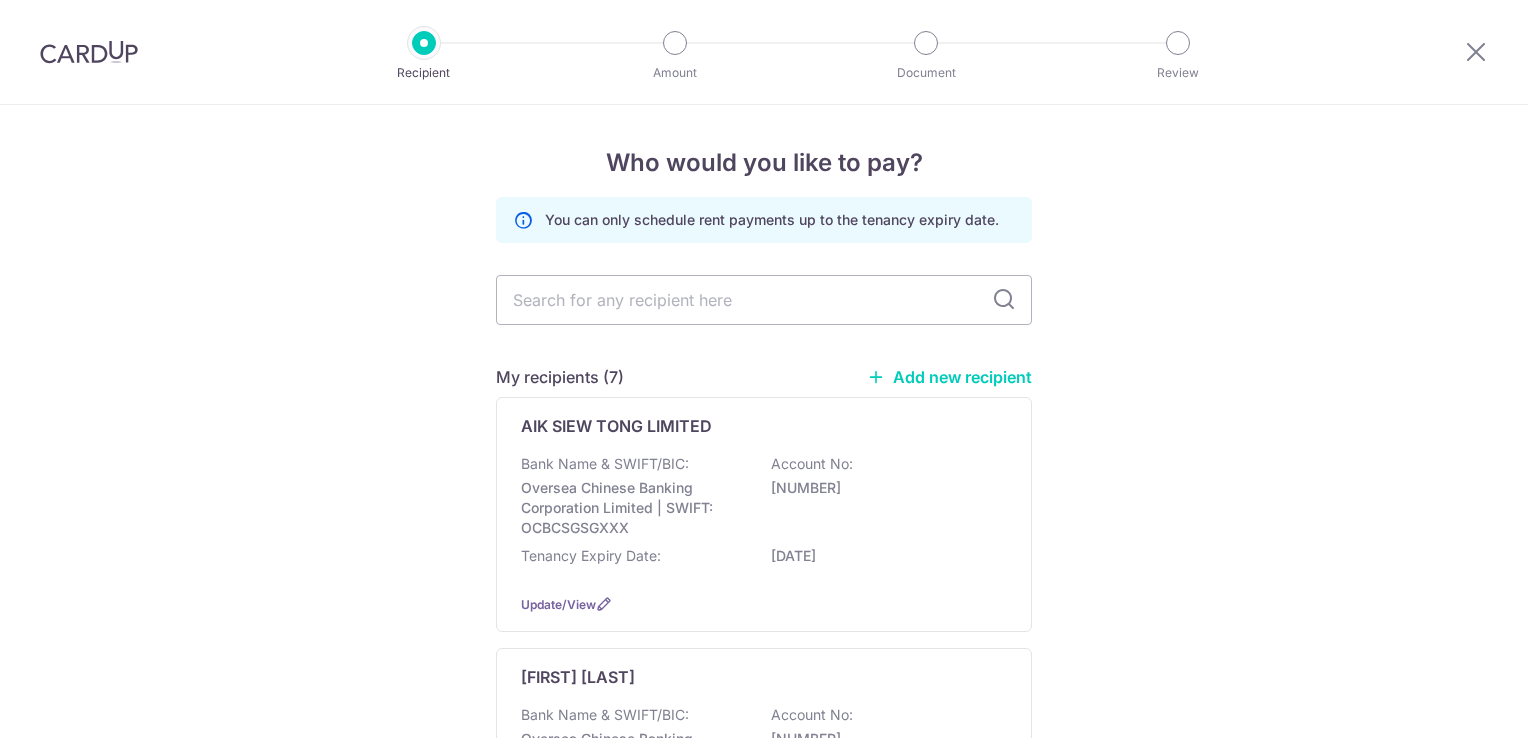 scroll, scrollTop: 0, scrollLeft: 0, axis: both 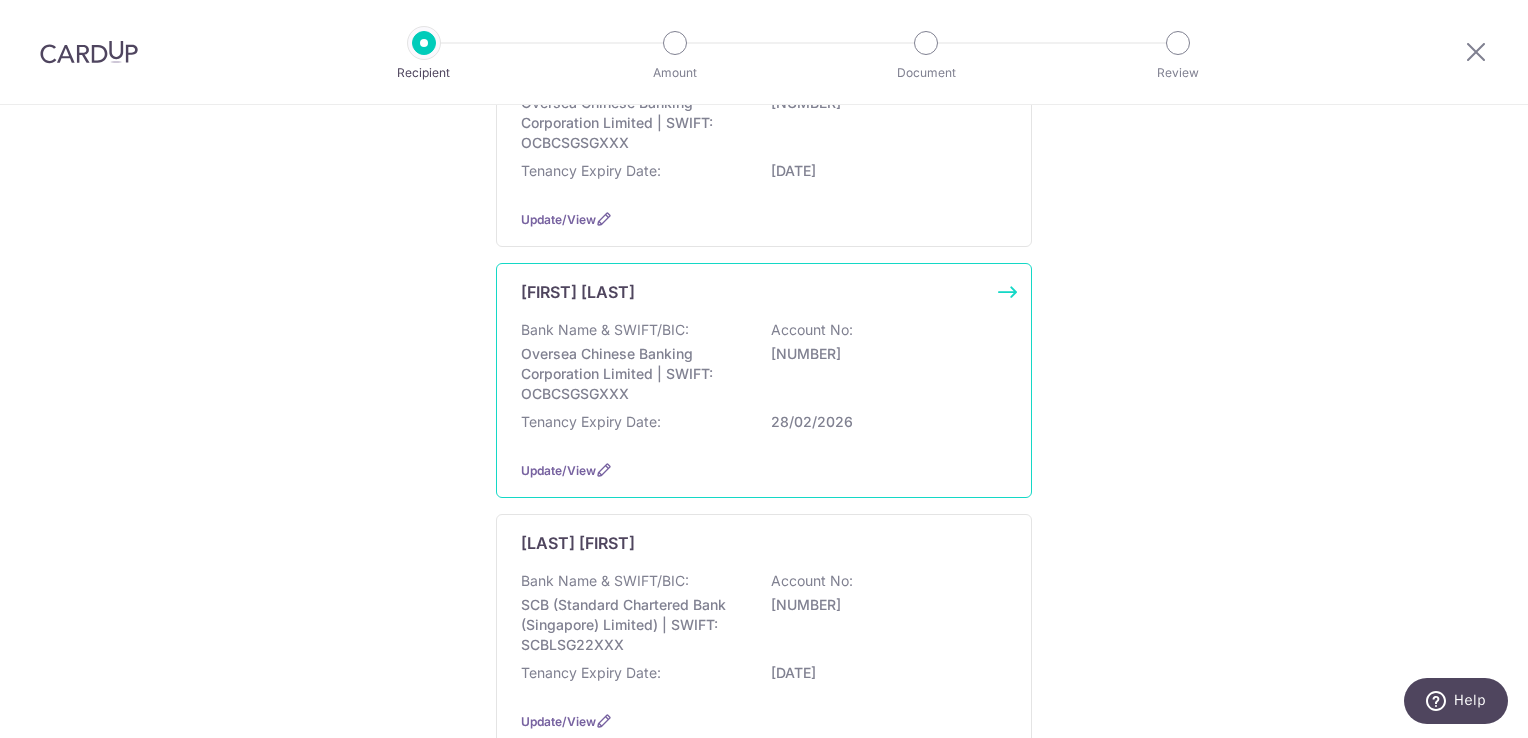 click on "Bank Name & SWIFT/BIC:
[BRAND] | SWIFT: [SWIFT]
Account No:
[NUMBER]
Tenancy Expiry Date:
[DATE]" at bounding box center [764, 382] 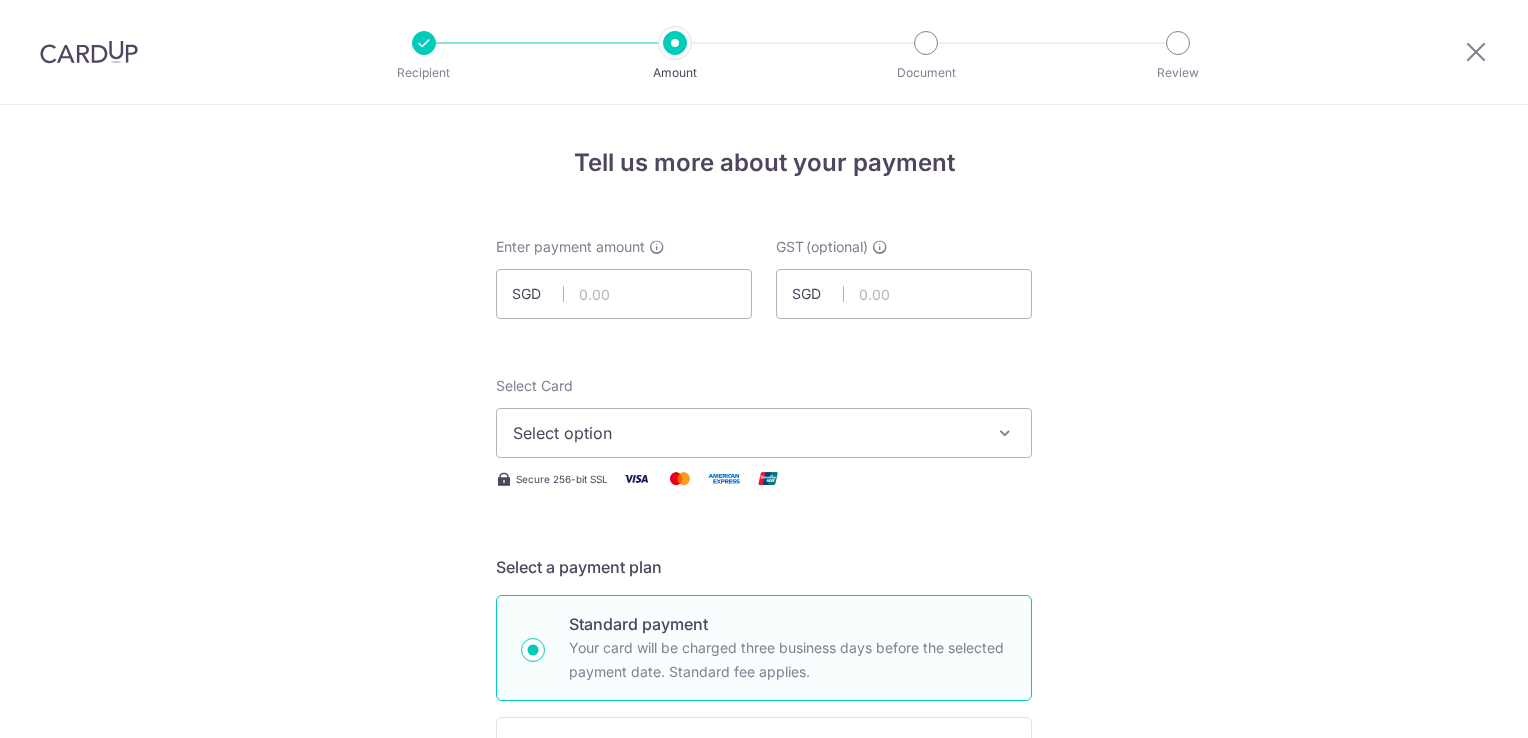 scroll, scrollTop: 0, scrollLeft: 0, axis: both 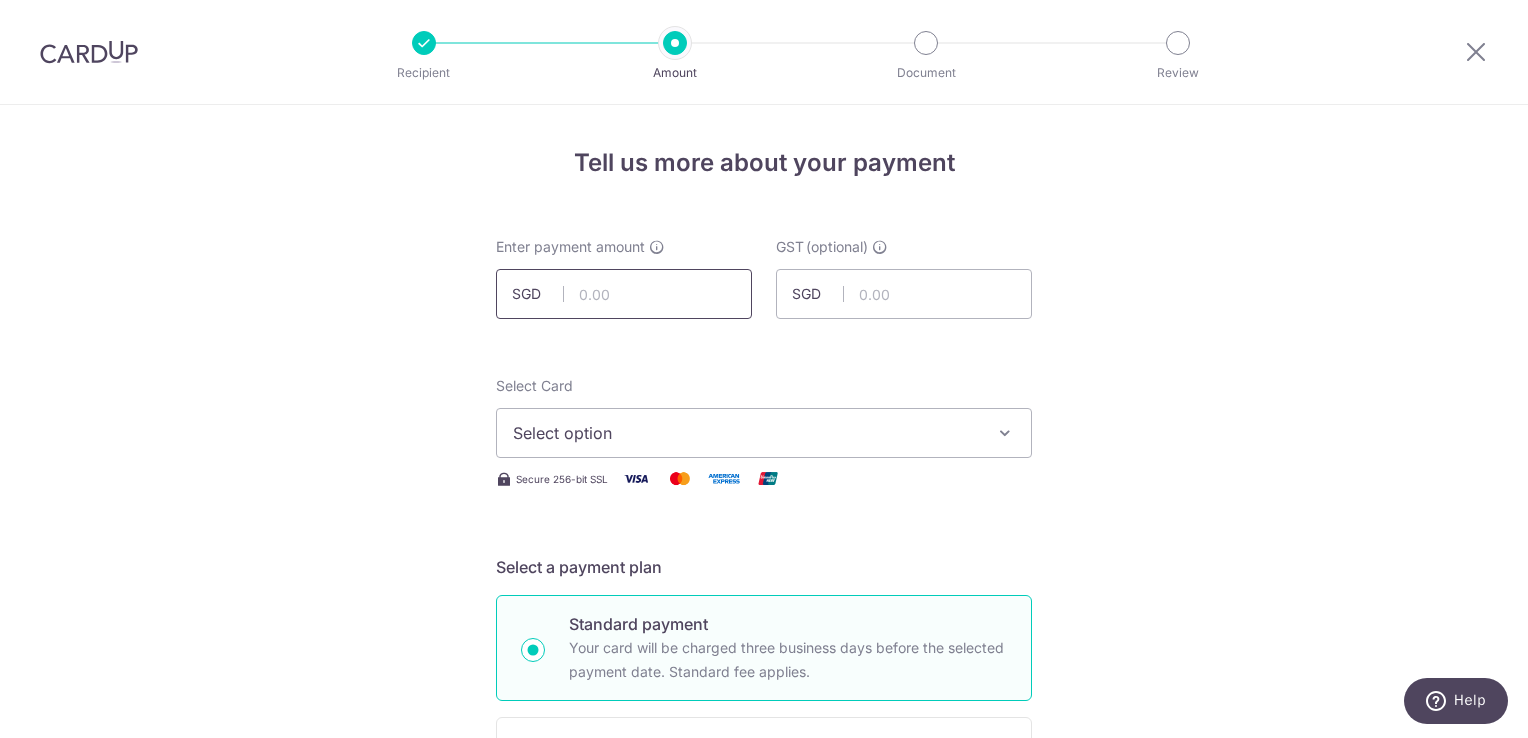 click at bounding box center [624, 294] 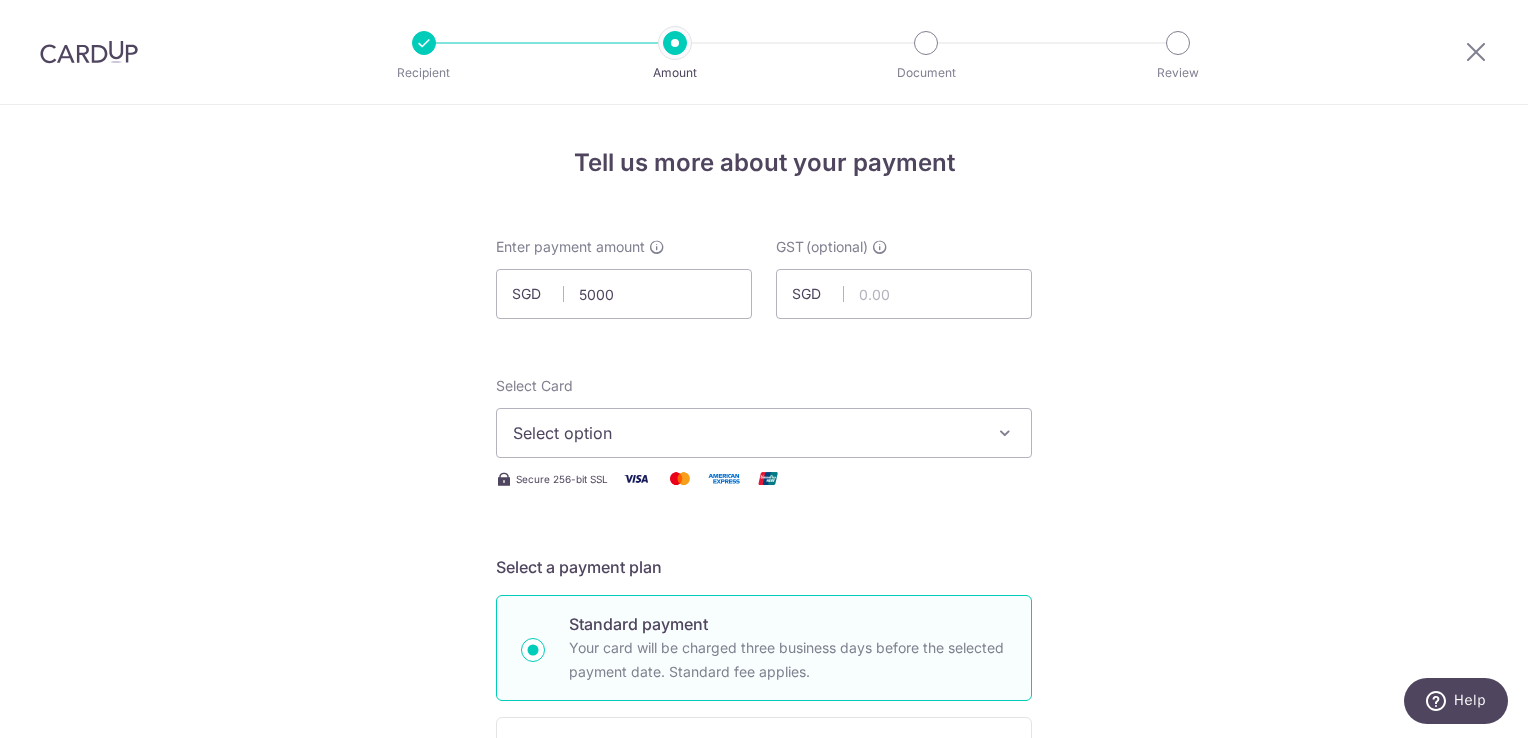 type on "5,000.00" 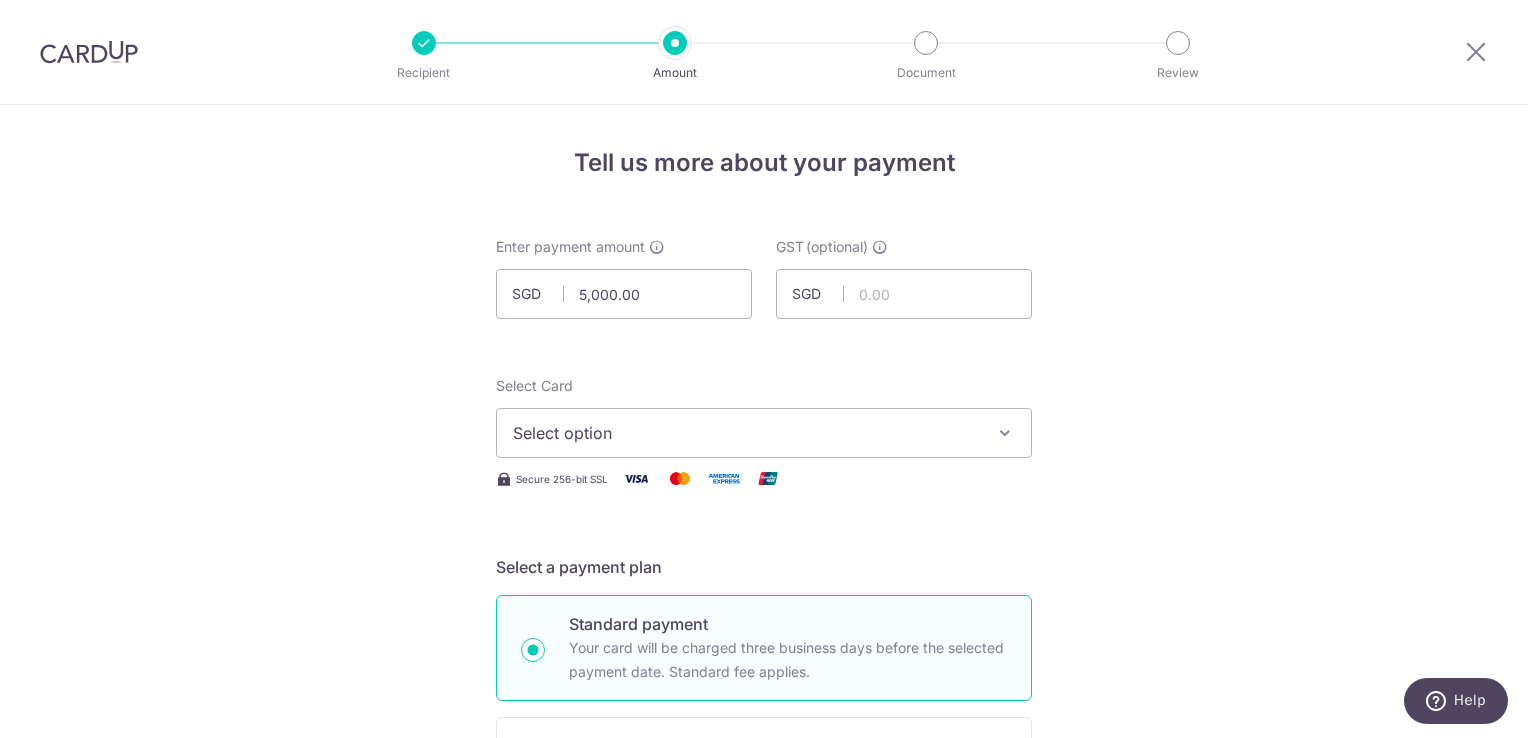 click on "Select option" at bounding box center [746, 433] 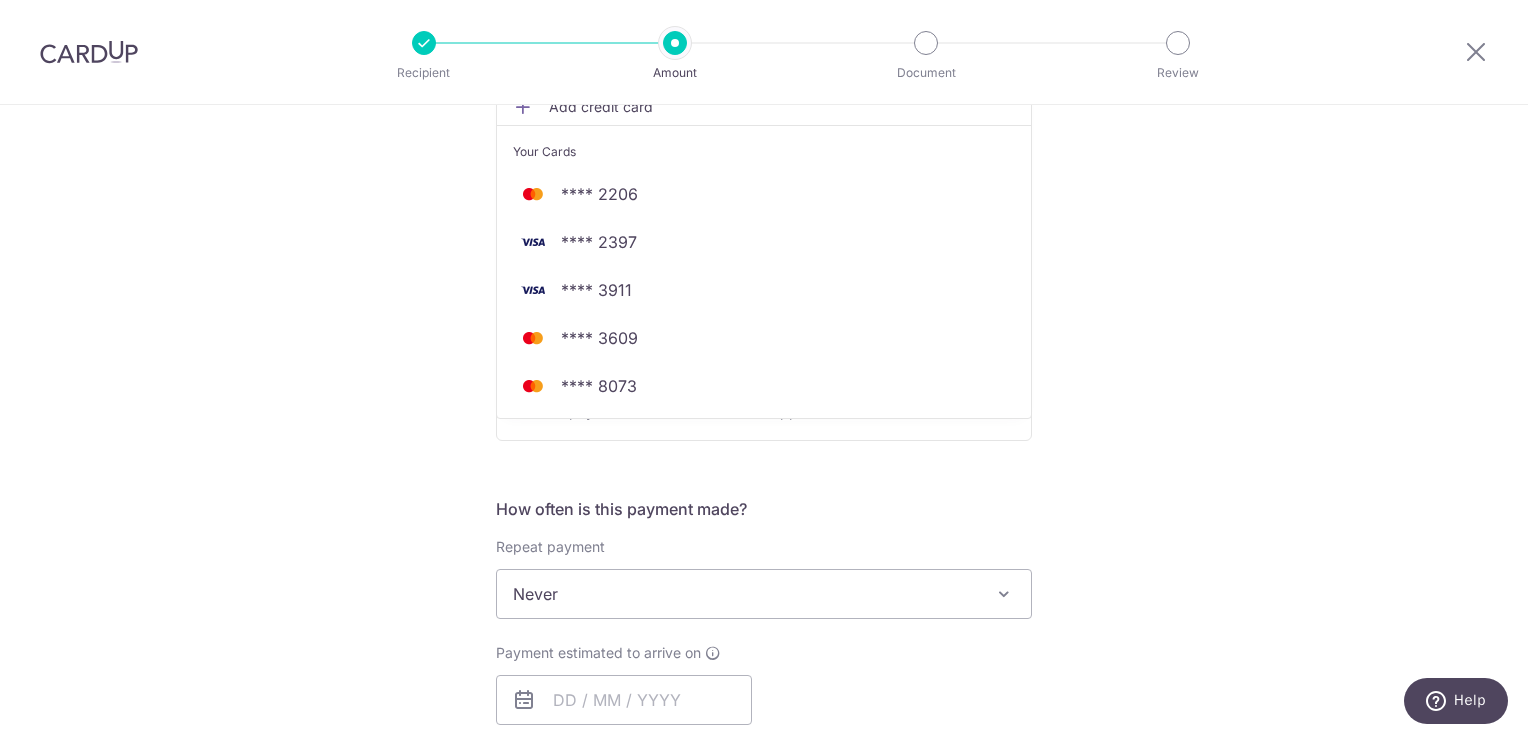 scroll, scrollTop: 389, scrollLeft: 0, axis: vertical 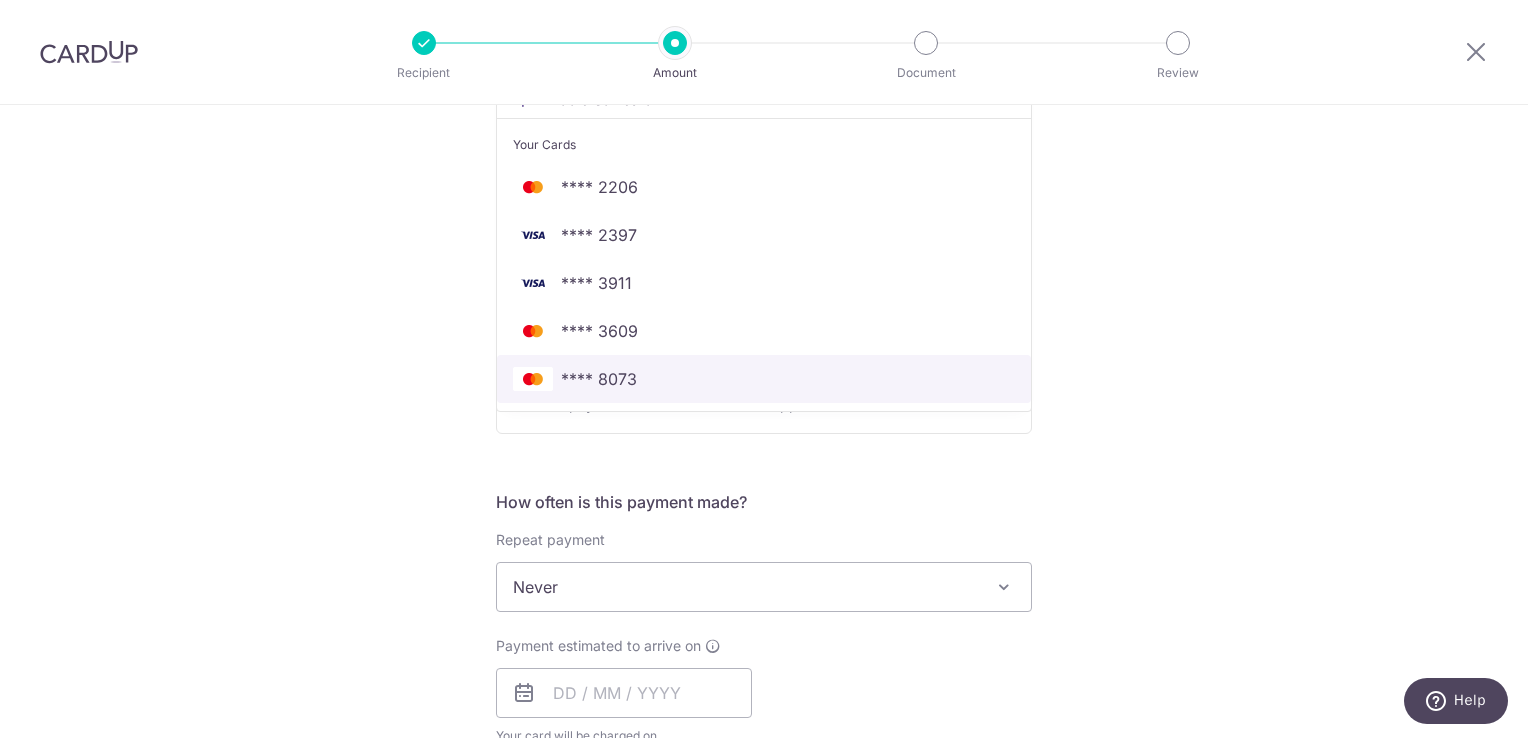 click on "**** 8073" at bounding box center (764, 379) 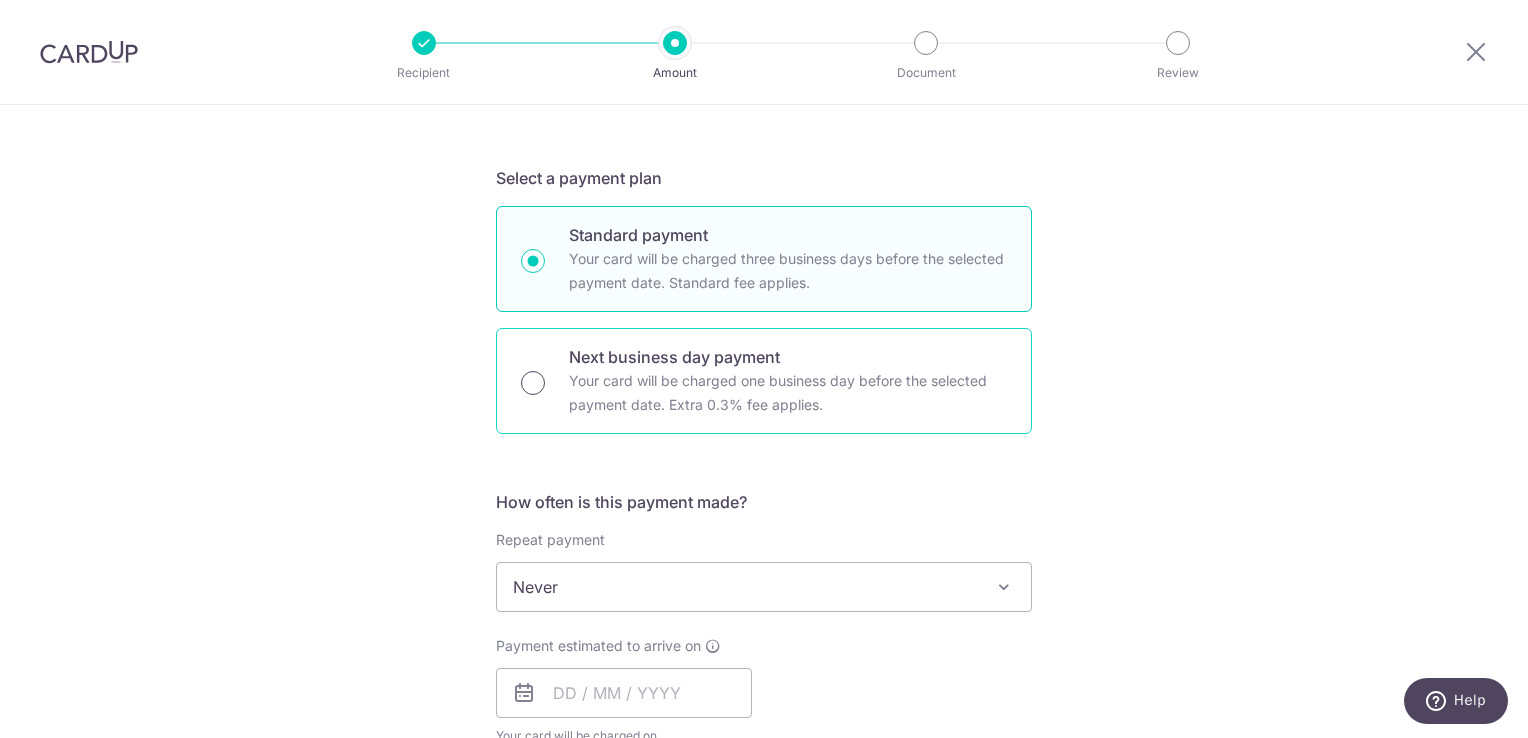 click on "Next business day payment
Your card will be charged one business day before the selected payment date. Extra 0.3% fee applies." at bounding box center (533, 383) 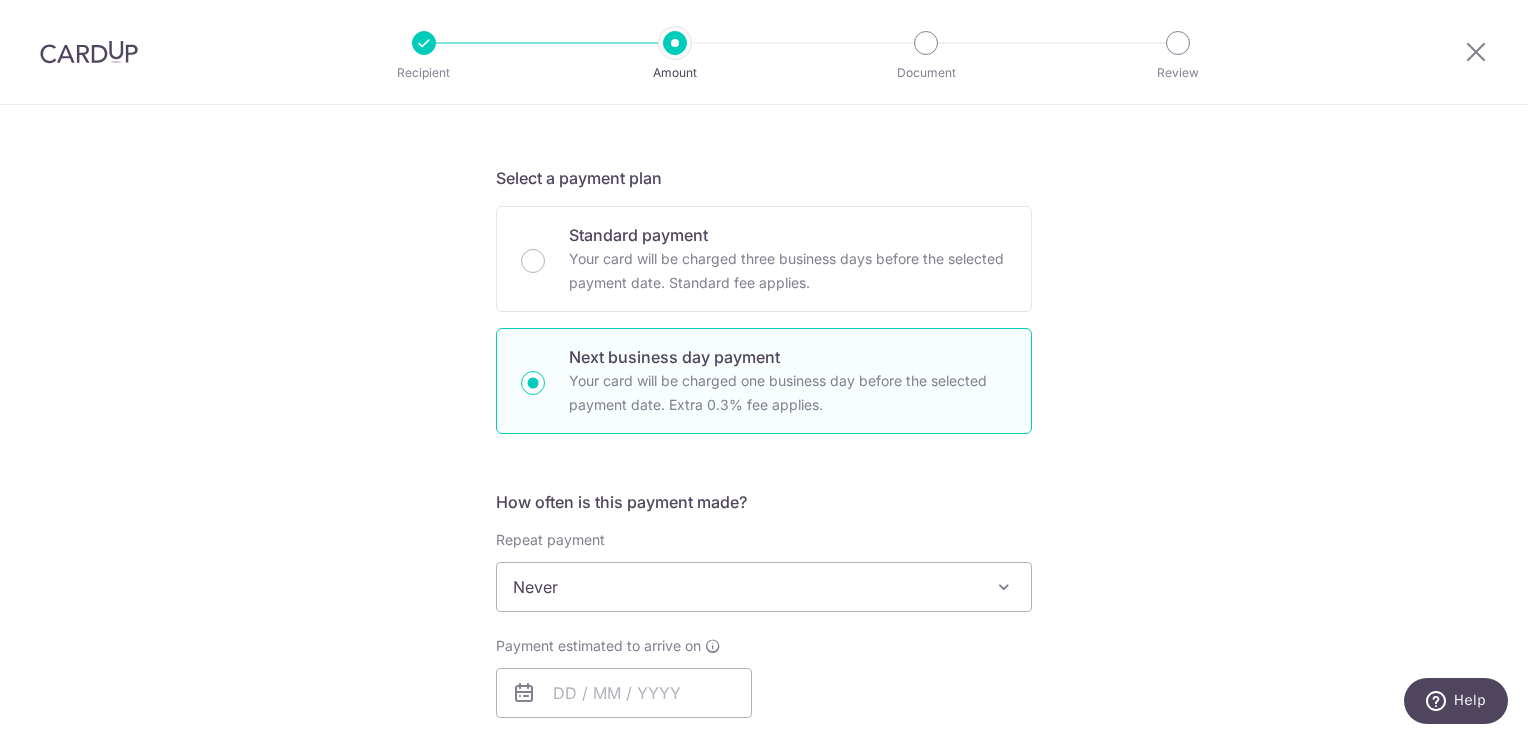 click at bounding box center [524, 693] 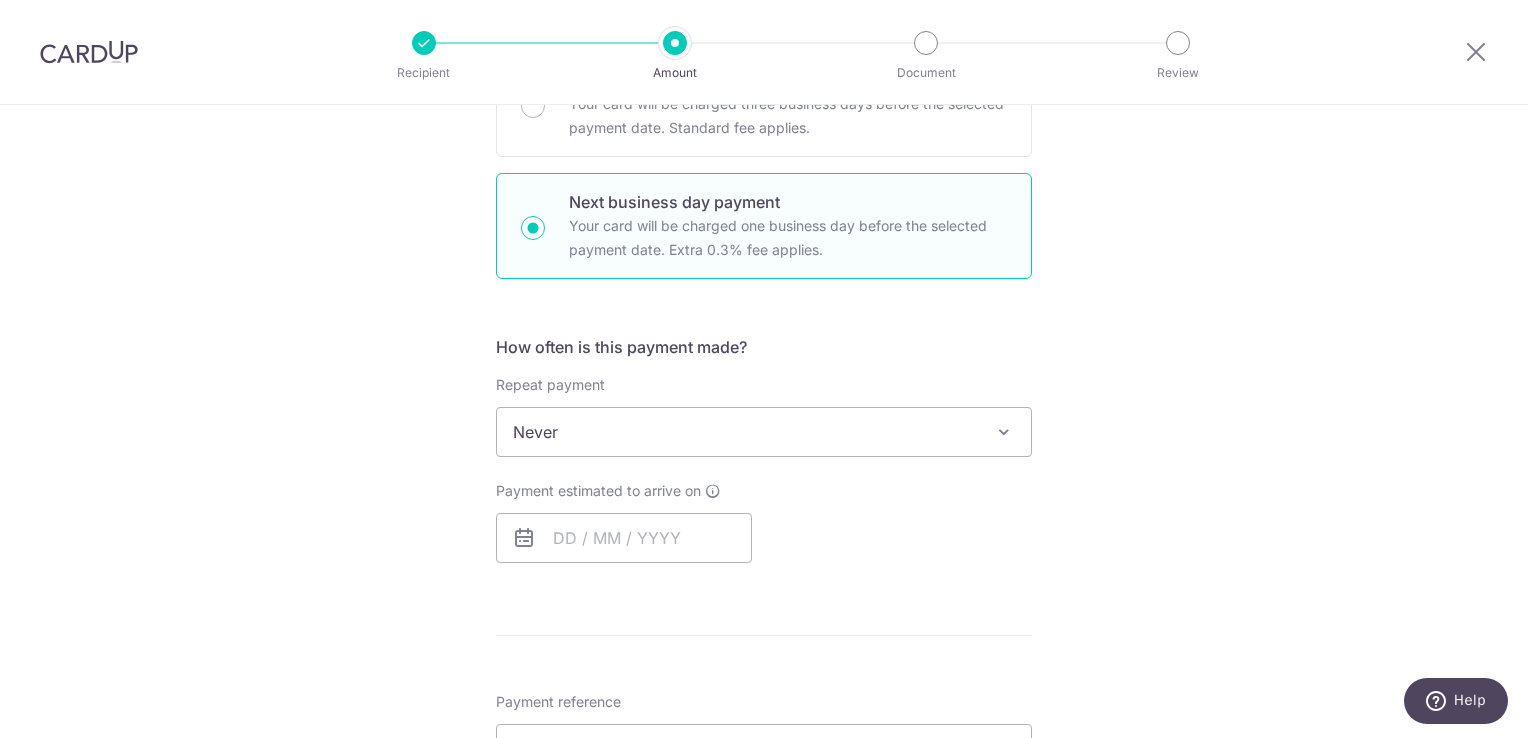 scroll, scrollTop: 549, scrollLeft: 0, axis: vertical 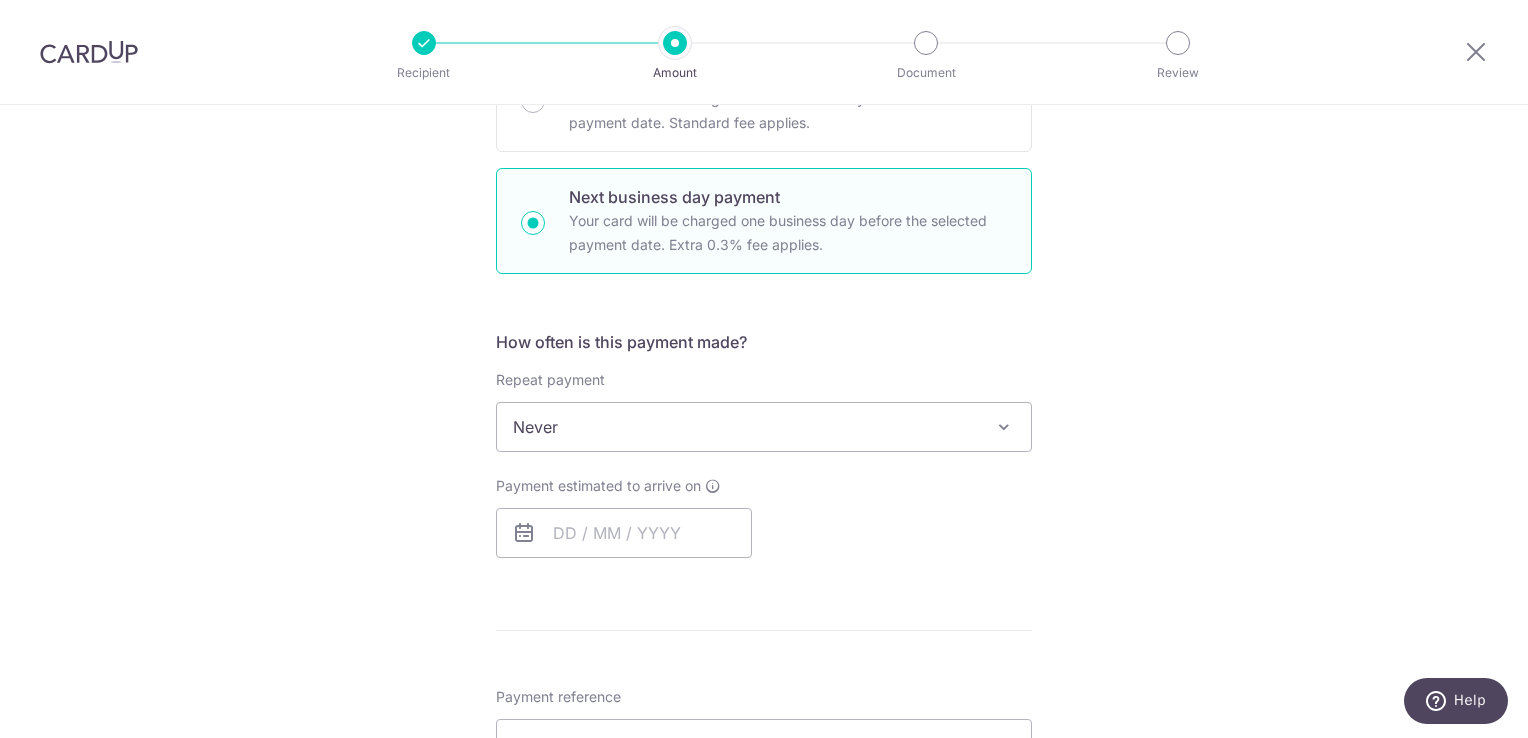 click at bounding box center (524, 533) 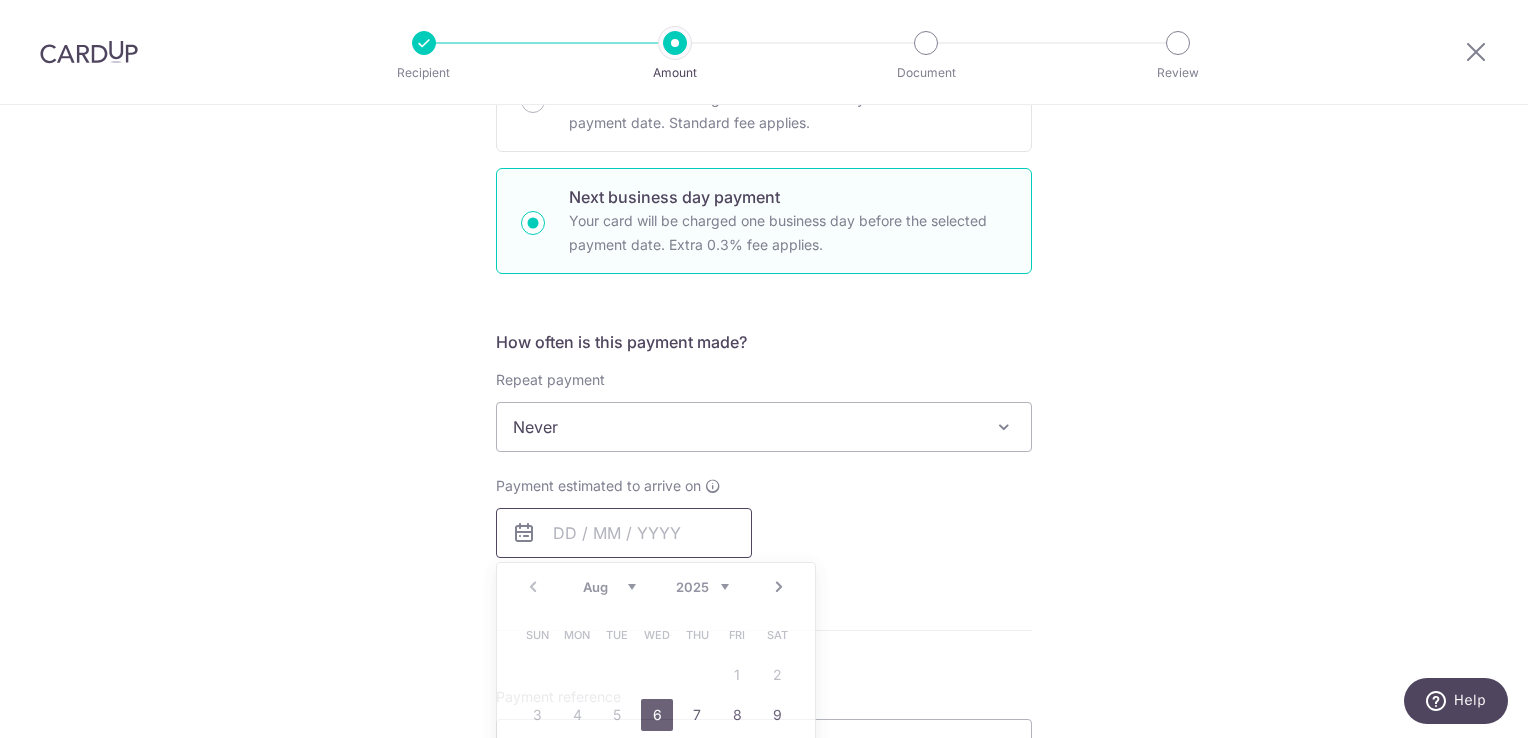 click at bounding box center [624, 533] 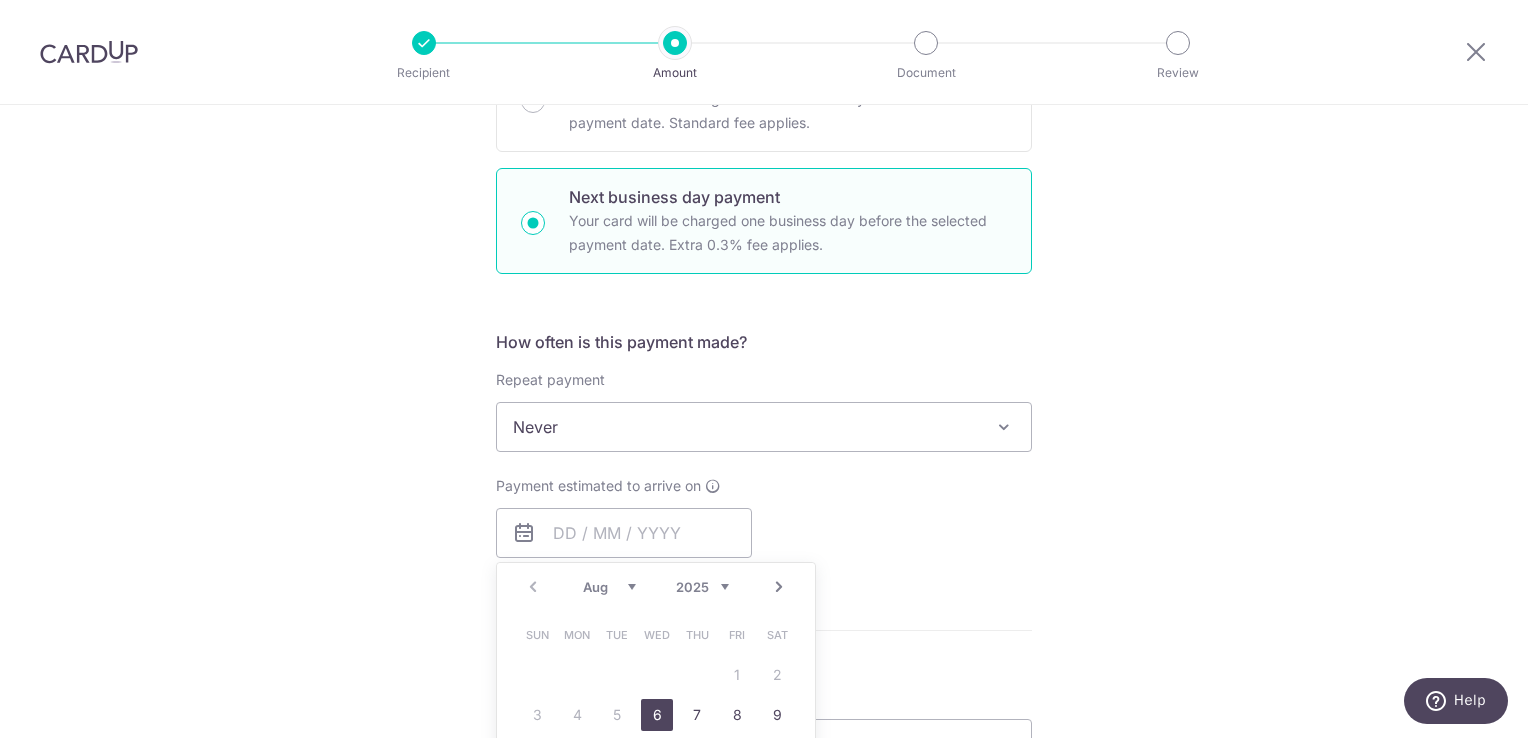 click on "6" at bounding box center [657, 715] 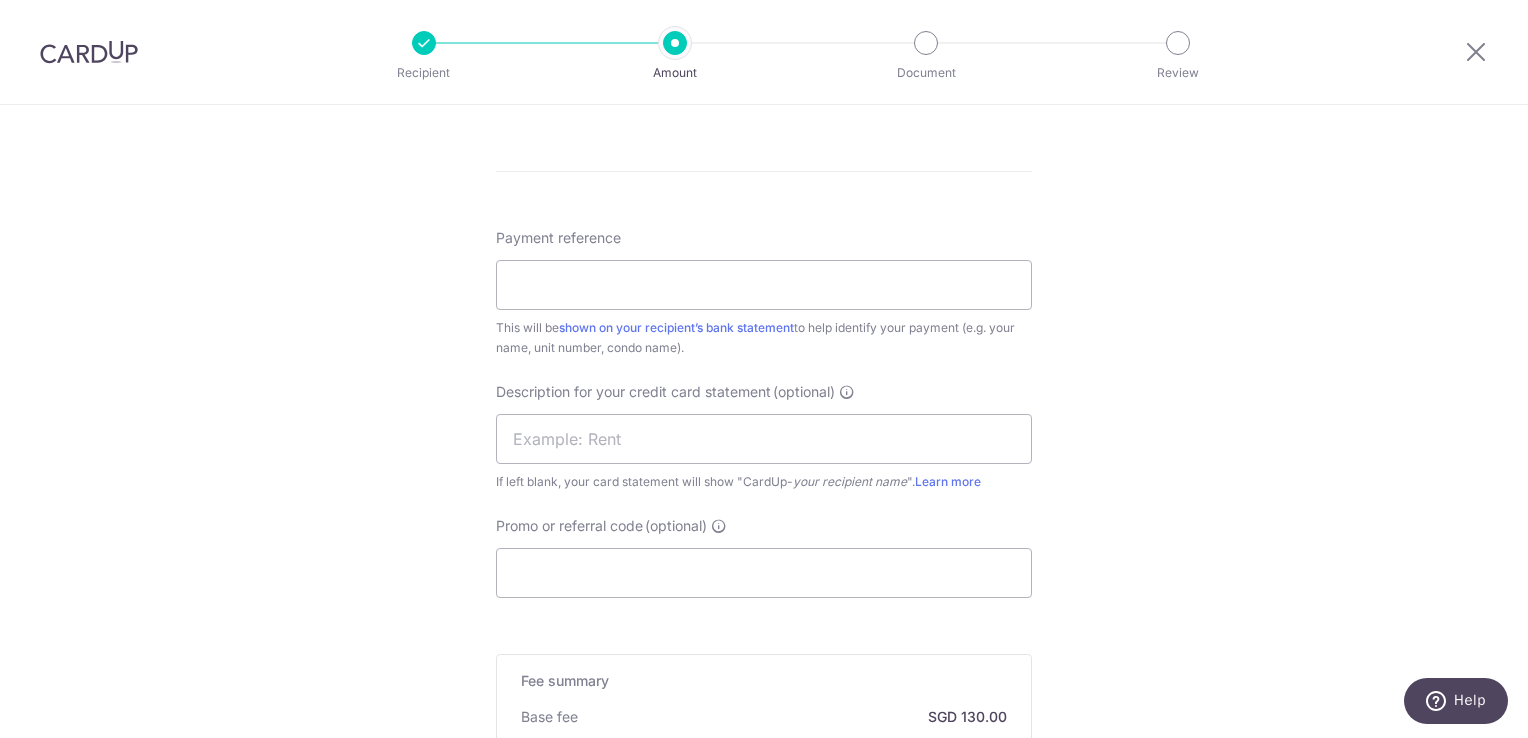scroll, scrollTop: 549, scrollLeft: 0, axis: vertical 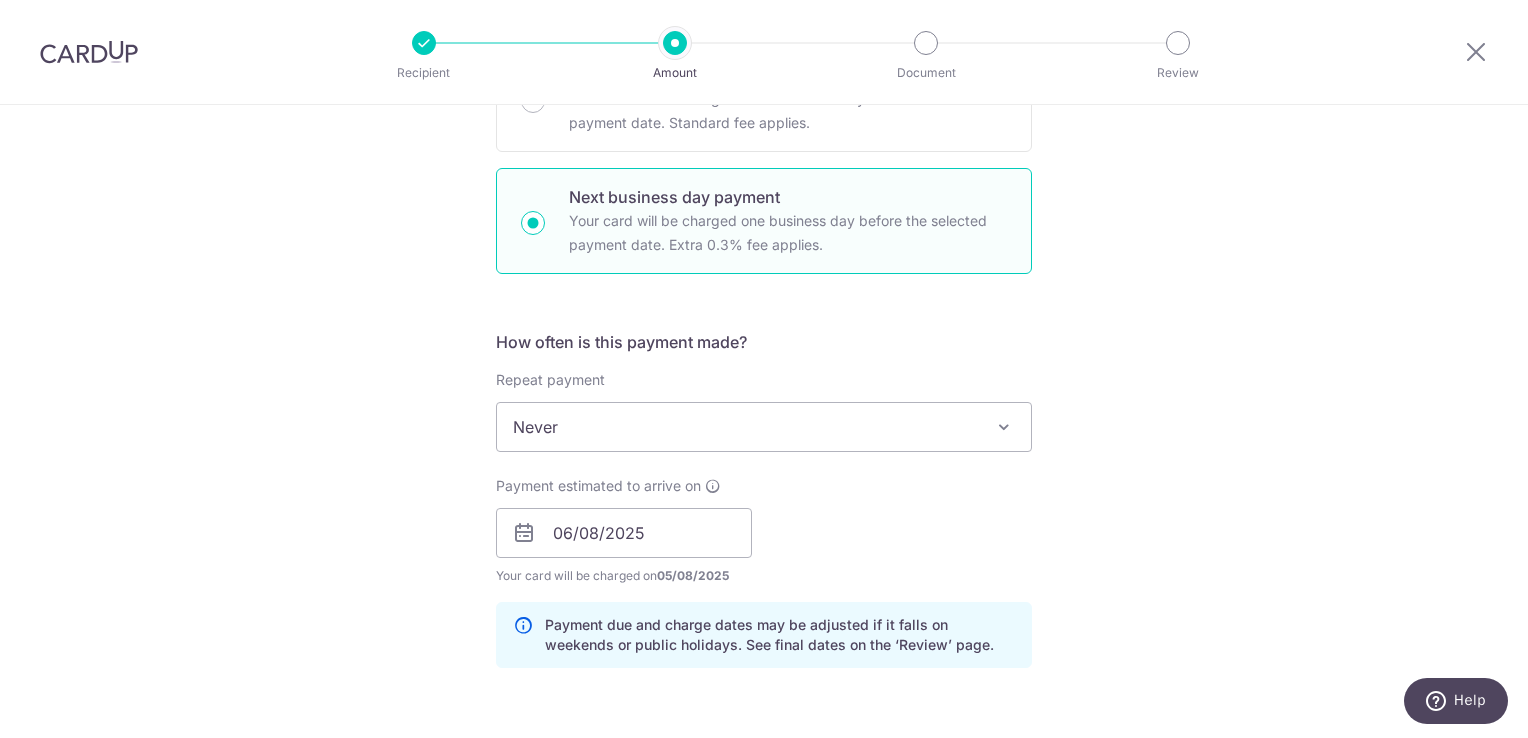 drag, startPoint x: 1516, startPoint y: 390, endPoint x: 1529, endPoint y: 415, distance: 28.178005 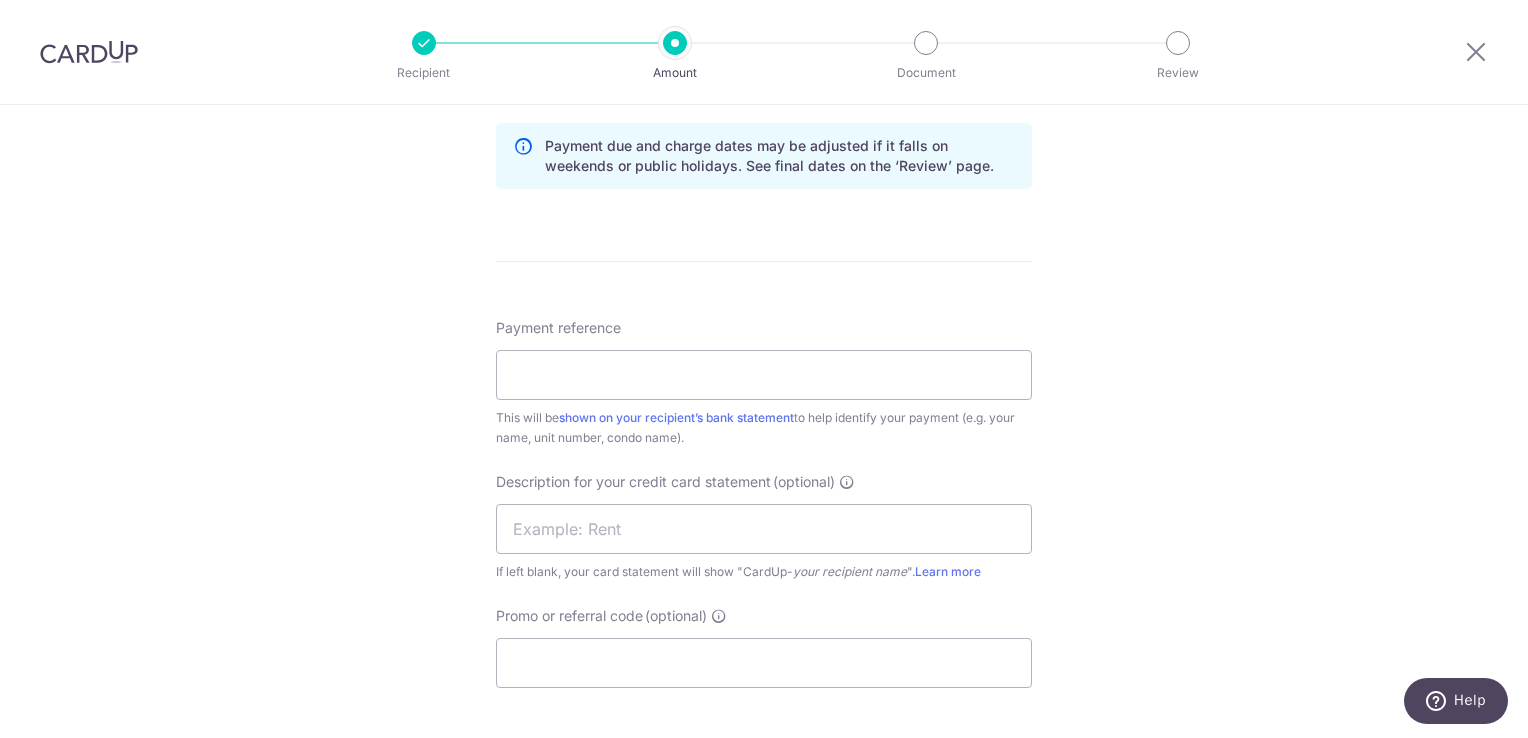 scroll, scrollTop: 1036, scrollLeft: 0, axis: vertical 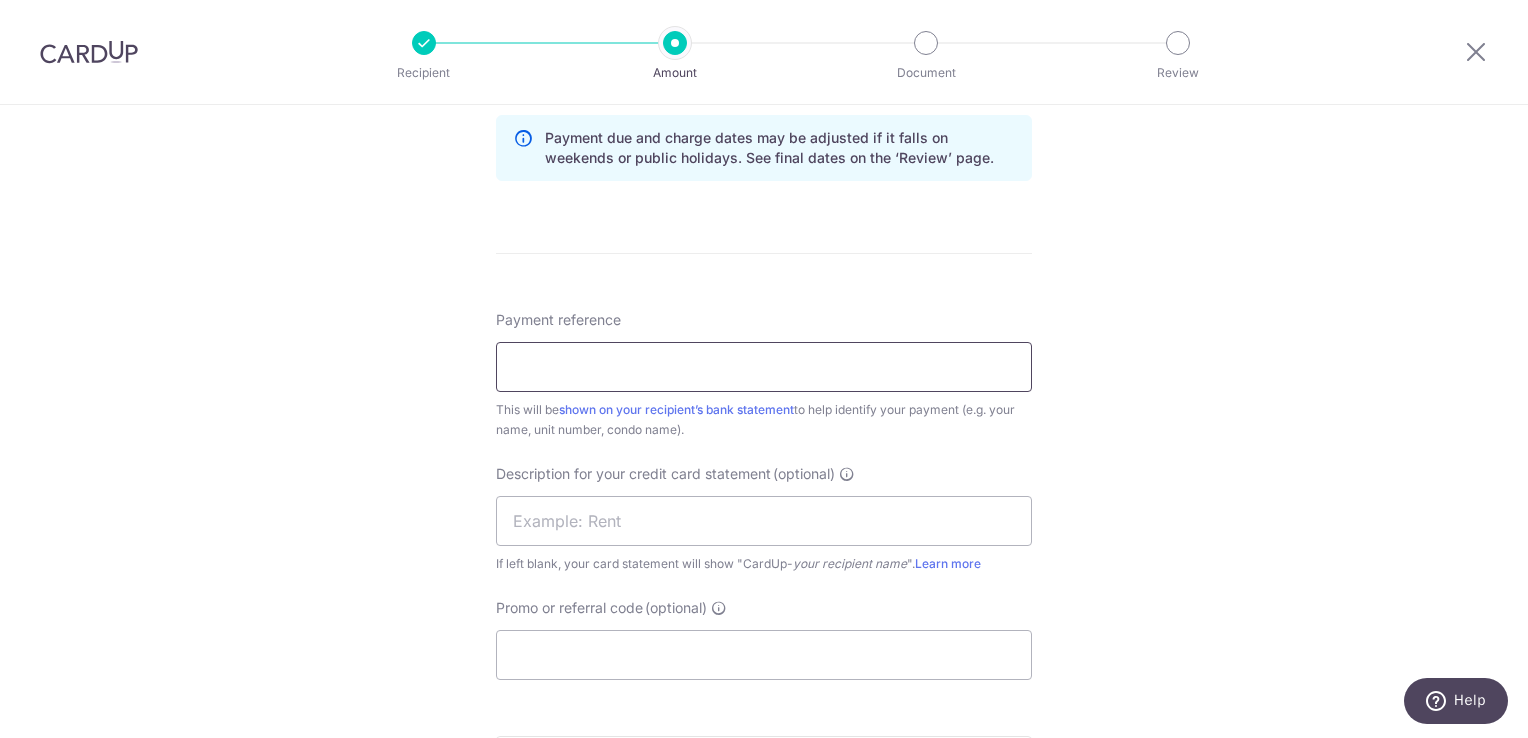 click on "Payment reference" at bounding box center [764, 367] 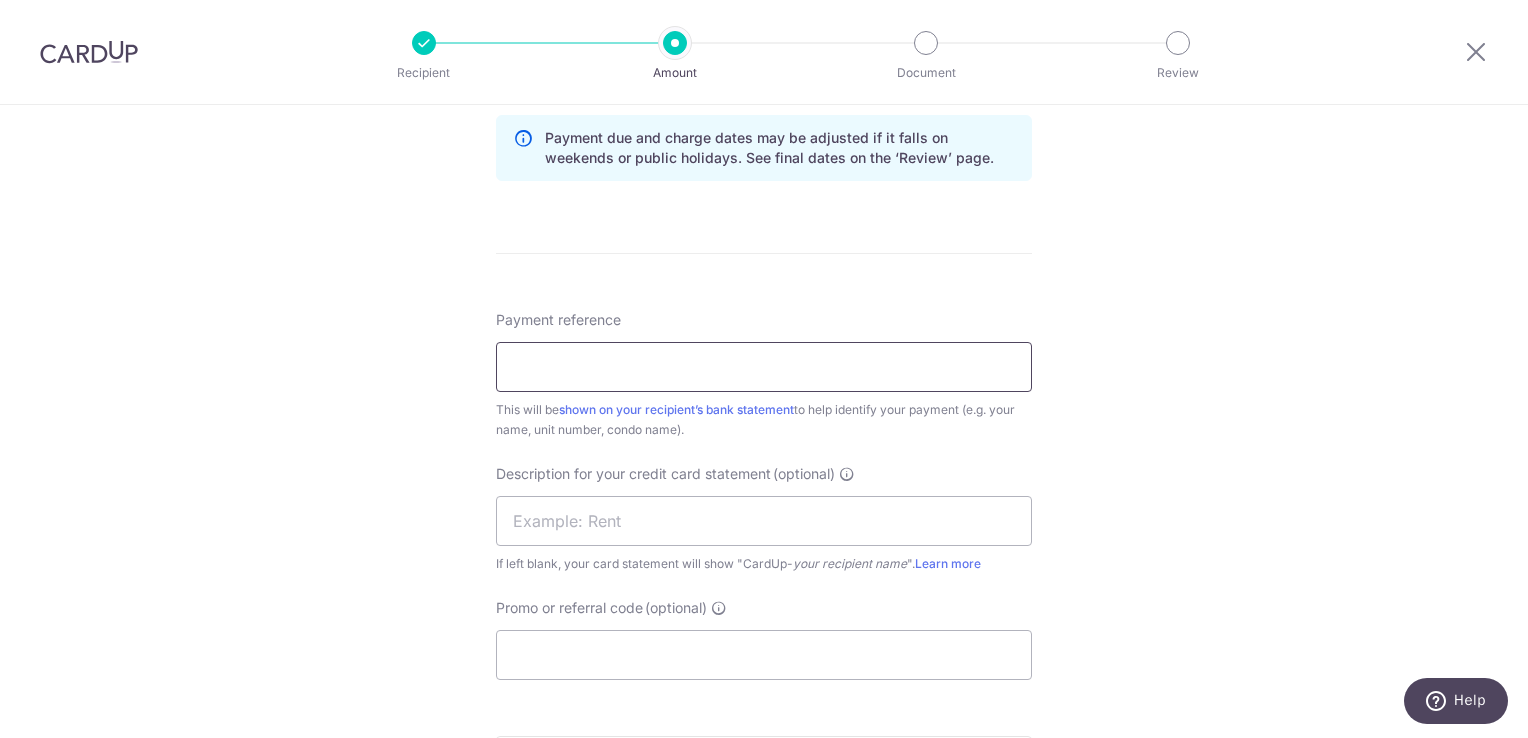 type on "burlington1308rent" 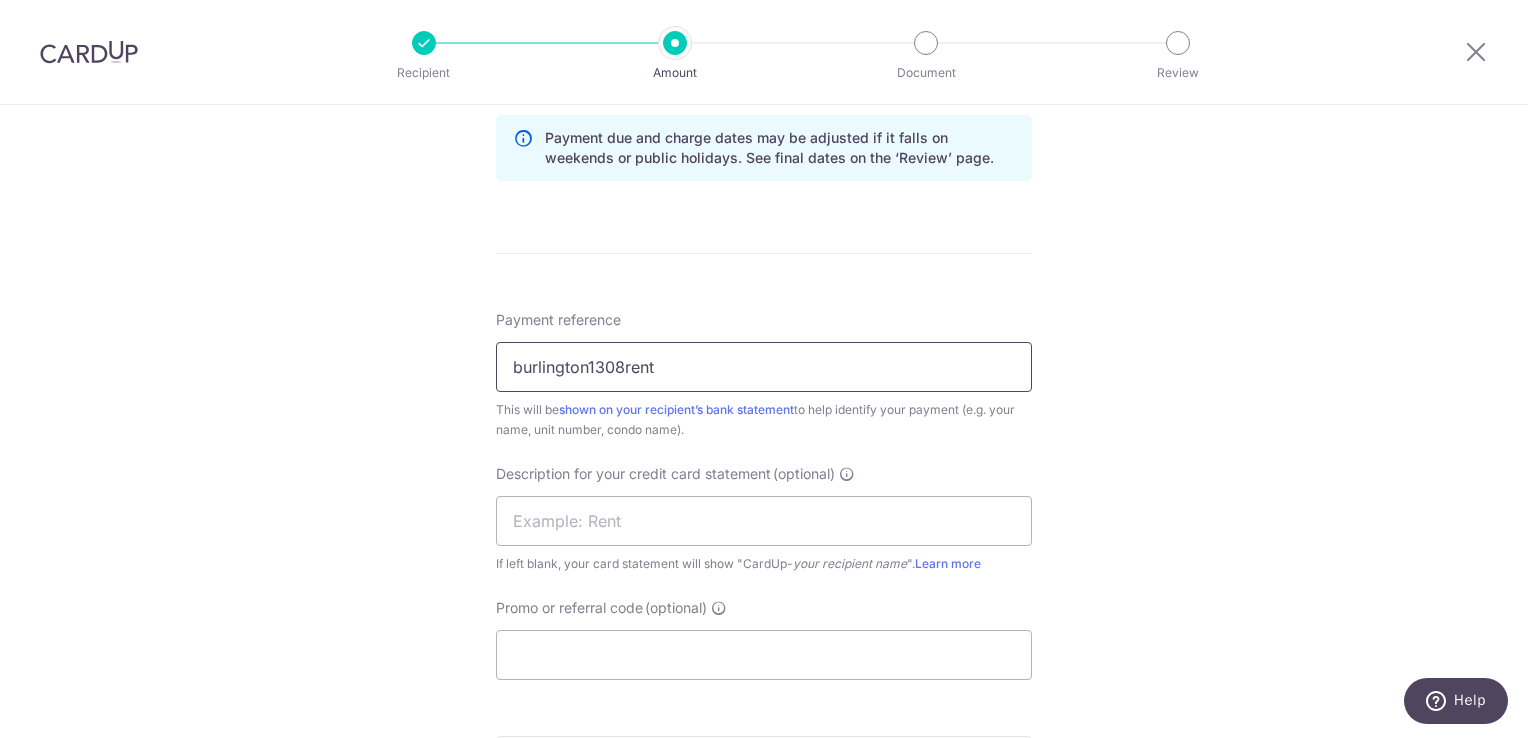 type on "4,688.00" 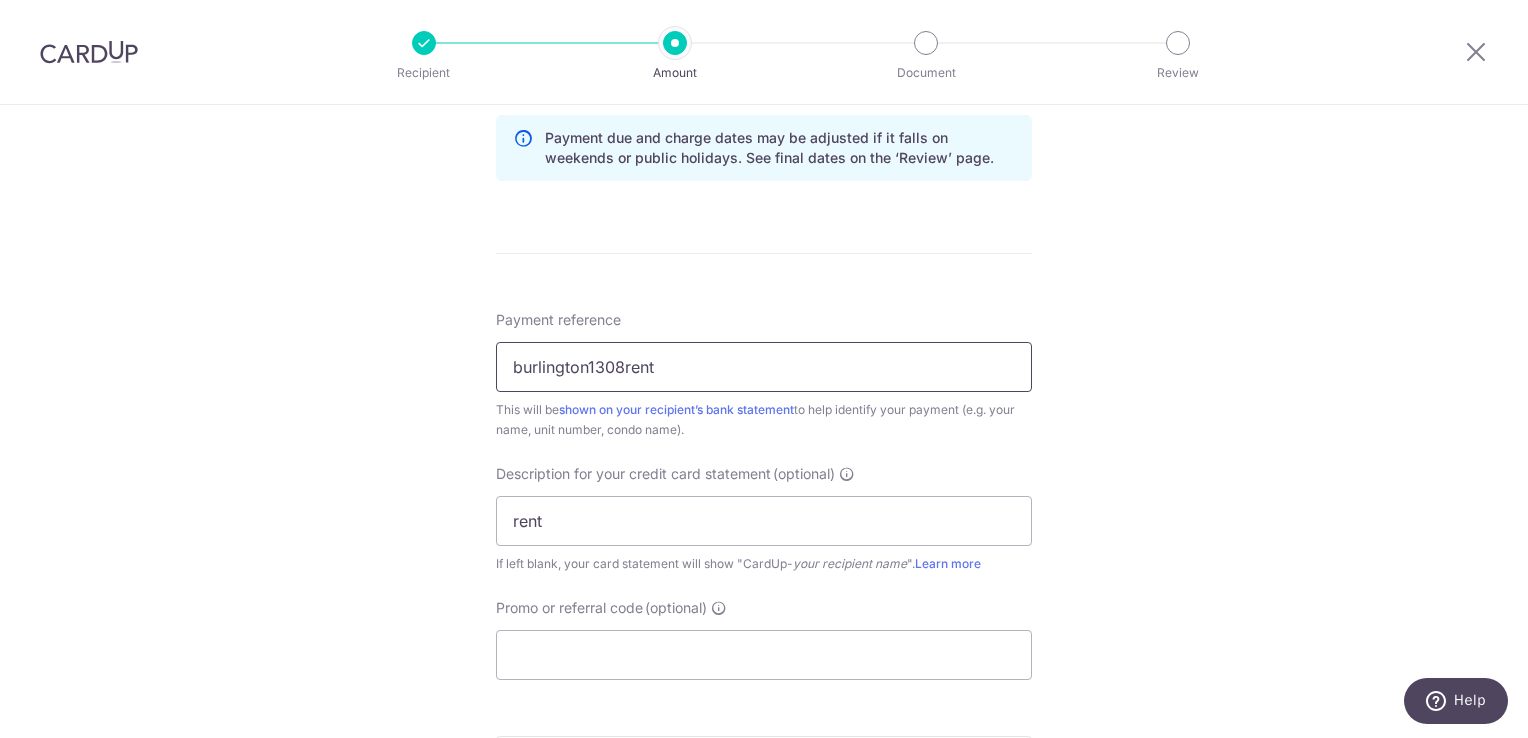 type on "jhei177" 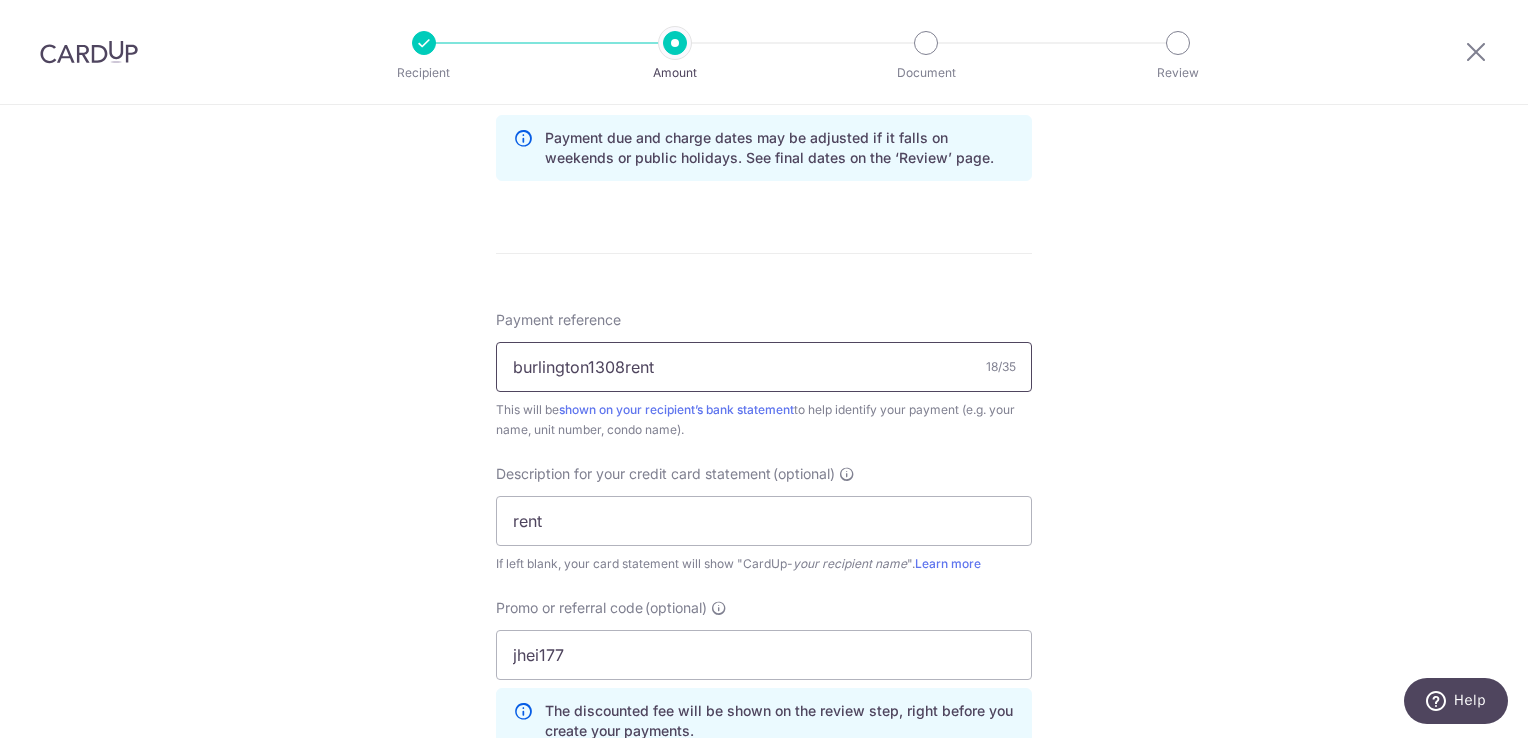 scroll, scrollTop: 552, scrollLeft: 0, axis: vertical 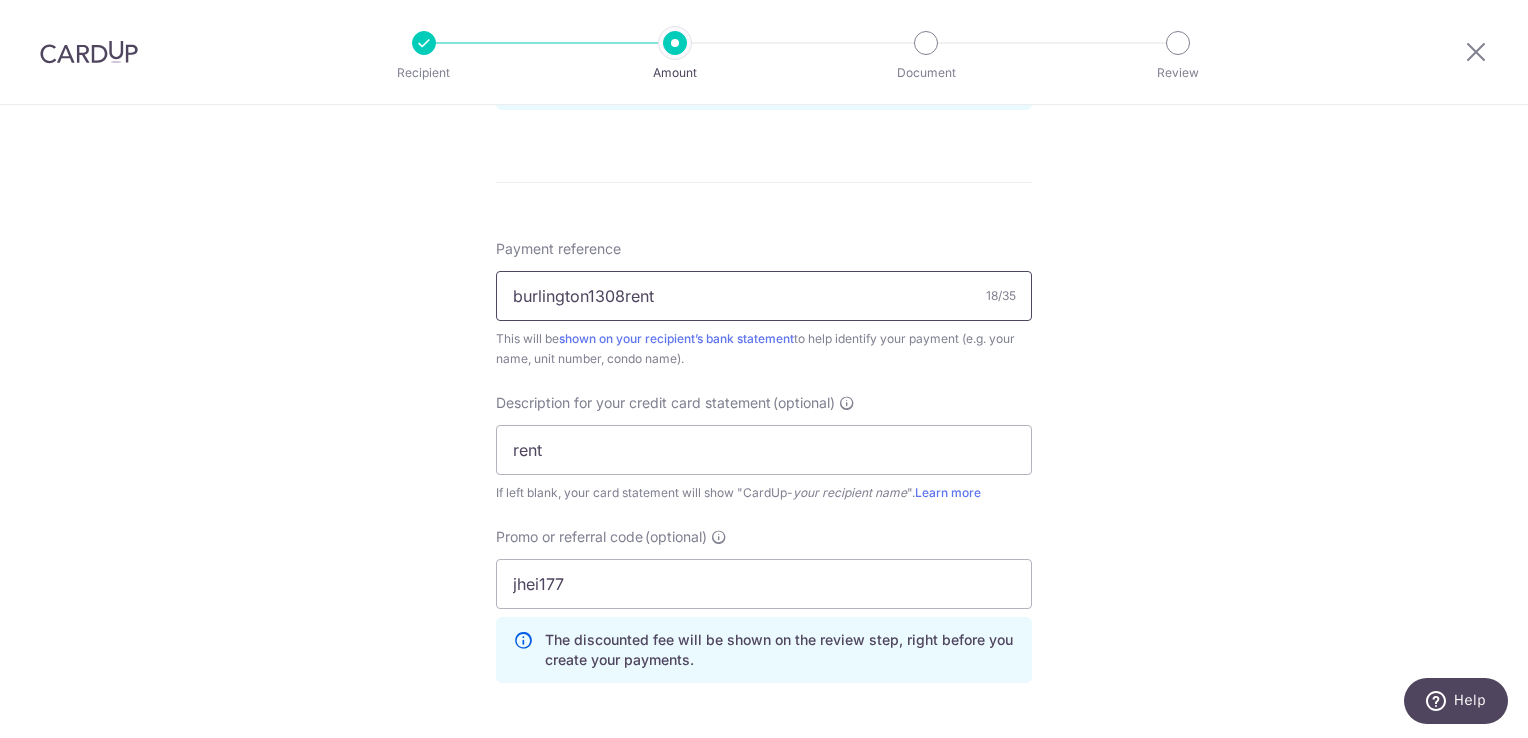 click on "burlington1308rent" at bounding box center [764, 296] 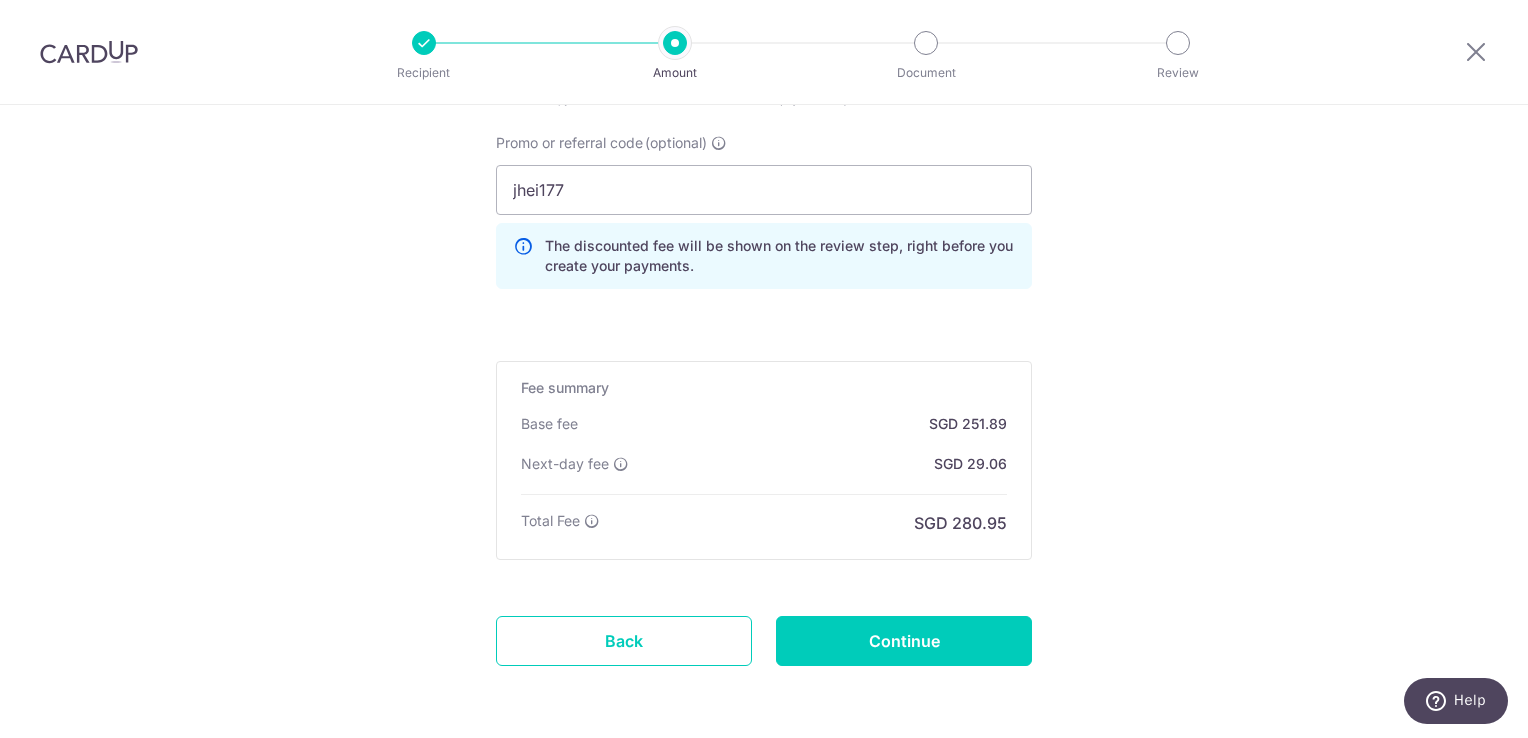scroll, scrollTop: 1521, scrollLeft: 0, axis: vertical 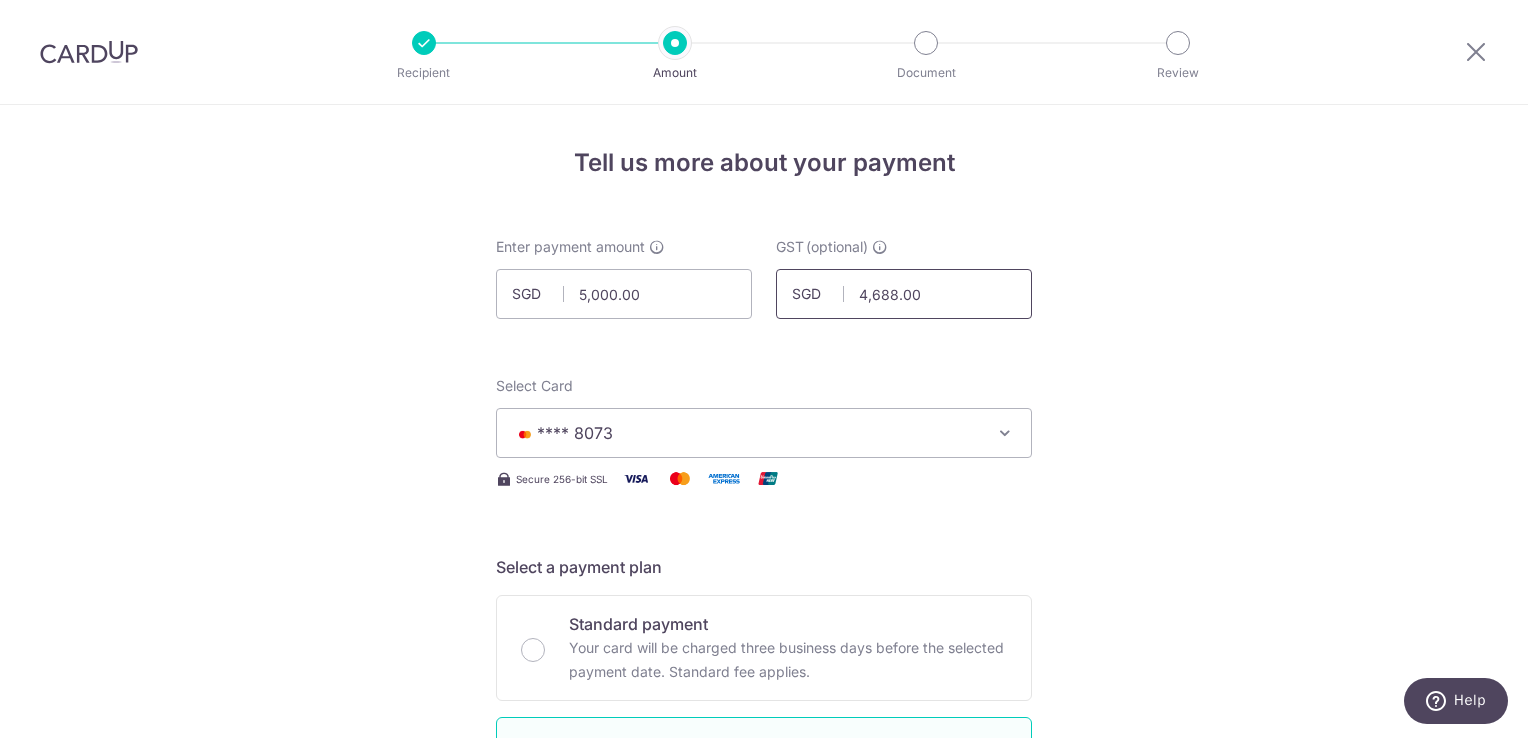 type on "burlington1807rent" 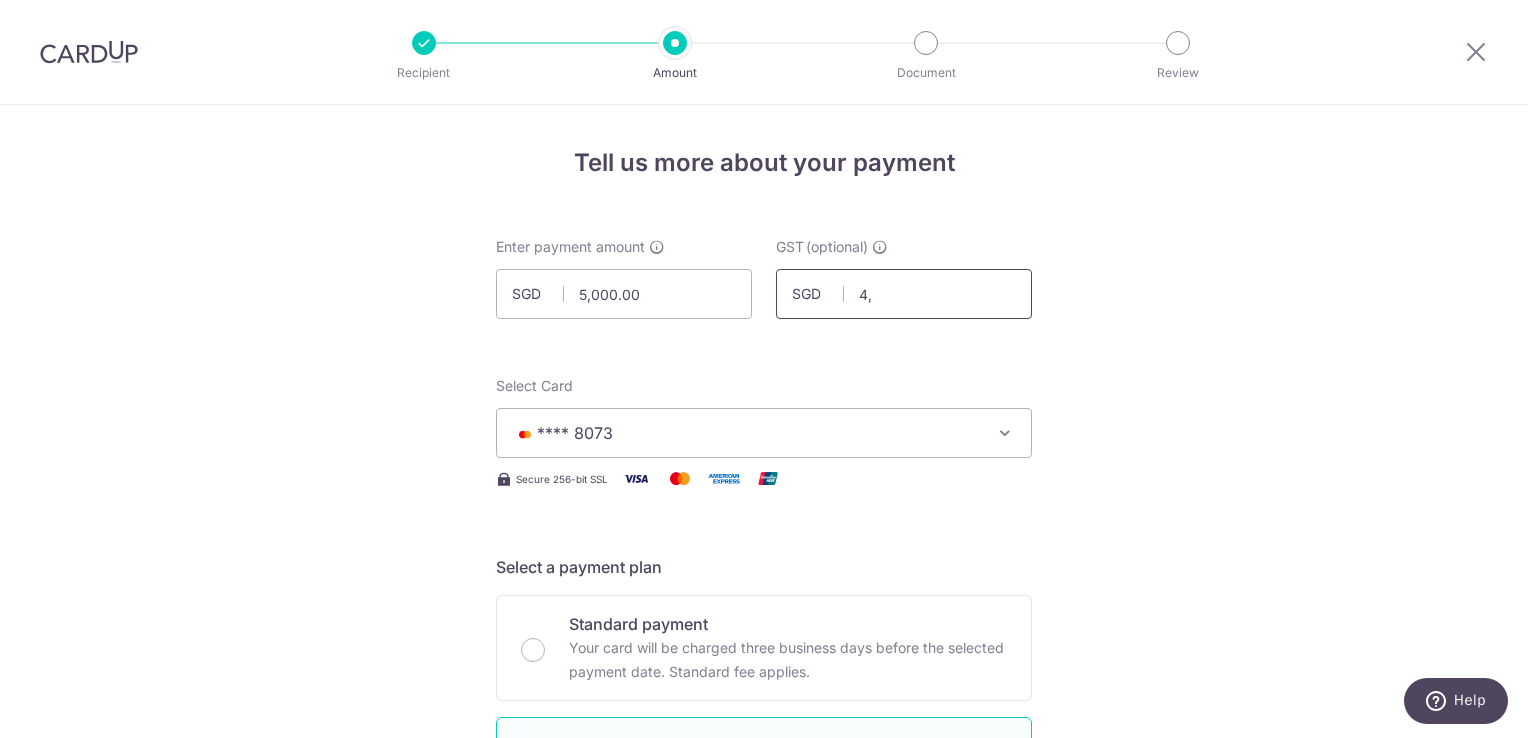type on "4" 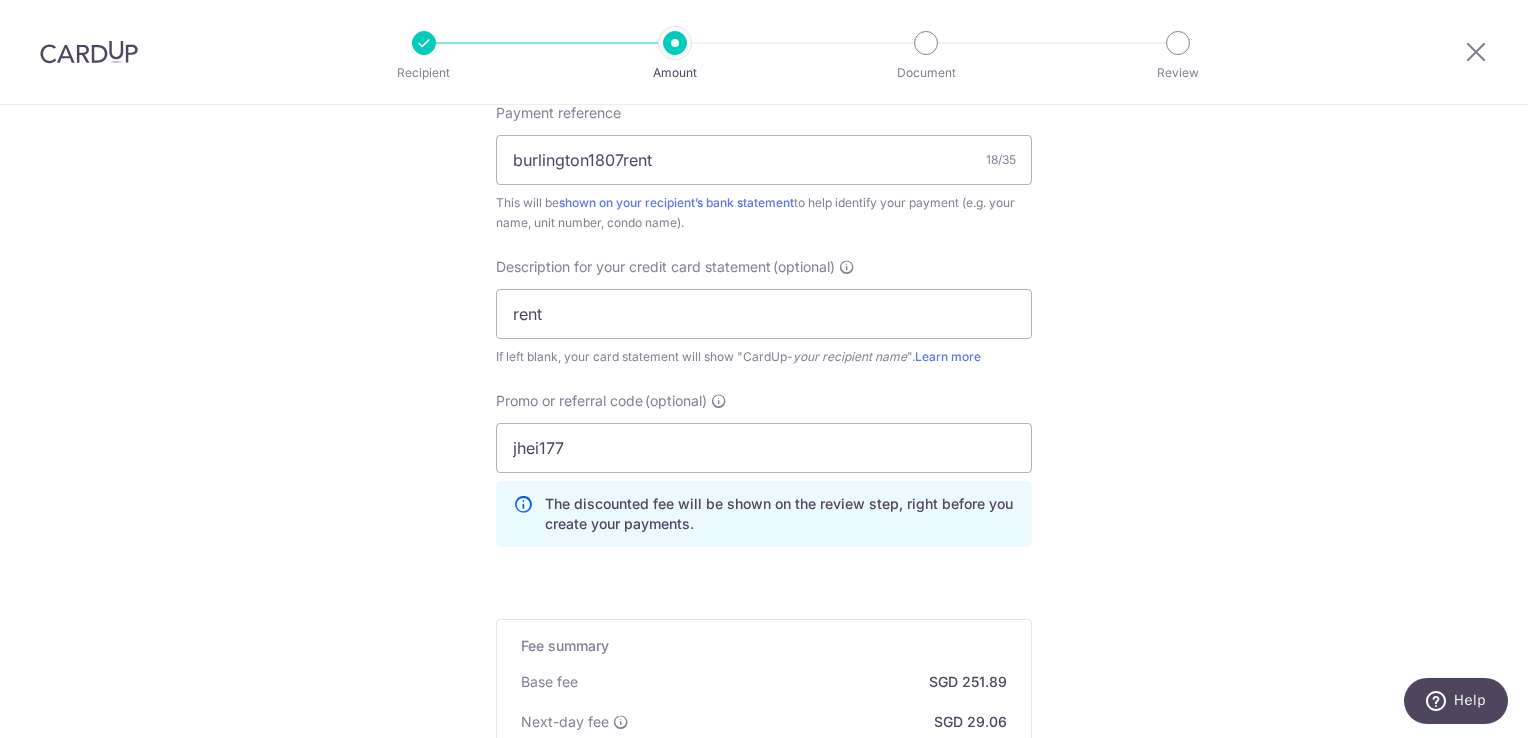 scroll, scrollTop: 1254, scrollLeft: 0, axis: vertical 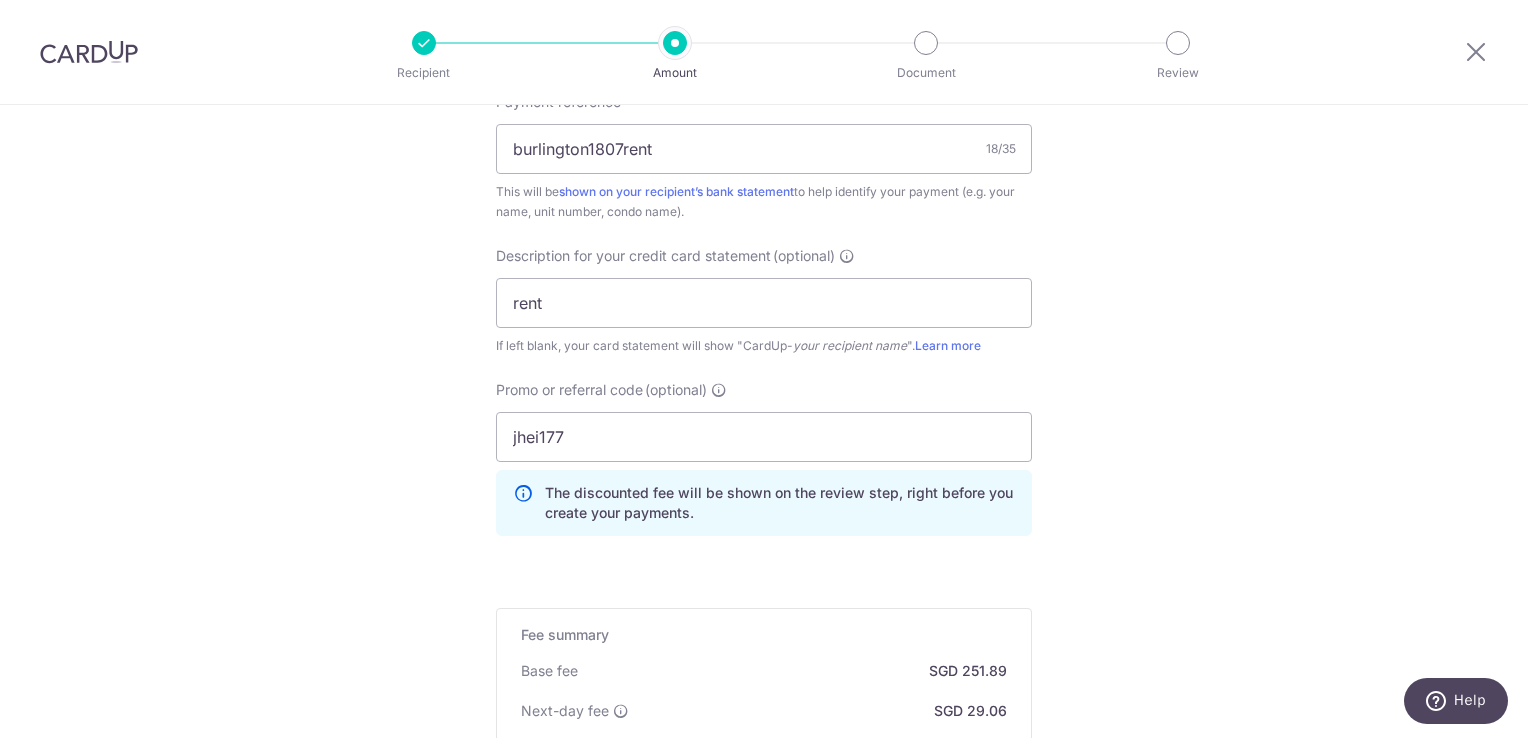 type 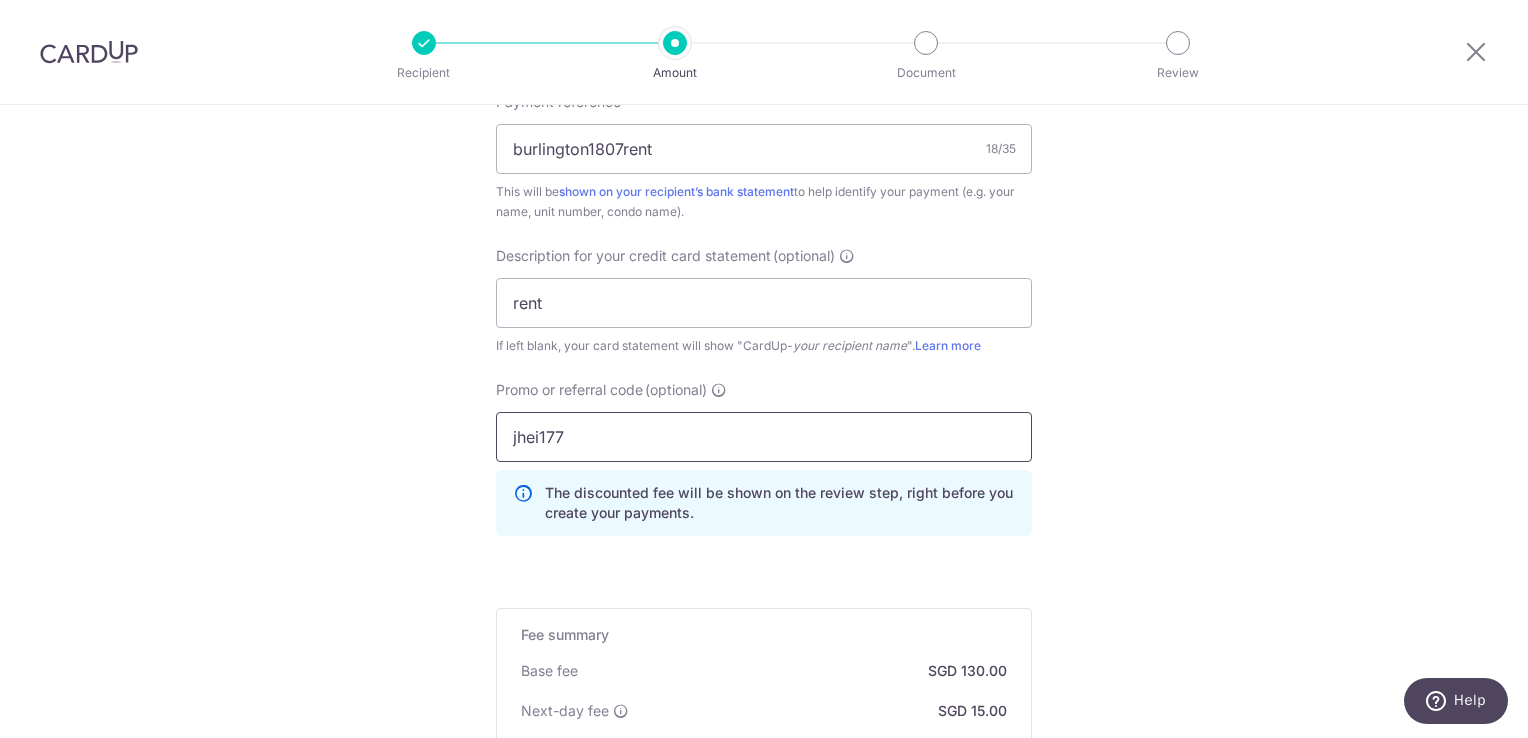 drag, startPoint x: 588, startPoint y: 410, endPoint x: 428, endPoint y: 422, distance: 160.44937 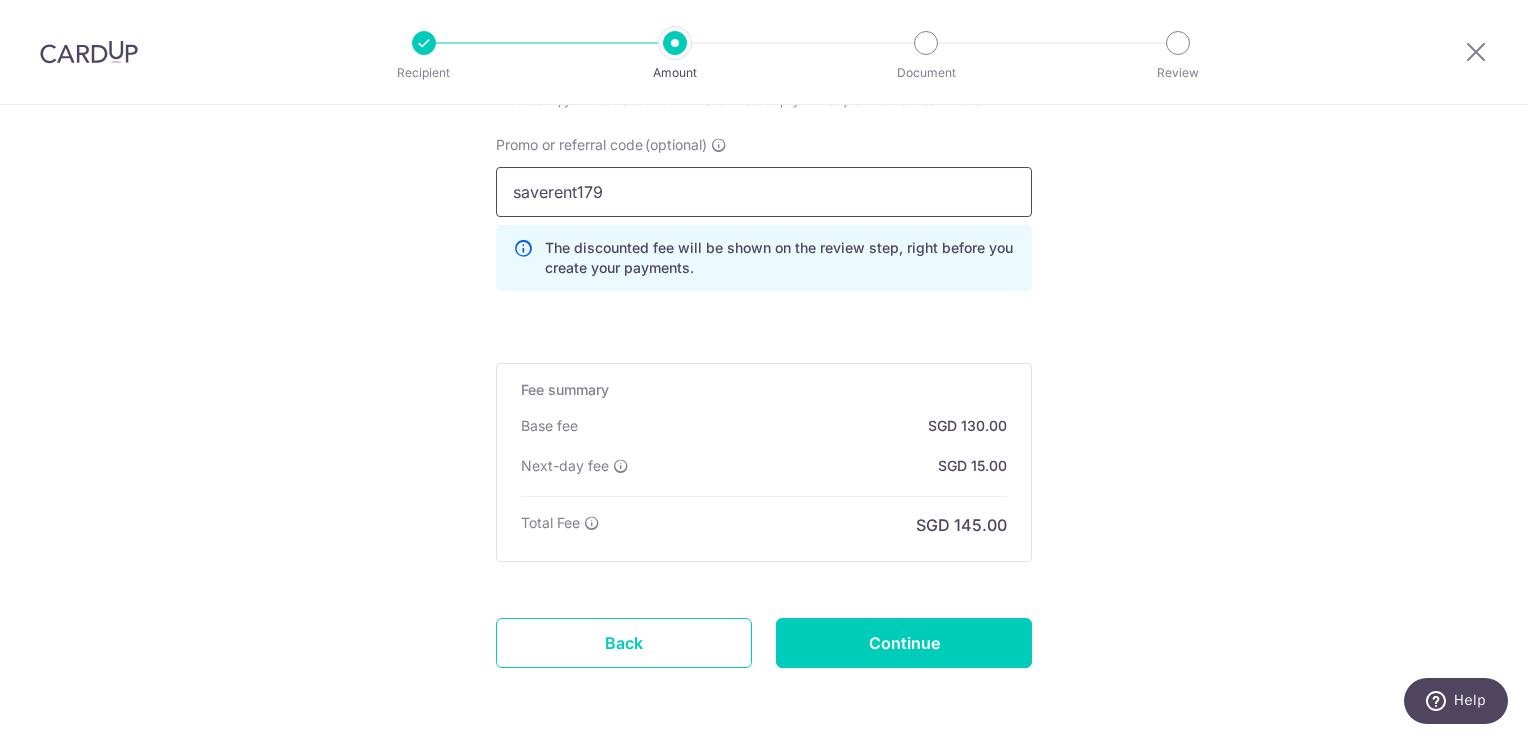 scroll, scrollTop: 1575, scrollLeft: 0, axis: vertical 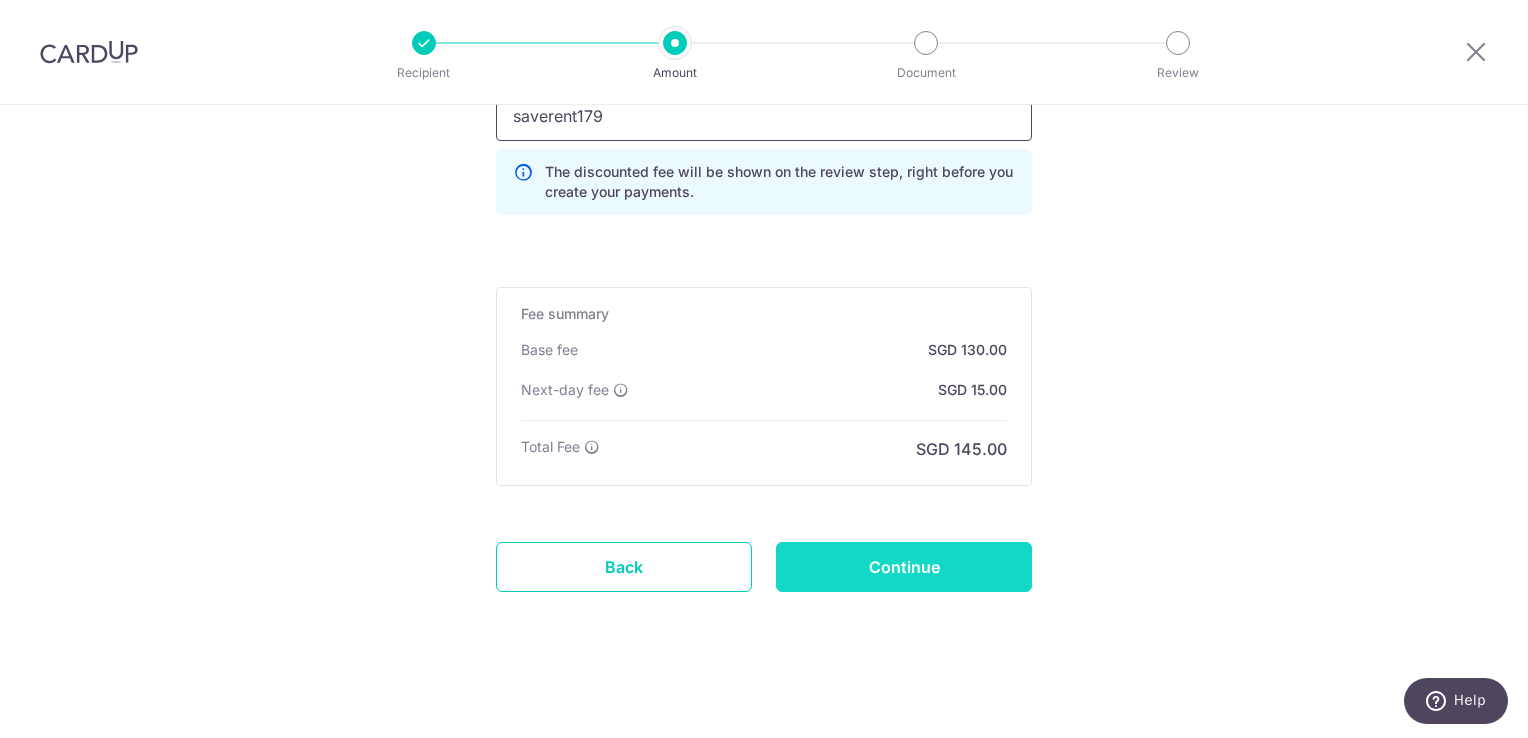 type on "saverent179" 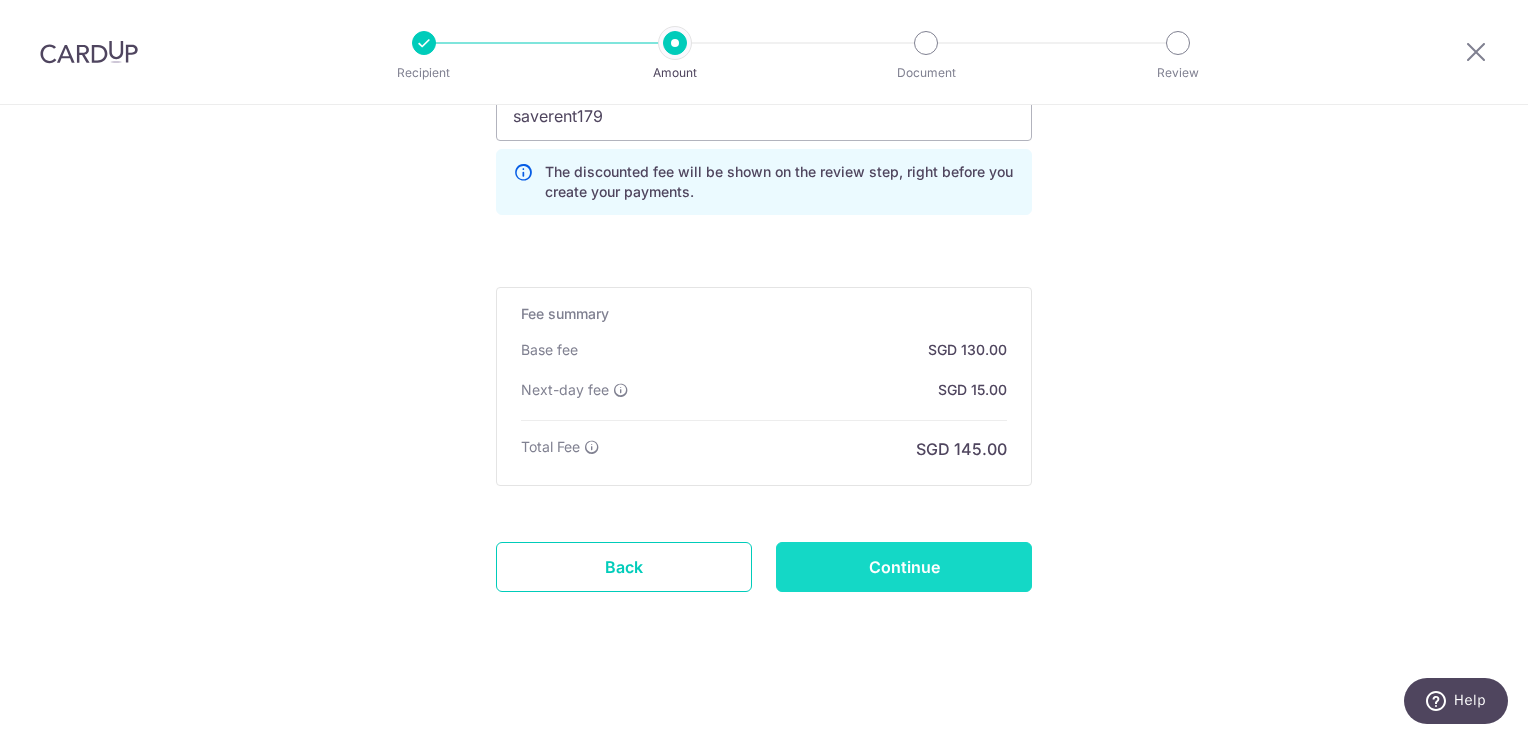 click on "Continue" at bounding box center (904, 567) 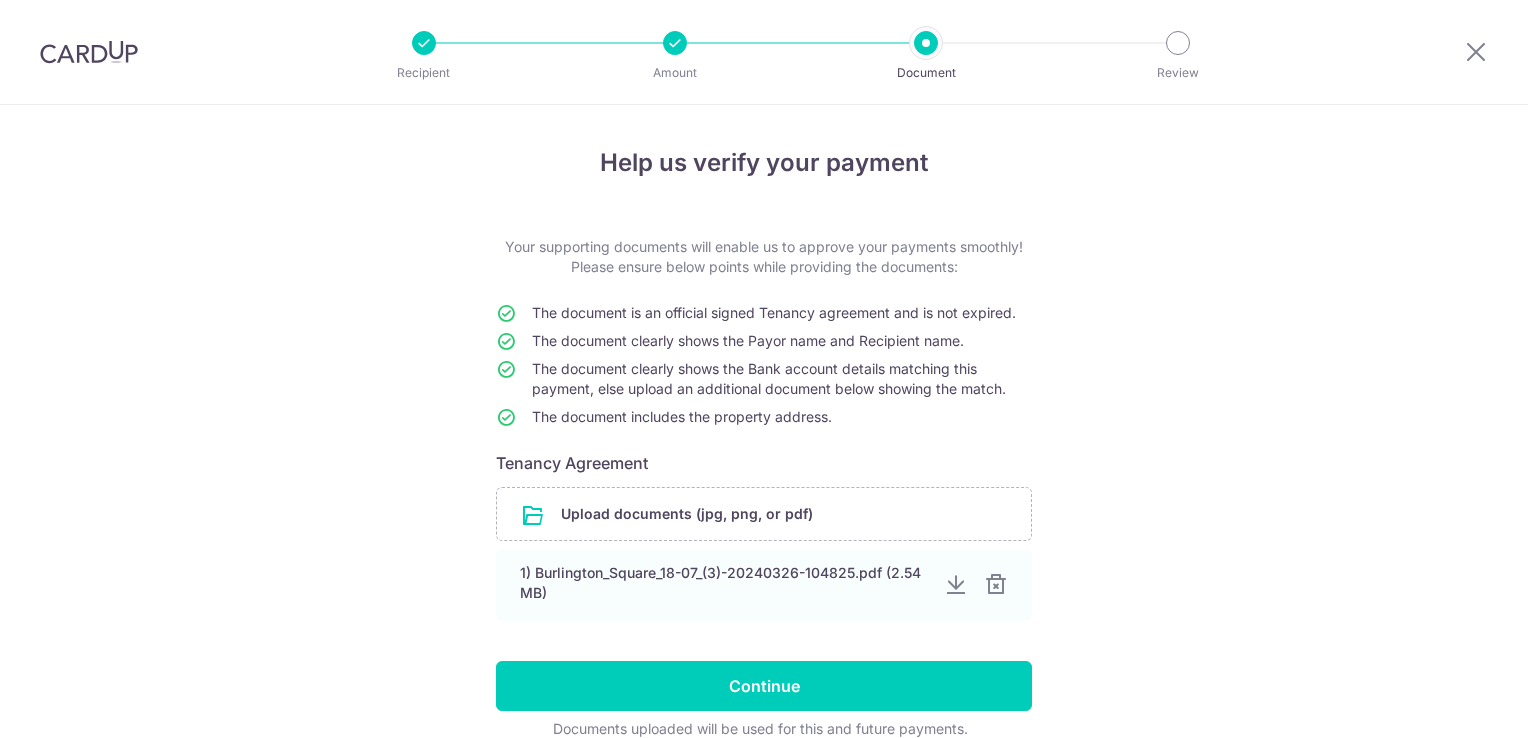 scroll, scrollTop: 0, scrollLeft: 0, axis: both 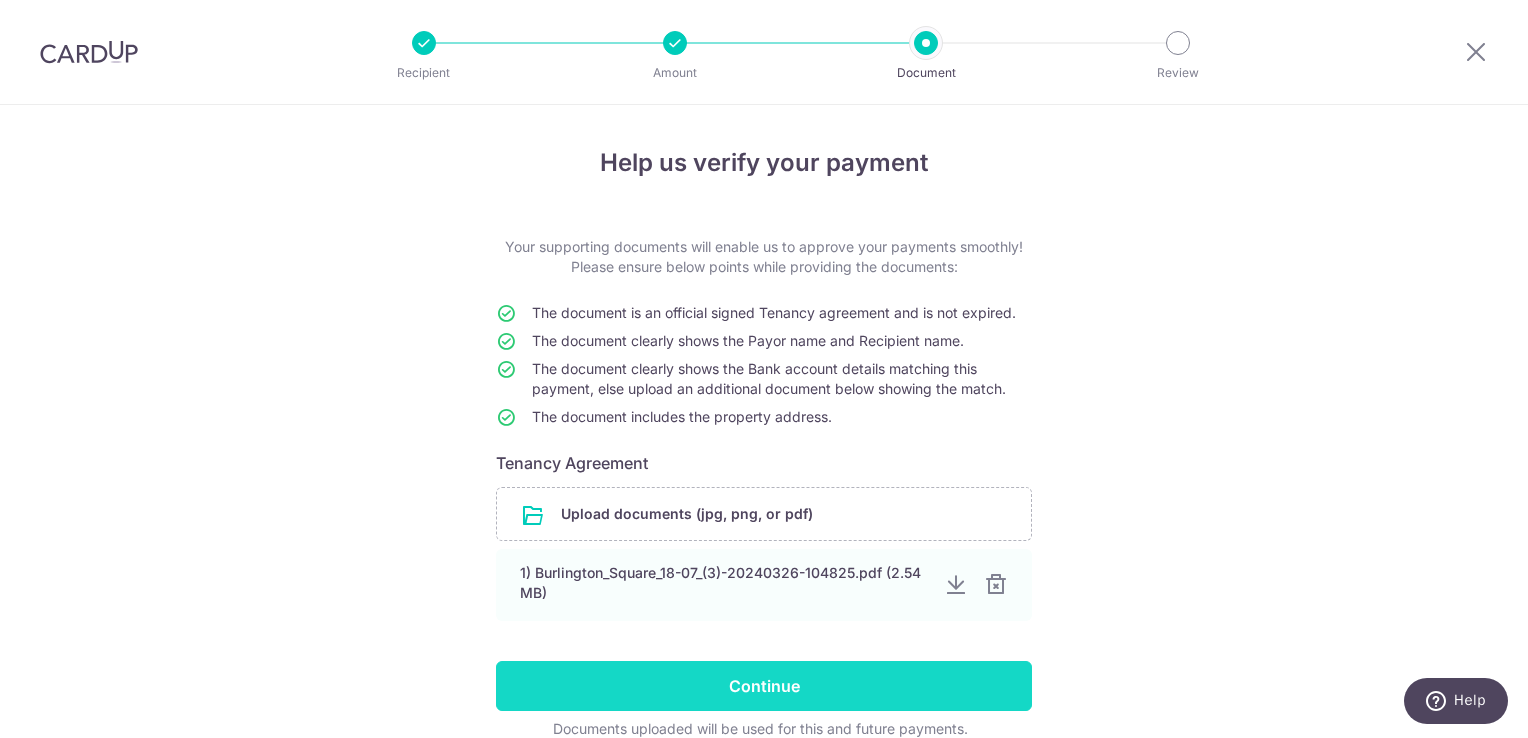 click on "Continue" at bounding box center [764, 686] 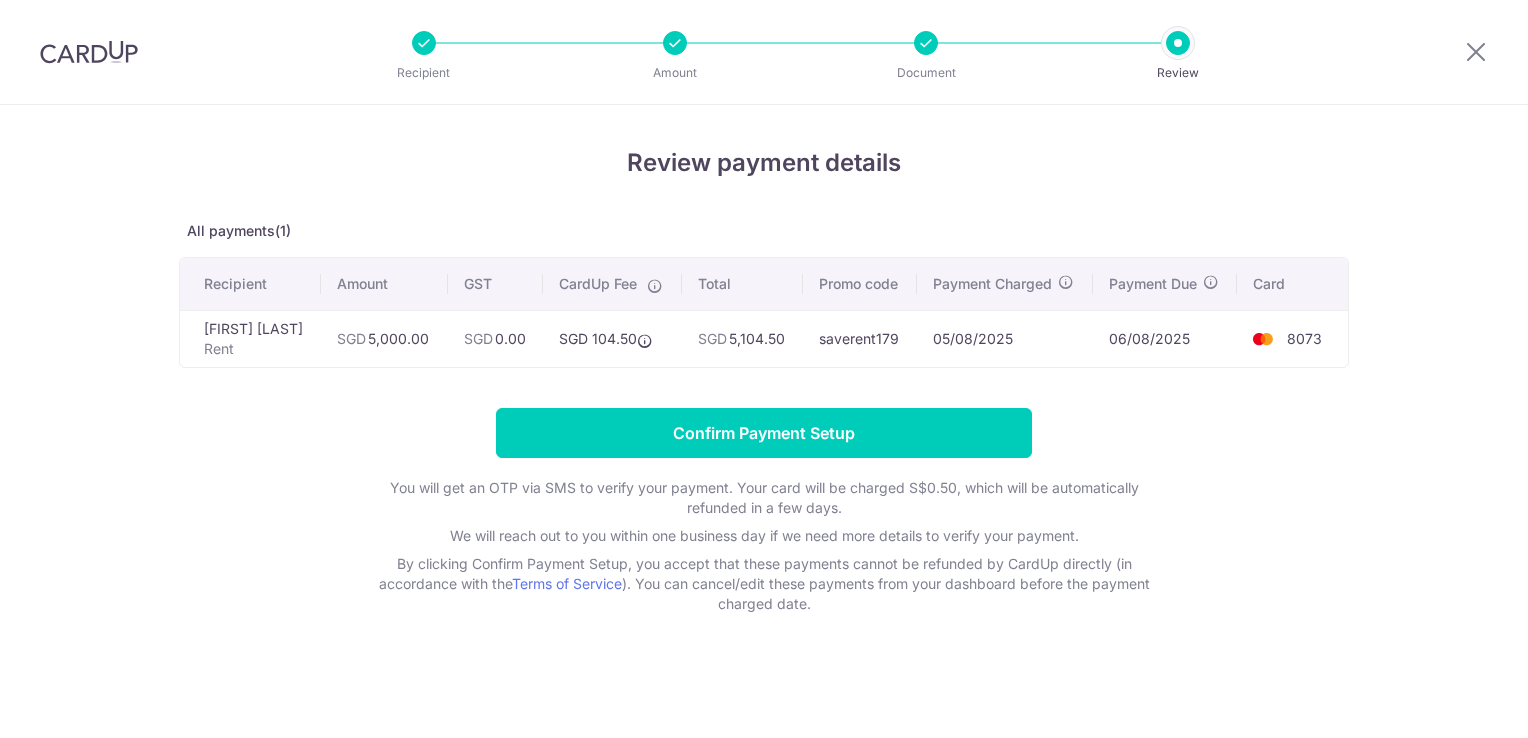 scroll, scrollTop: 0, scrollLeft: 0, axis: both 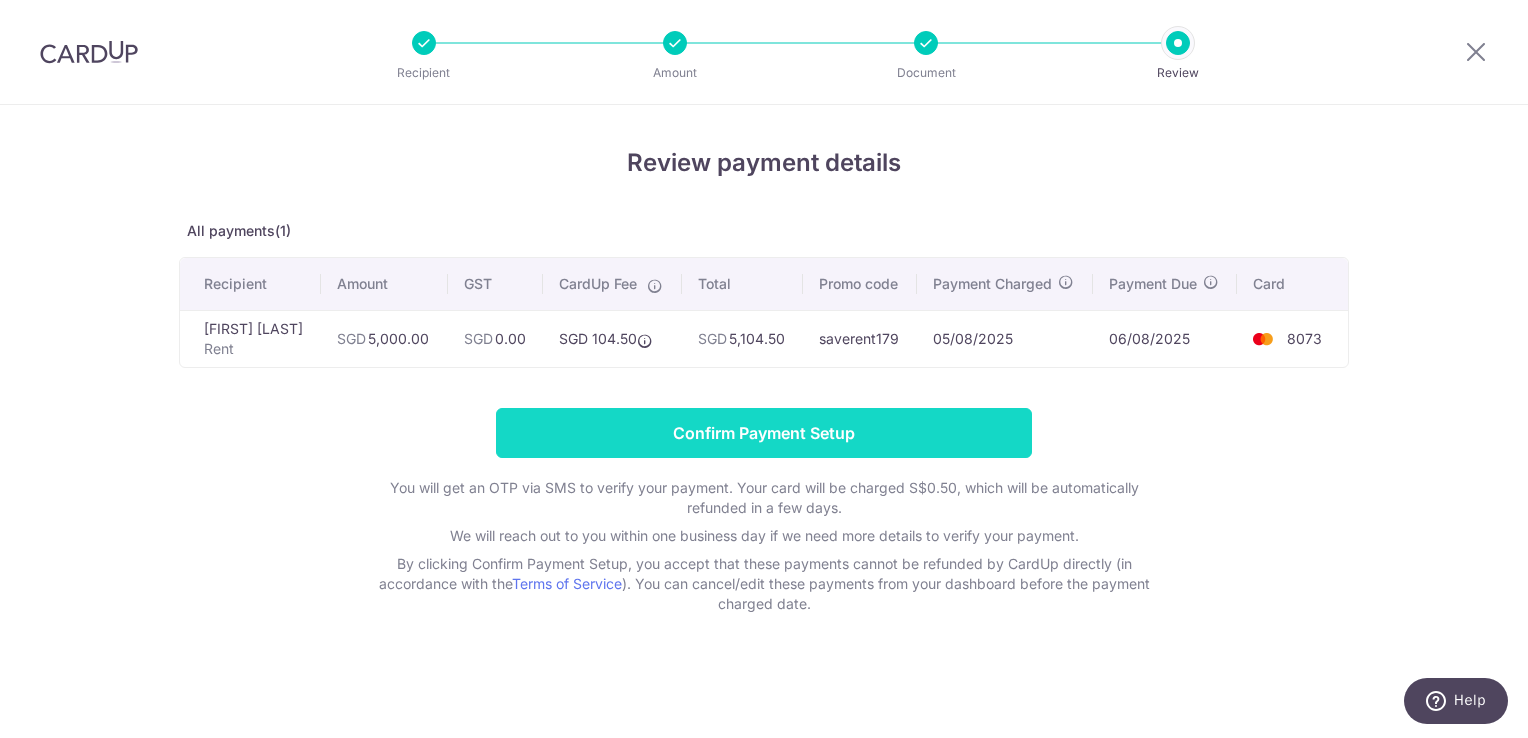 click on "Confirm Payment Setup" at bounding box center [764, 433] 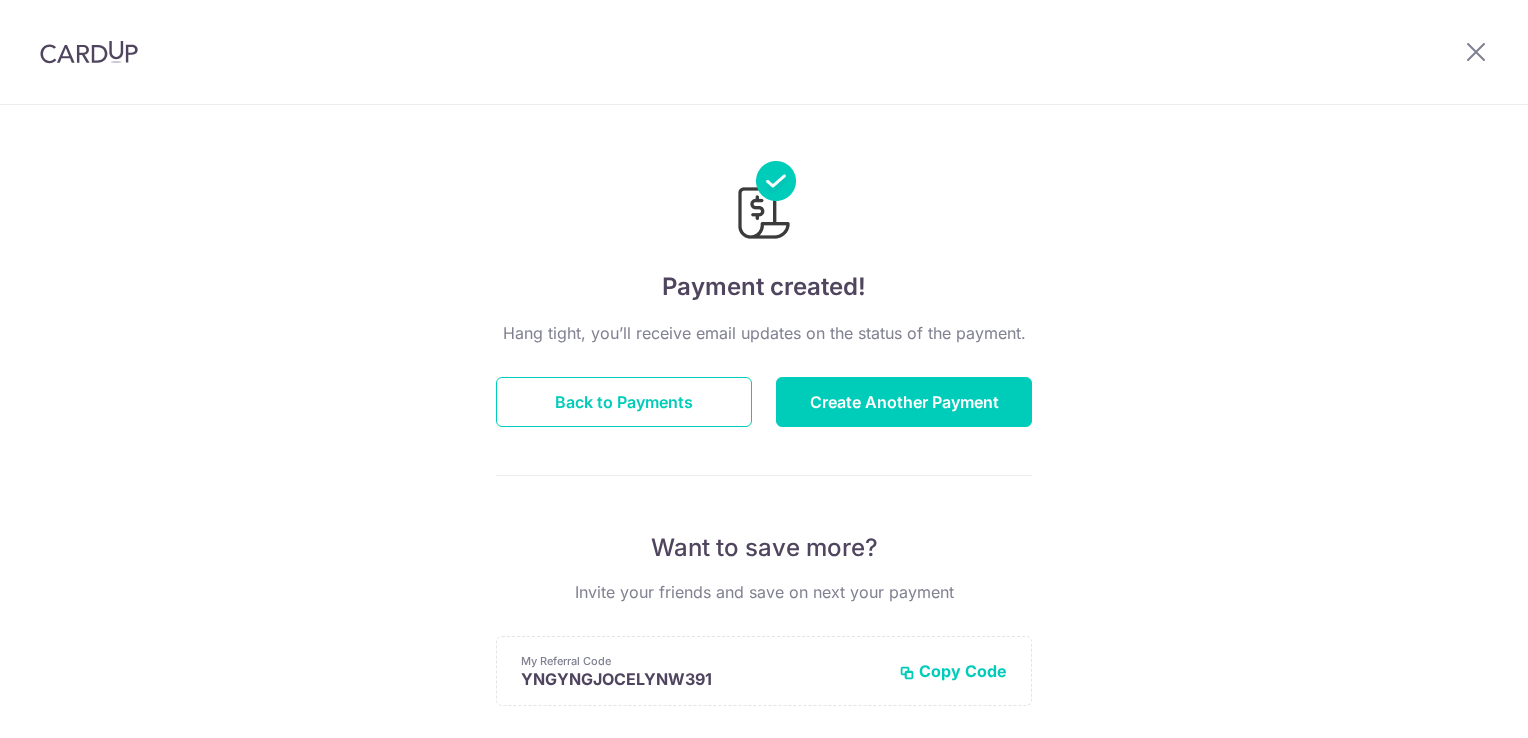 scroll, scrollTop: 0, scrollLeft: 0, axis: both 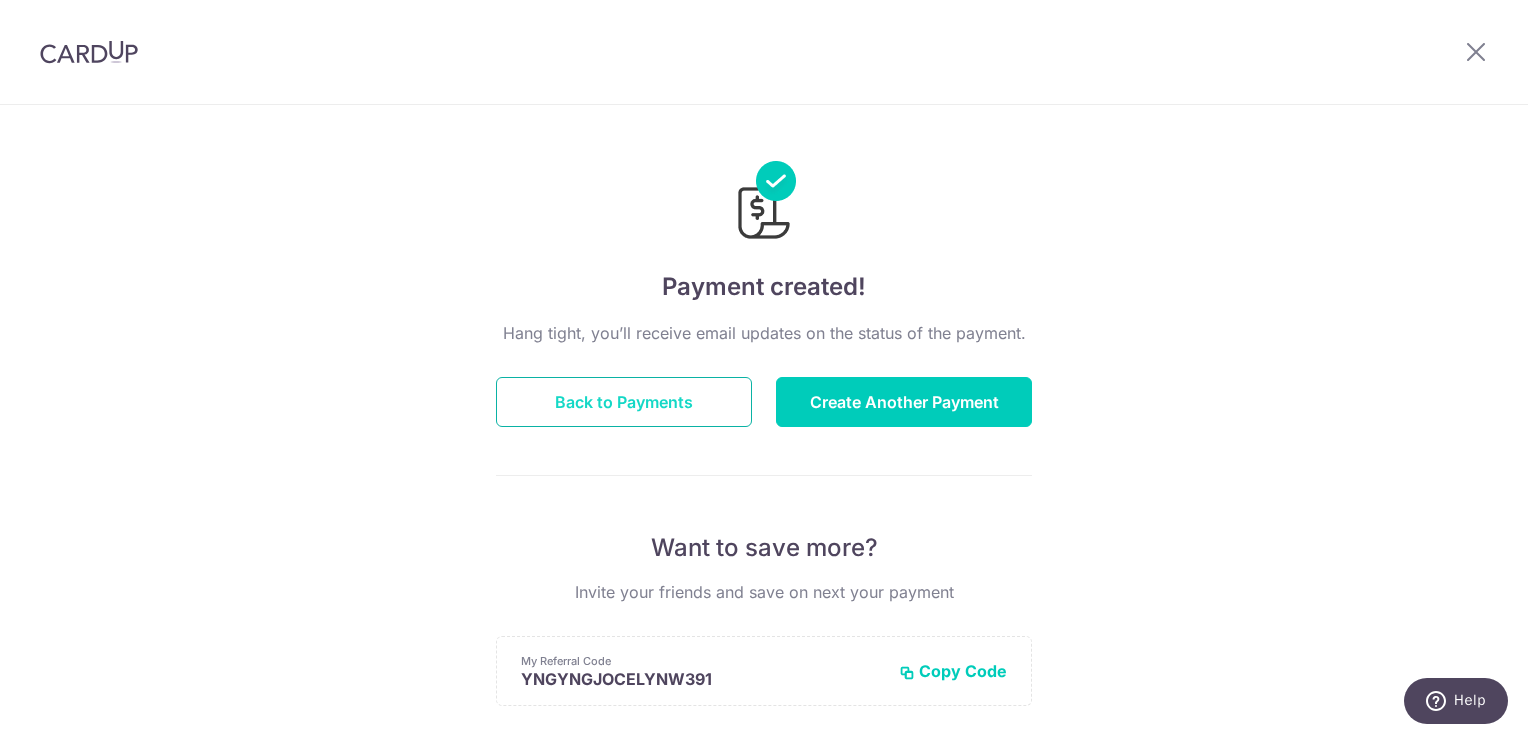 click on "Back to Payments" at bounding box center [624, 402] 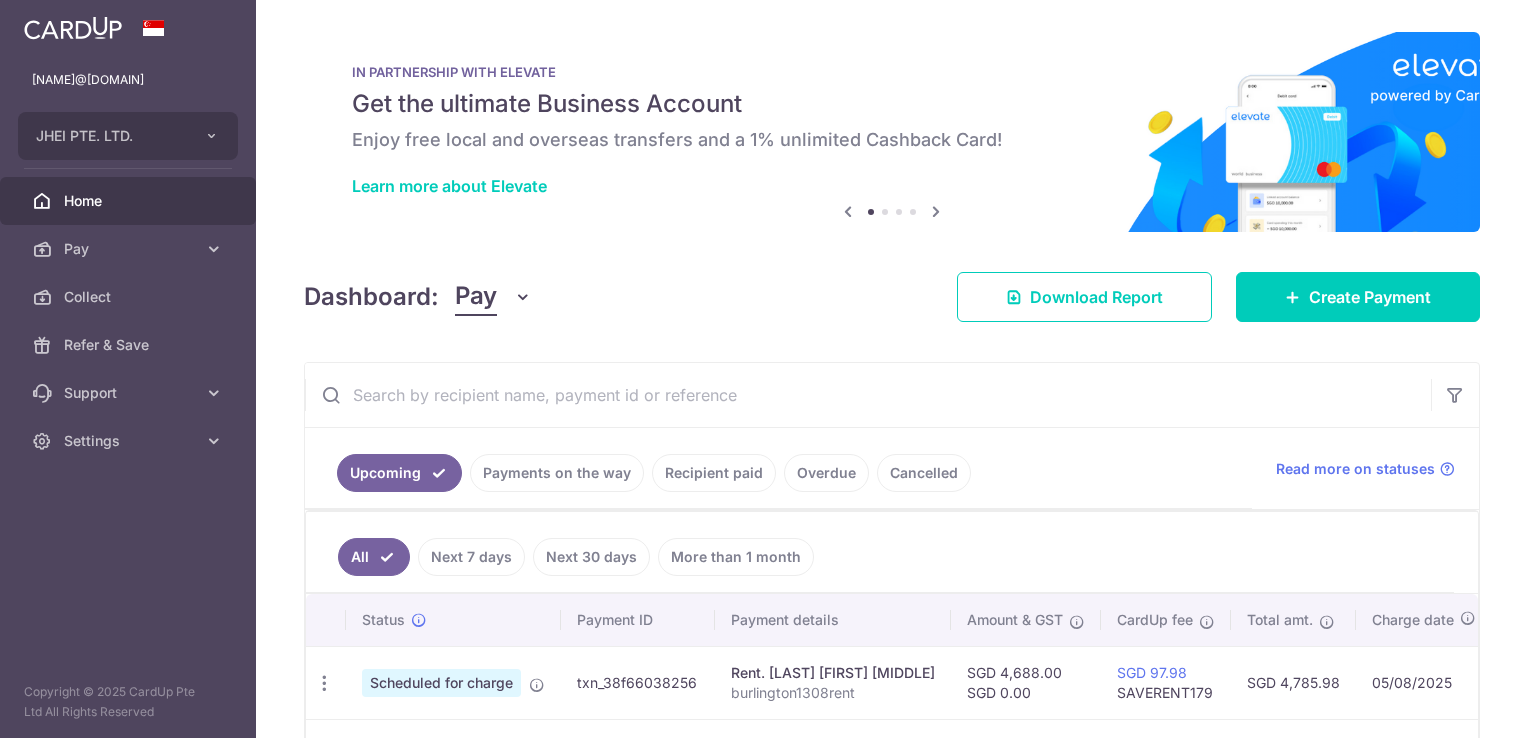scroll, scrollTop: 0, scrollLeft: 0, axis: both 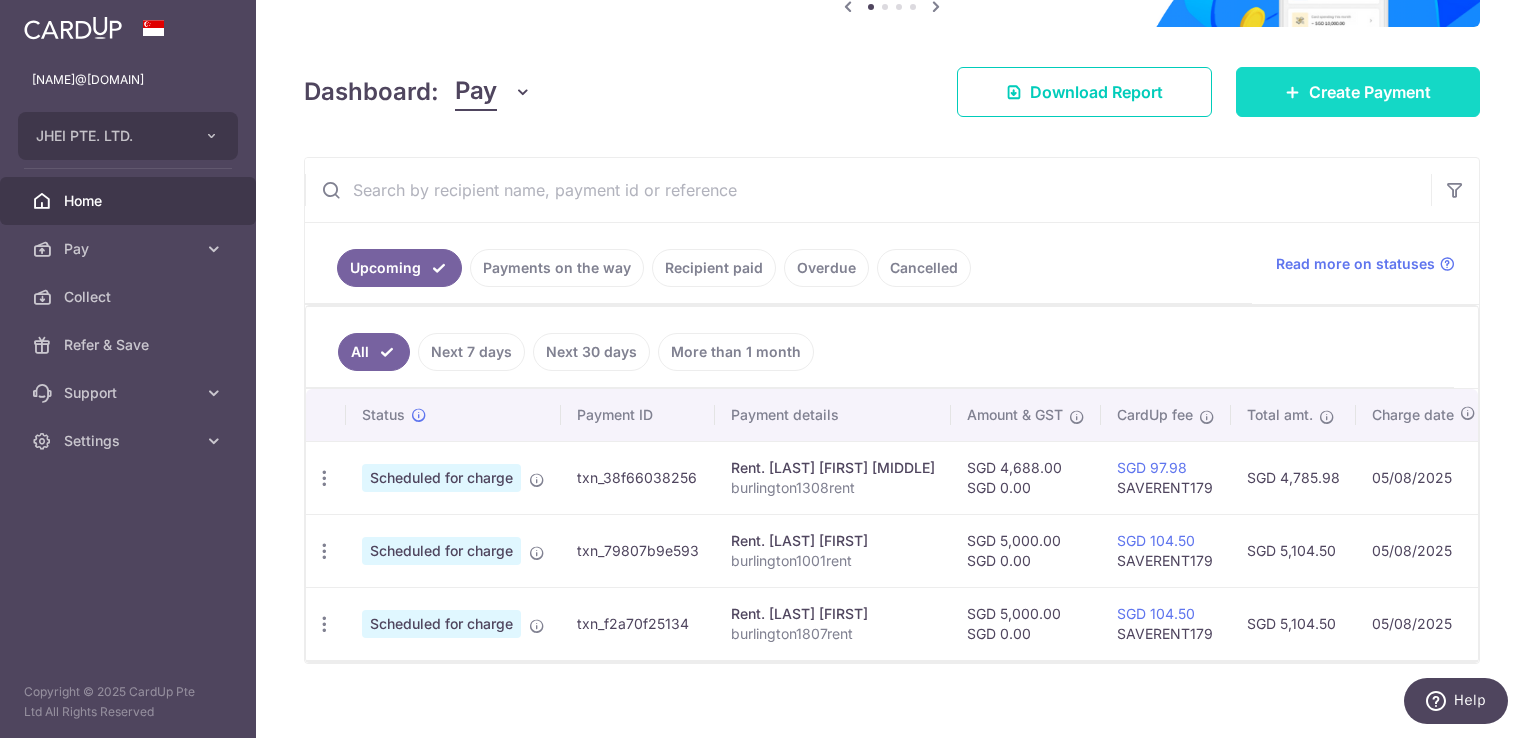 click on "Create Payment" at bounding box center (1370, 92) 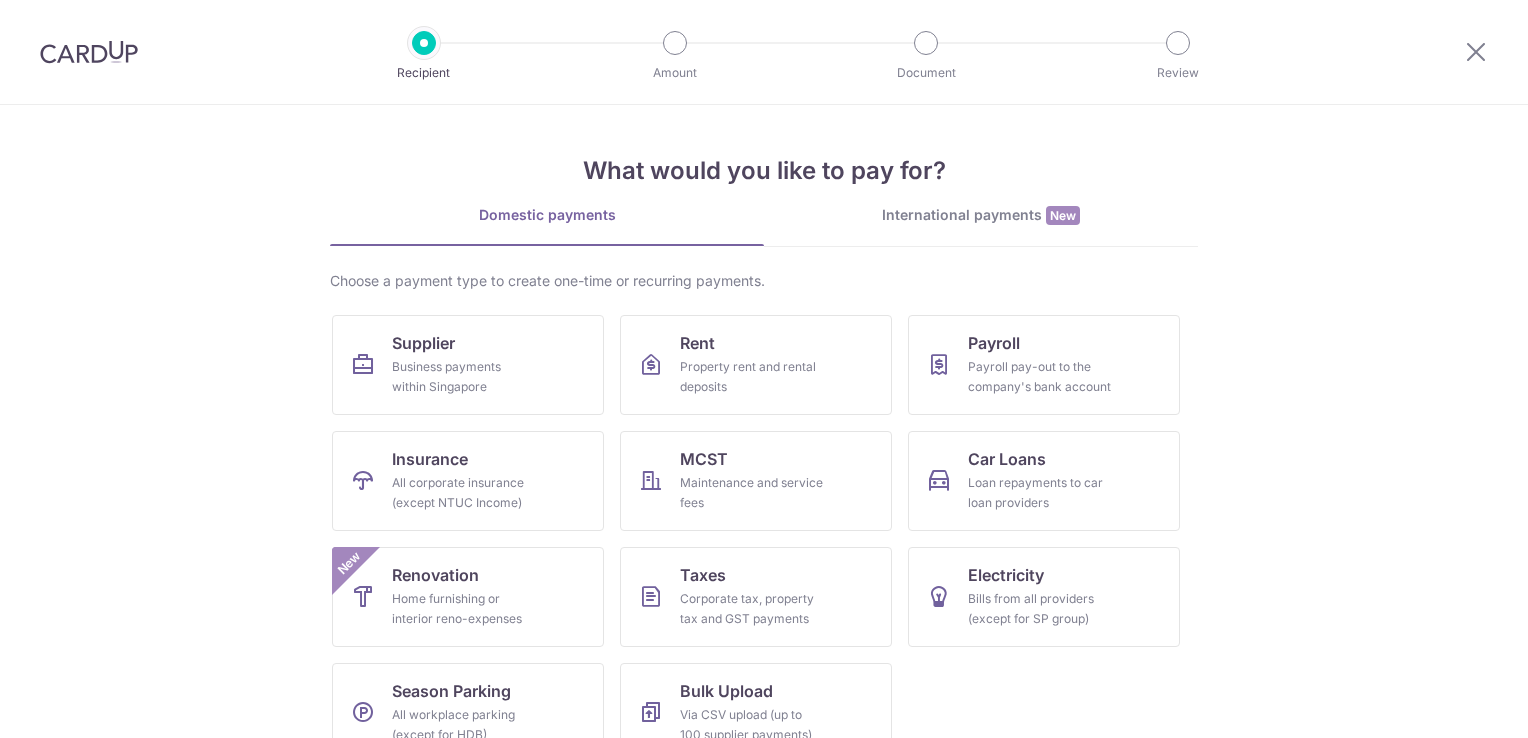 scroll, scrollTop: 0, scrollLeft: 0, axis: both 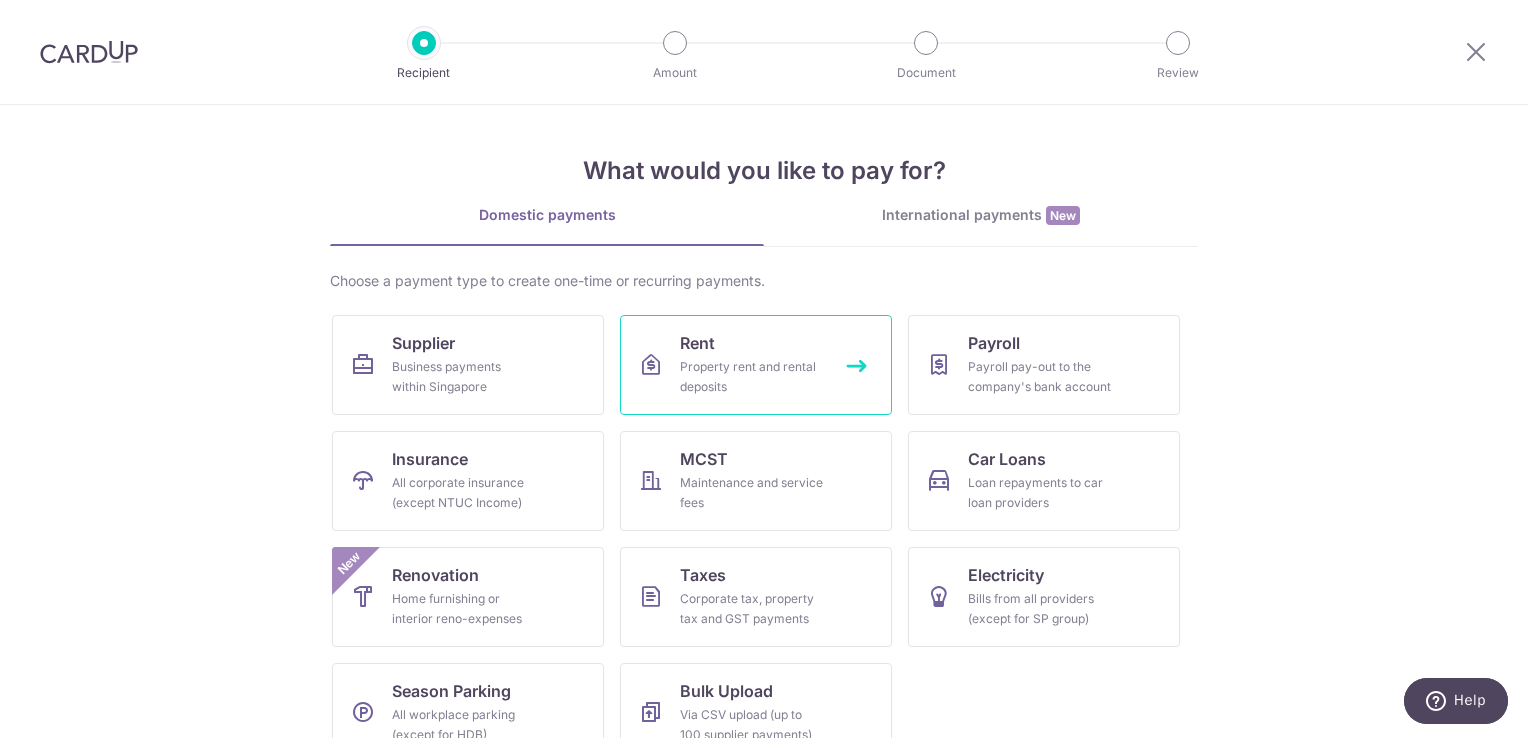click on "Property rent and rental deposits" at bounding box center [752, 377] 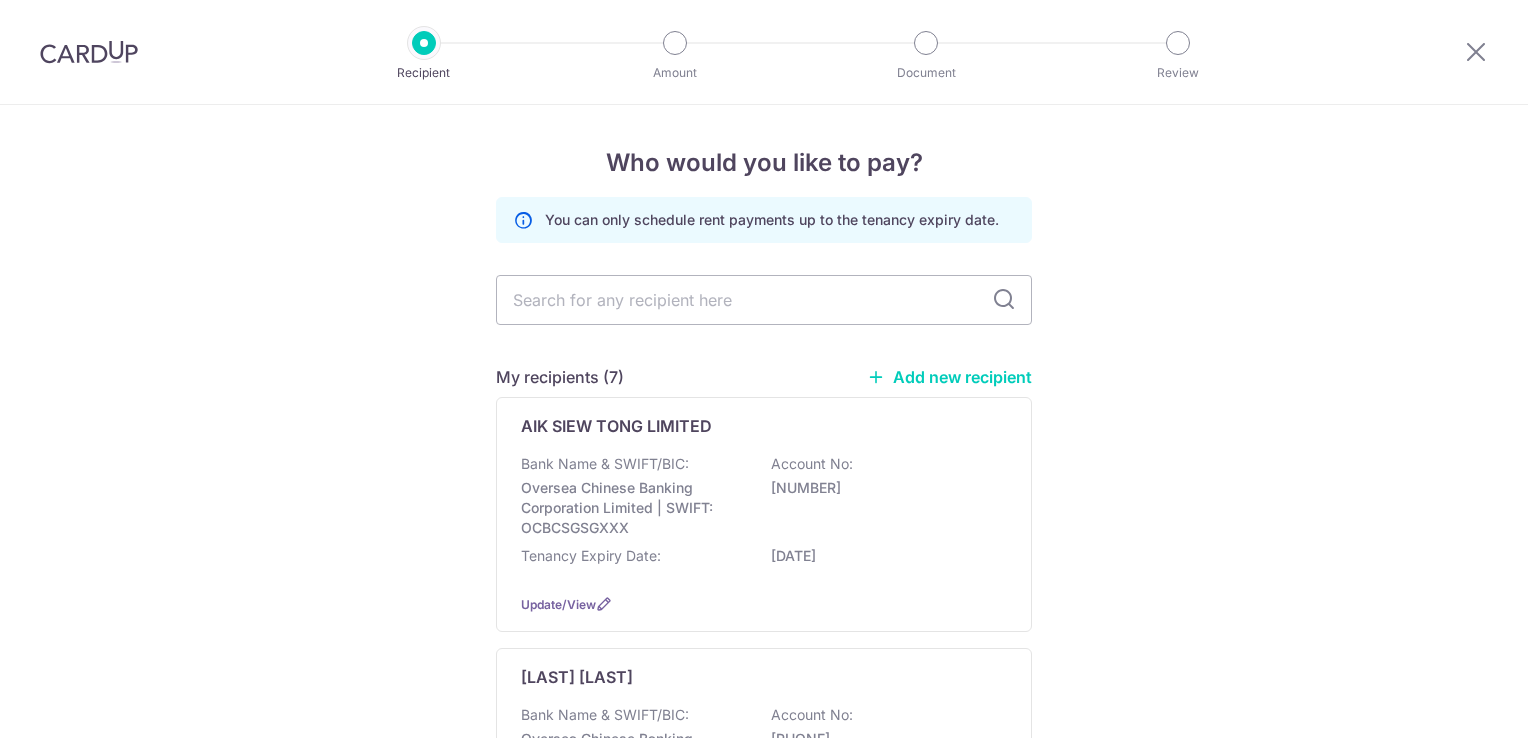 scroll, scrollTop: 0, scrollLeft: 0, axis: both 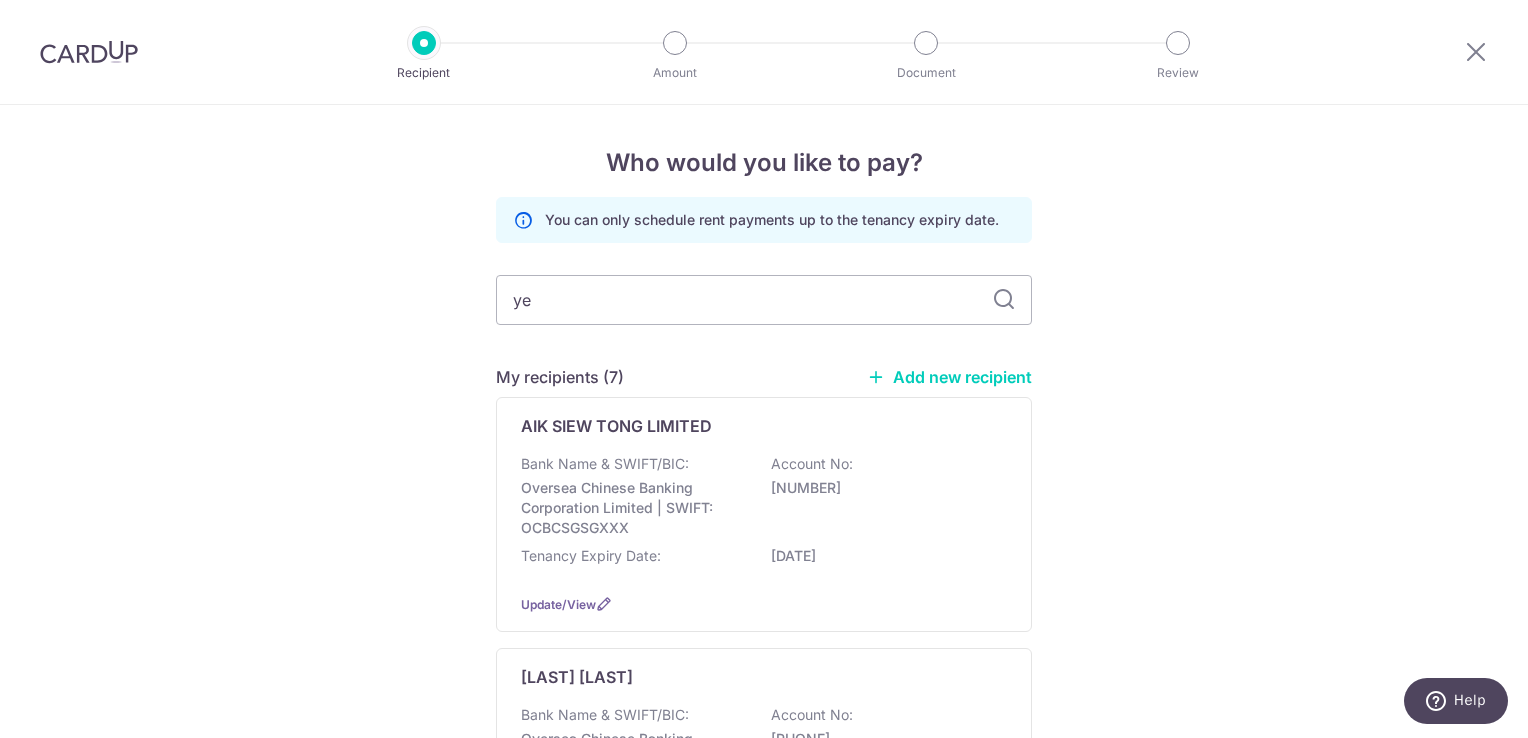 type on "yeo" 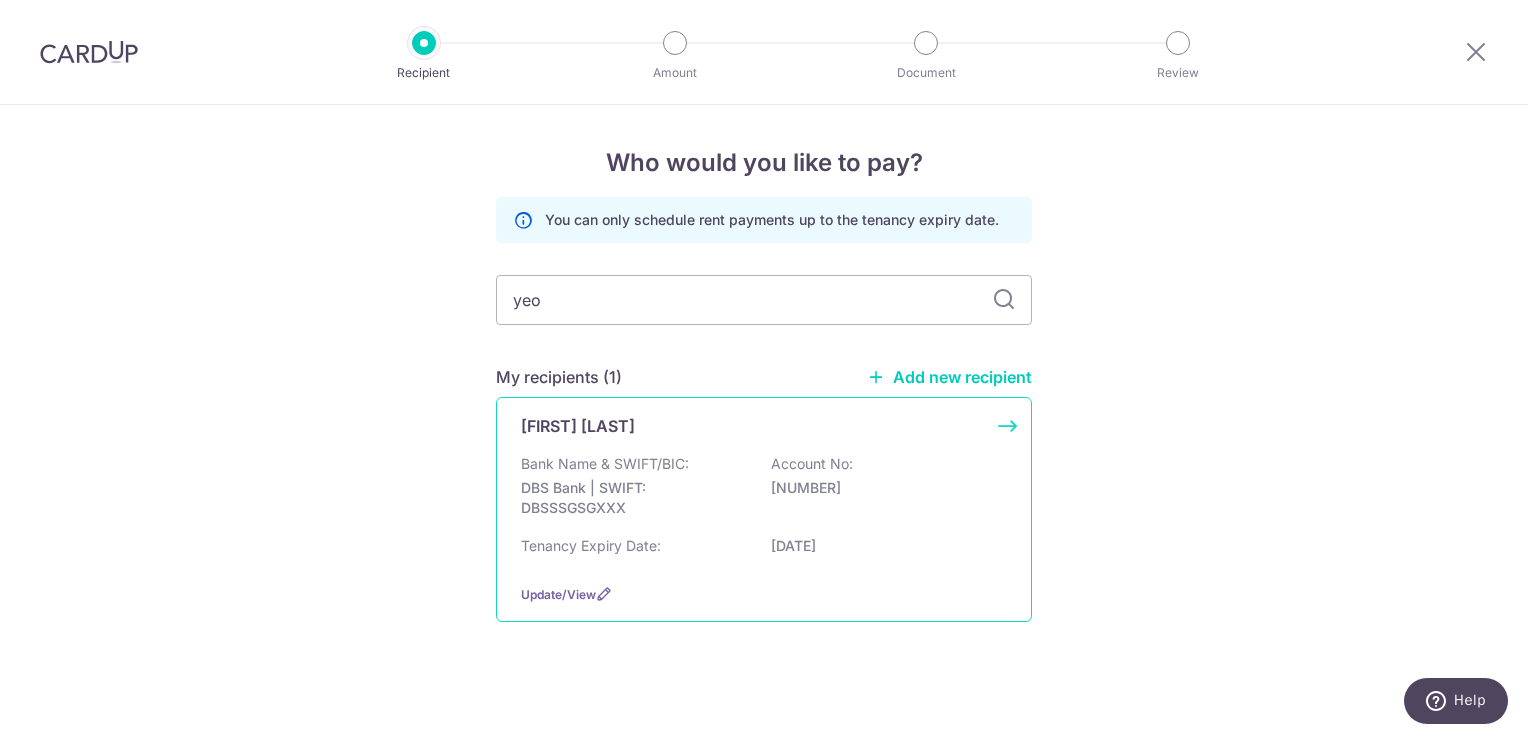 click on "Bank Name & SWIFT/BIC:
DBS Bank | SWIFT: DBSSSGSGXXX
Account No:
[NUMBER]" at bounding box center (764, 491) 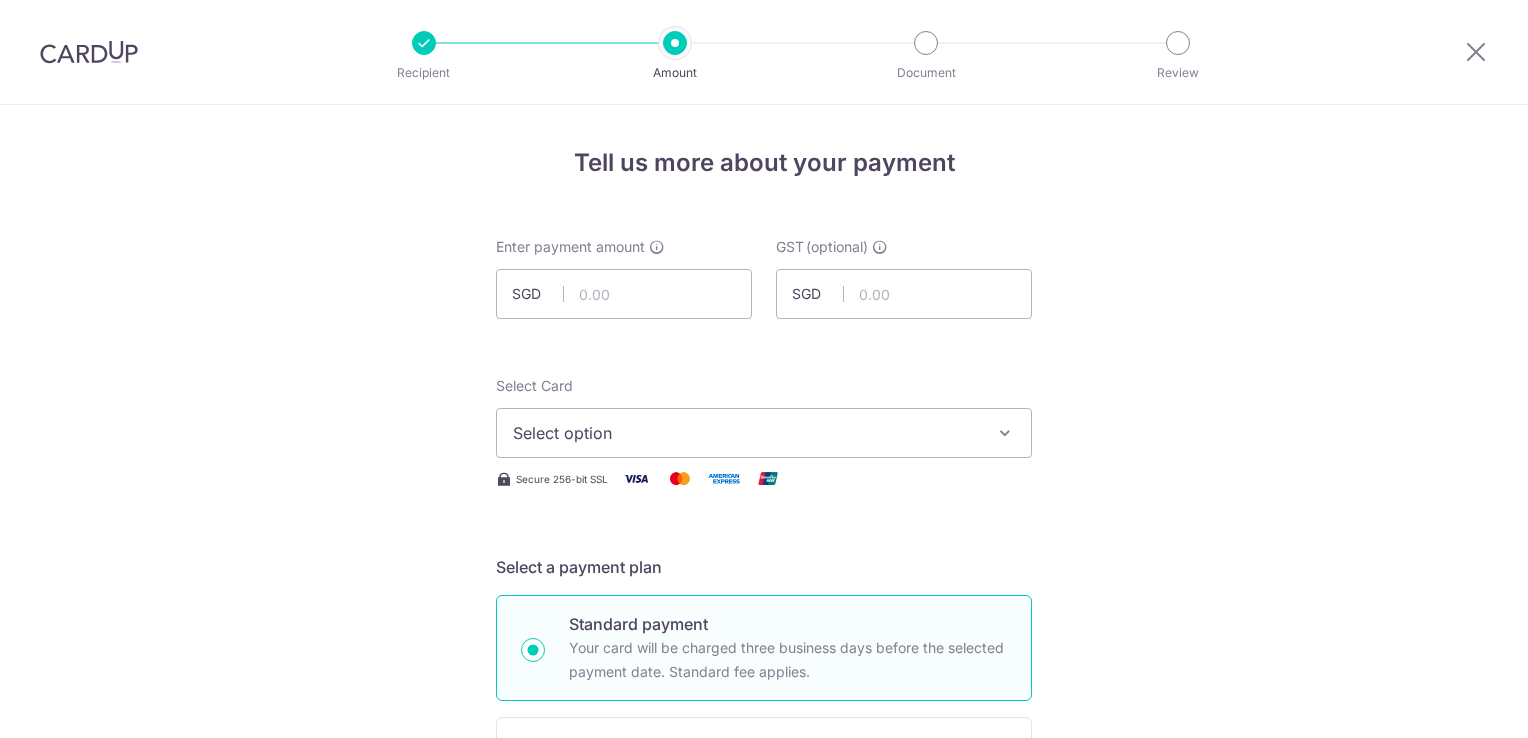 scroll, scrollTop: 0, scrollLeft: 0, axis: both 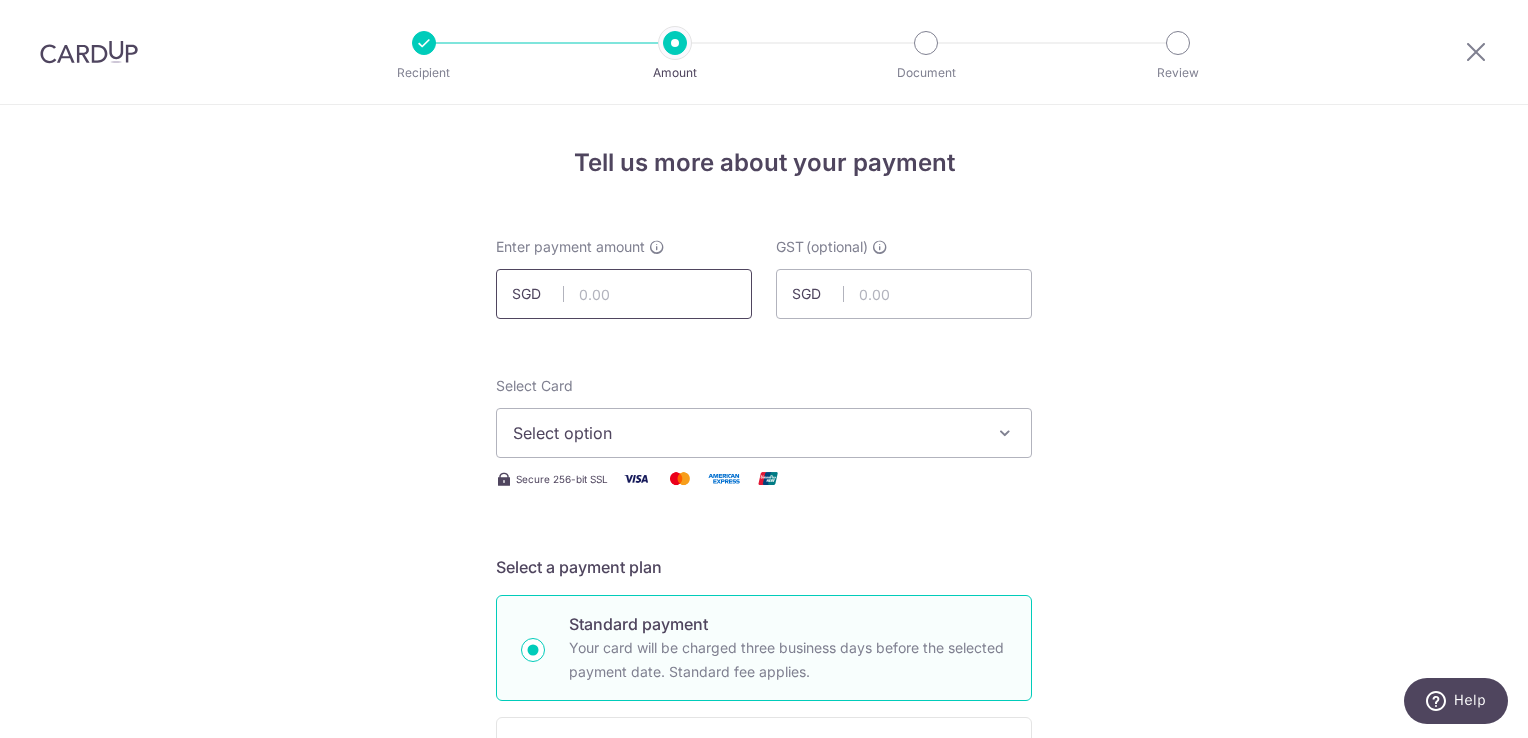 click at bounding box center [624, 294] 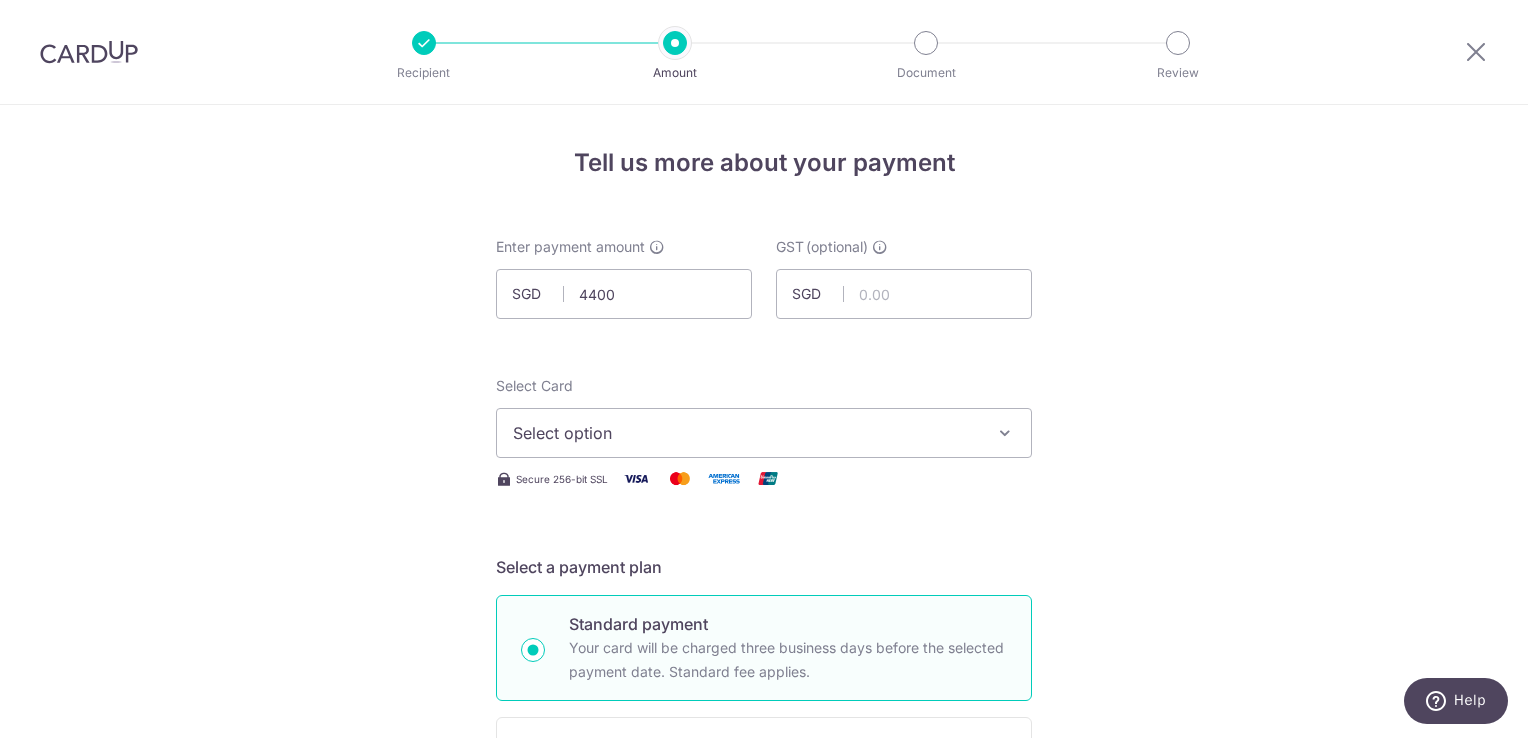 type on "4,400.00" 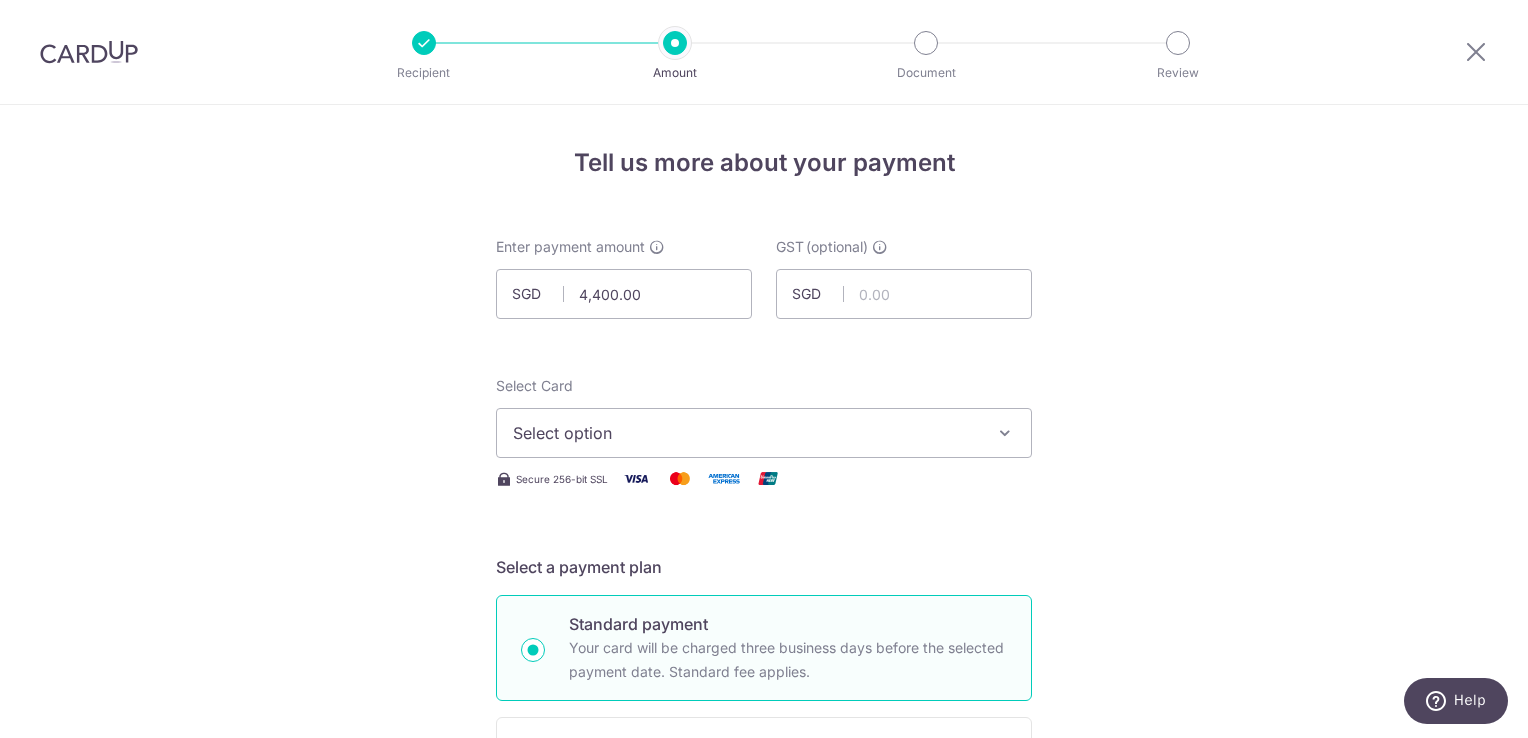click on "Select option" at bounding box center [746, 433] 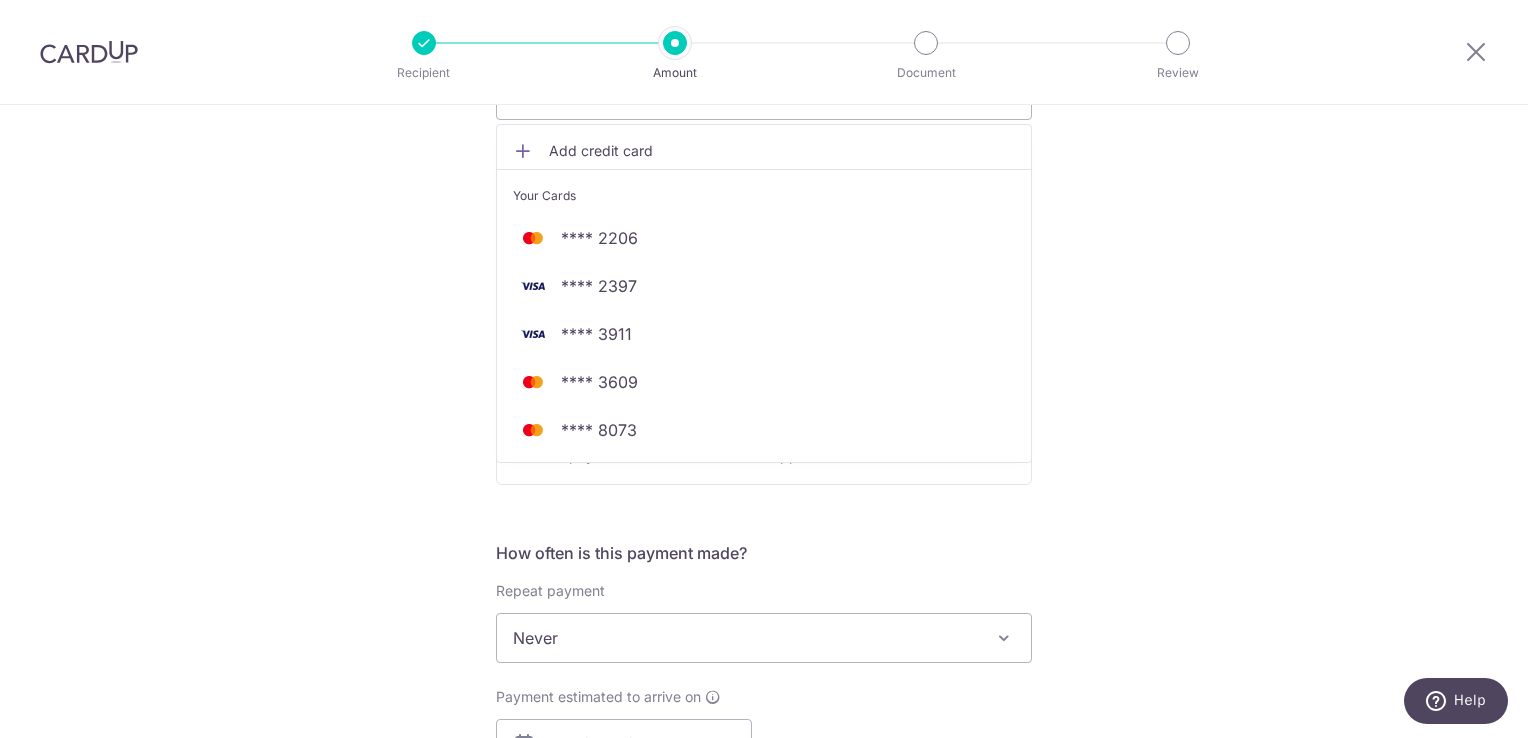 scroll, scrollTop: 340, scrollLeft: 0, axis: vertical 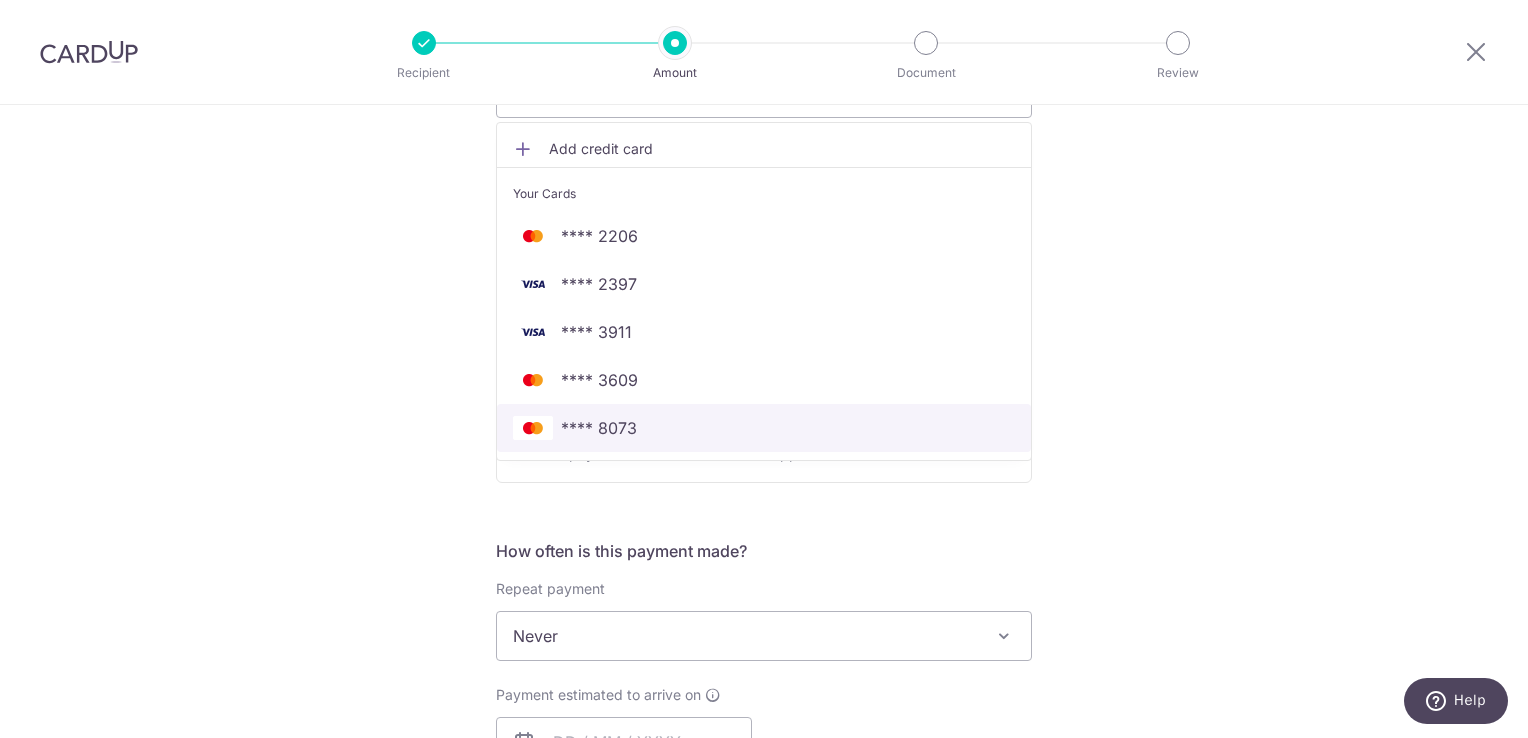 click on "**** 8073" at bounding box center [599, 428] 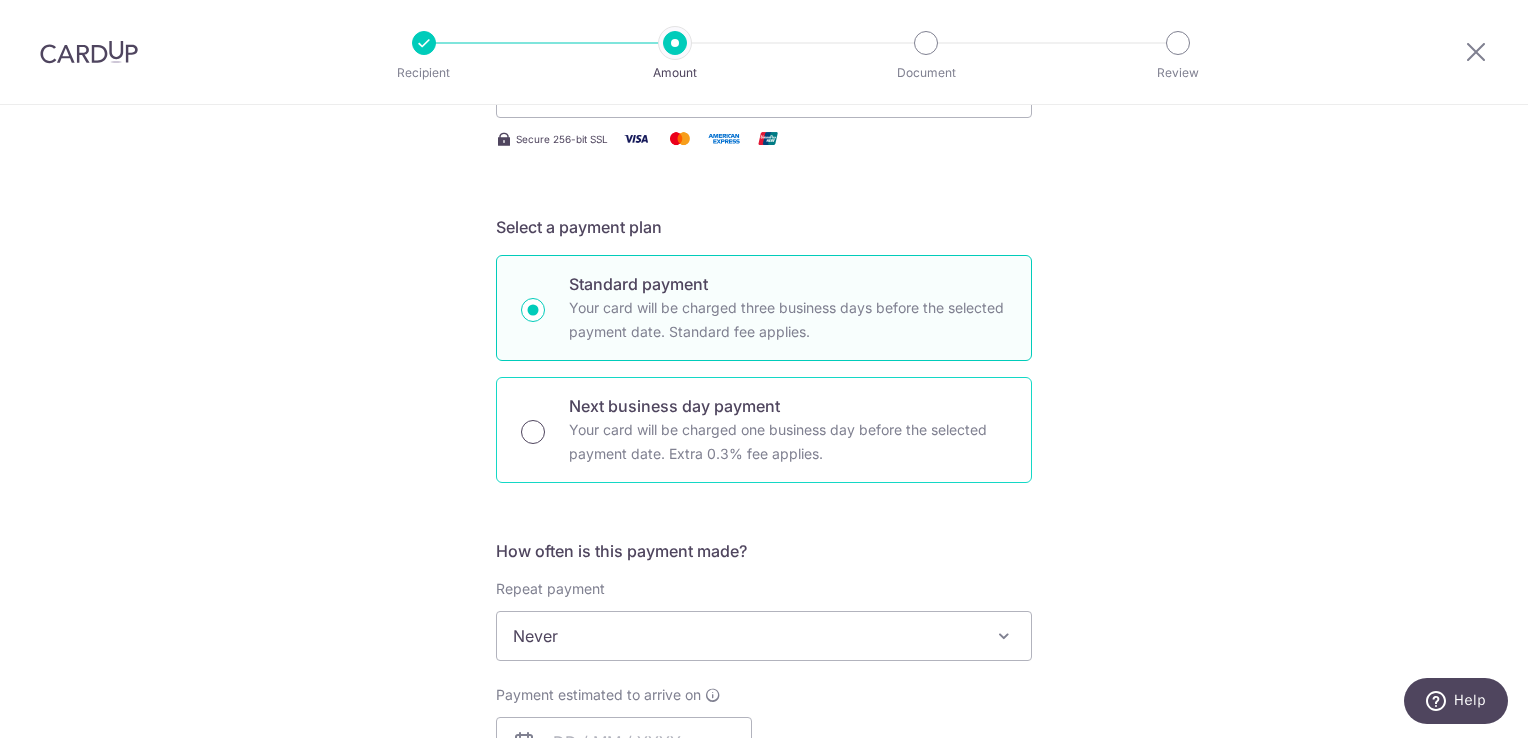 click on "Next business day payment
Your card will be charged one business day before the selected payment date. Extra 0.3% fee applies." at bounding box center [533, 432] 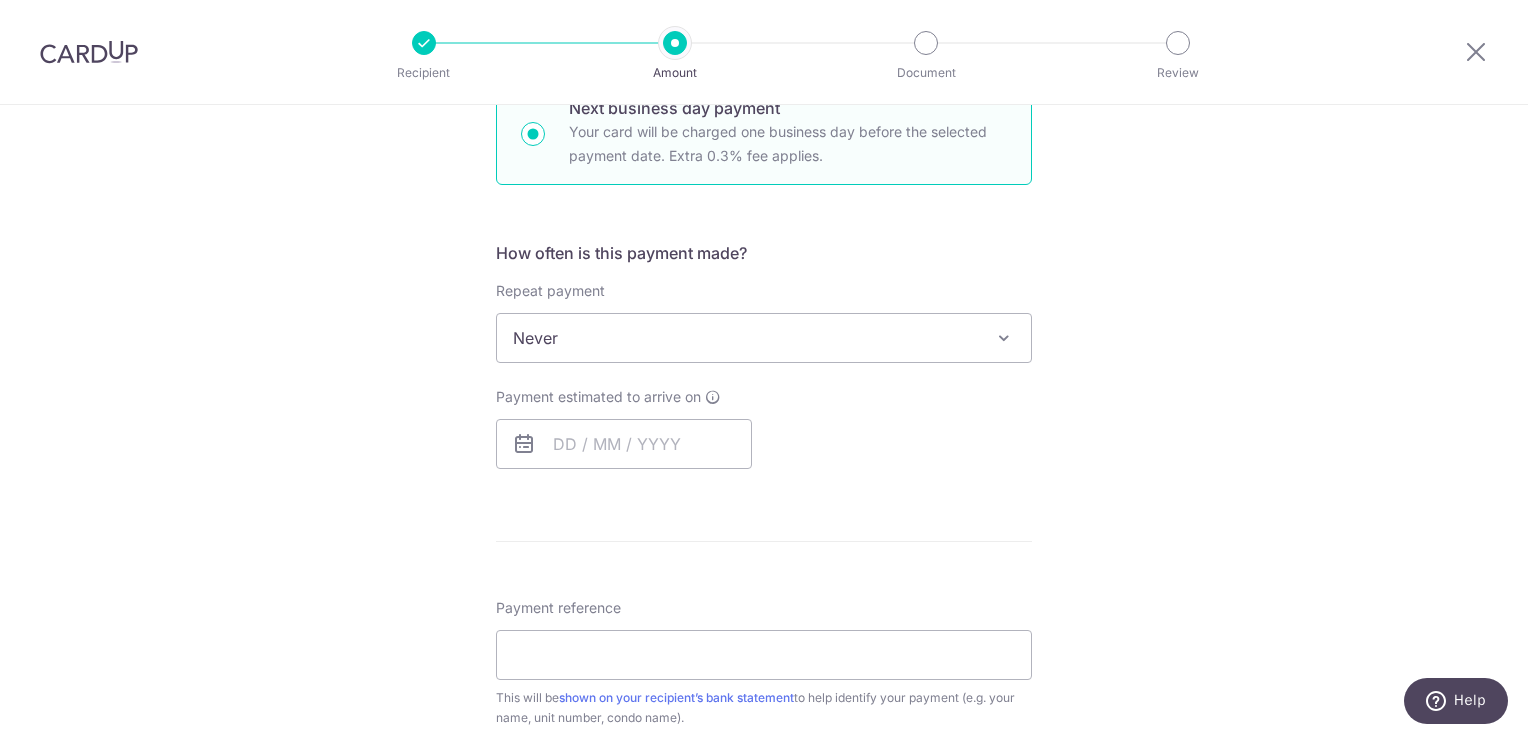 scroll, scrollTop: 734, scrollLeft: 0, axis: vertical 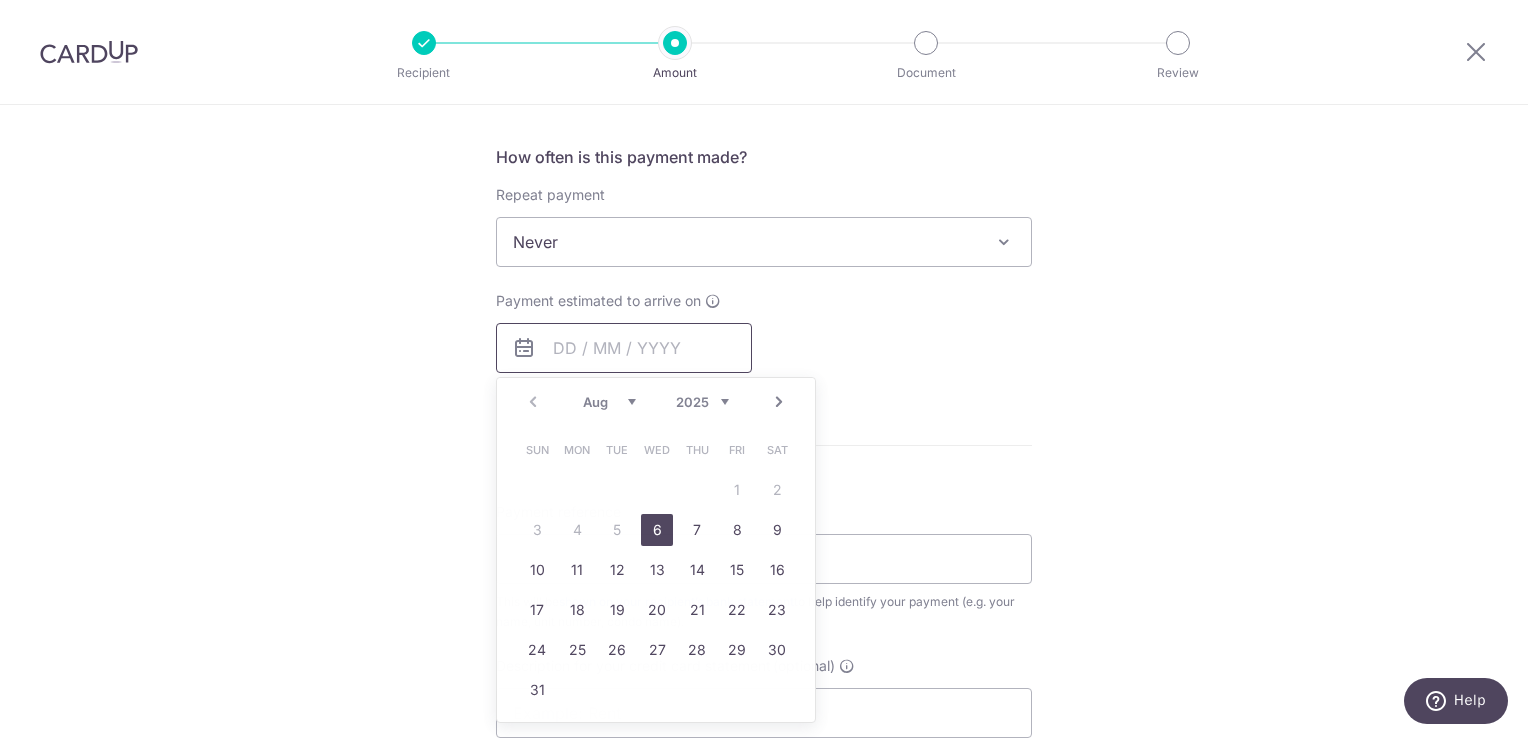 click at bounding box center [624, 348] 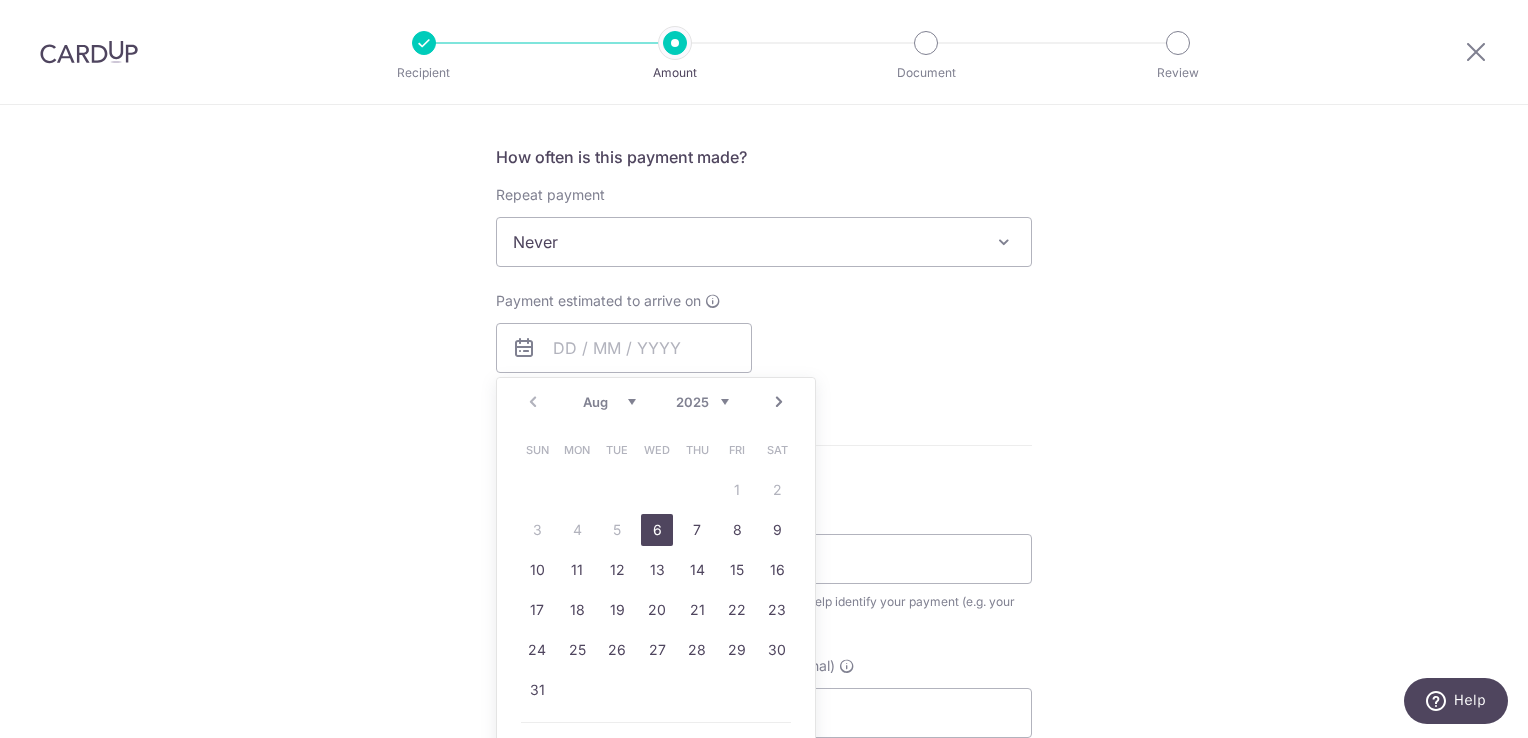 click on "6" at bounding box center (657, 530) 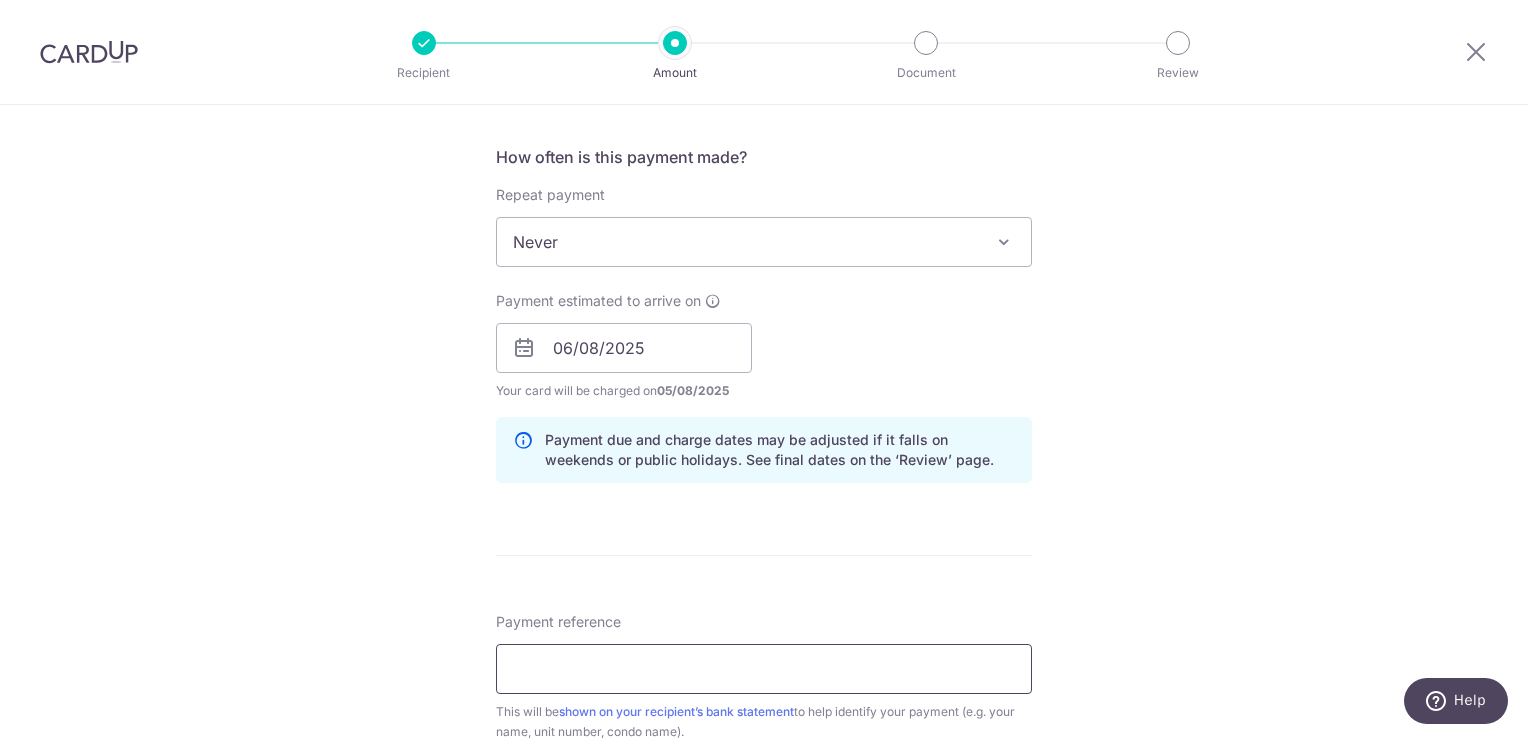click on "Payment reference" at bounding box center (764, 669) 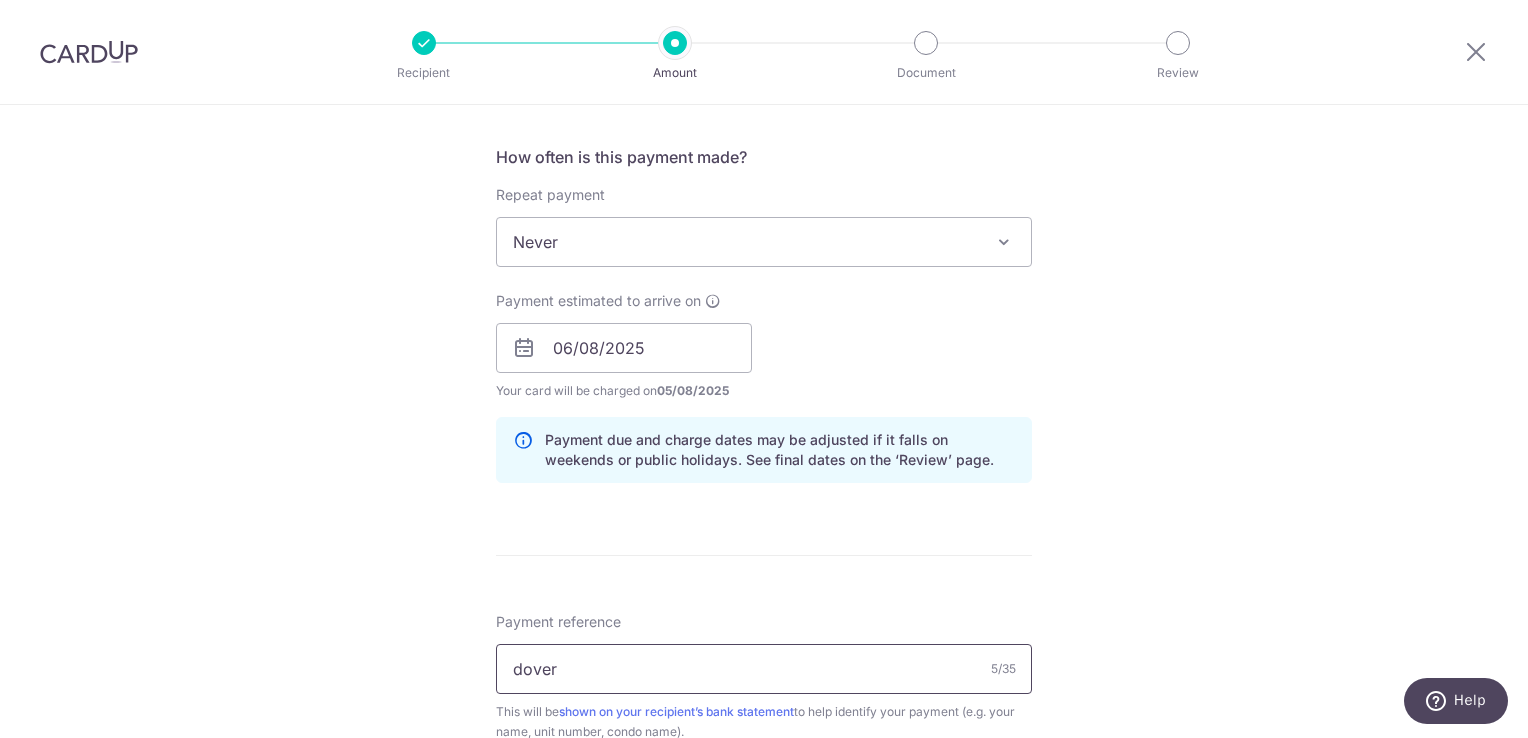type on "Dover Rent" 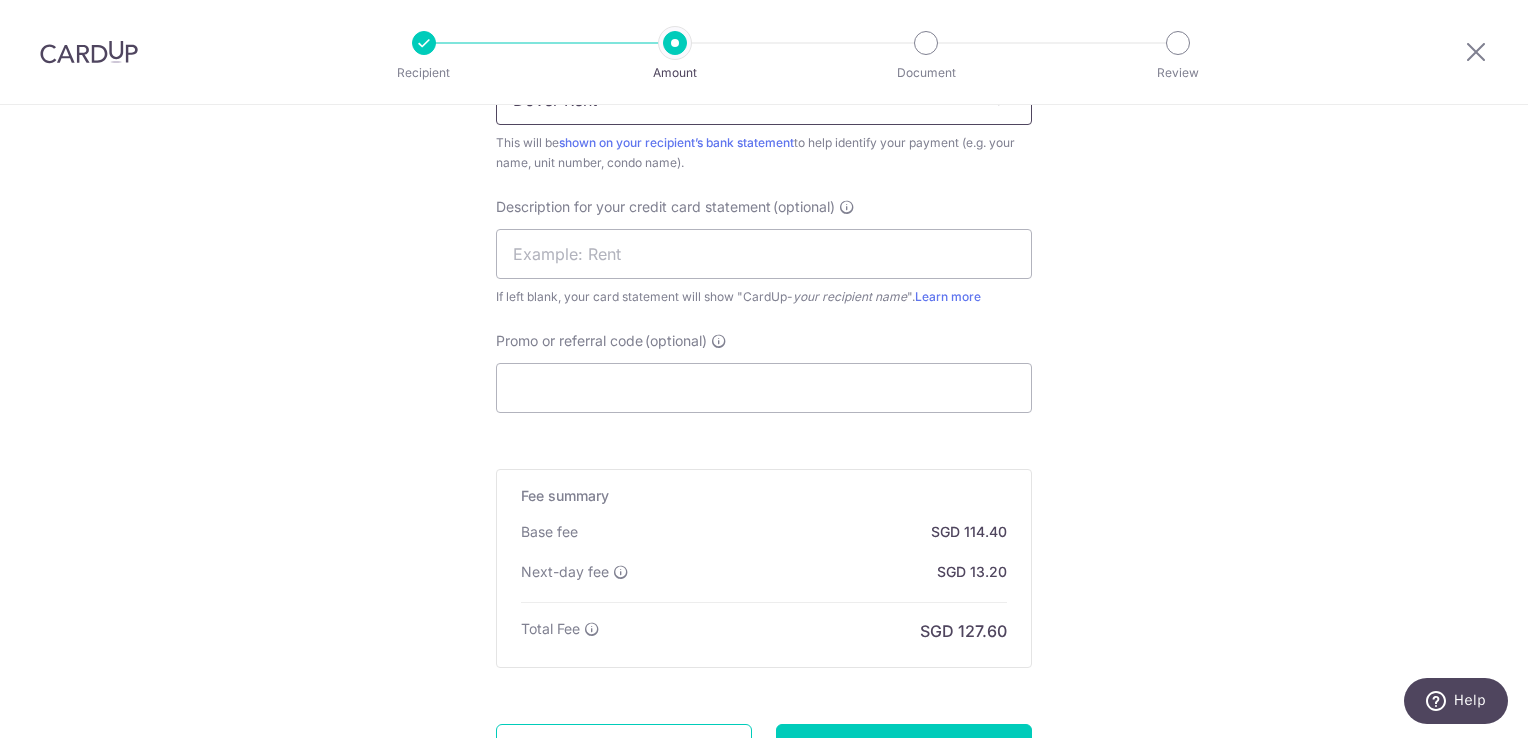 scroll, scrollTop: 1305, scrollLeft: 0, axis: vertical 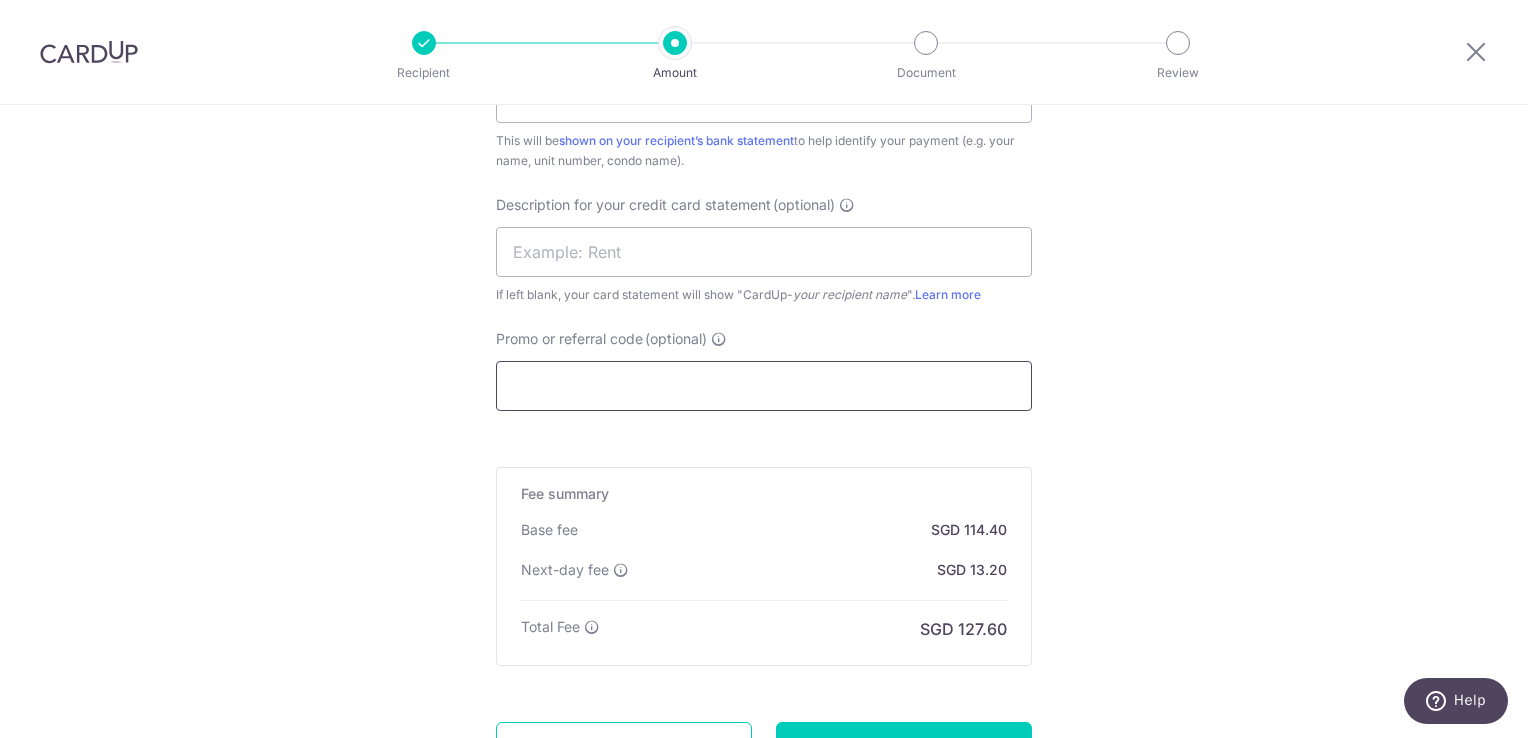 click on "Promo or referral code
(optional)" at bounding box center [764, 386] 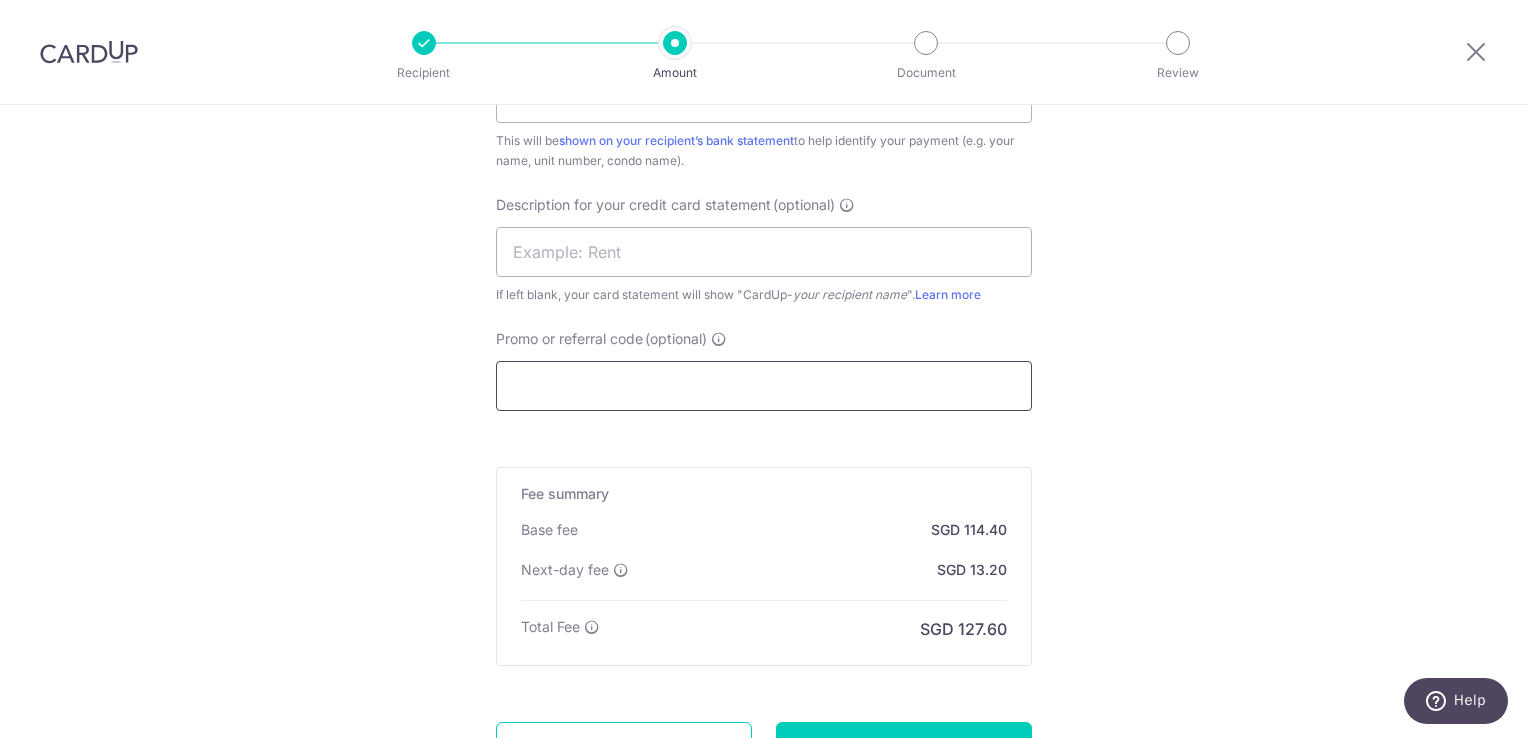 type on "saverent179" 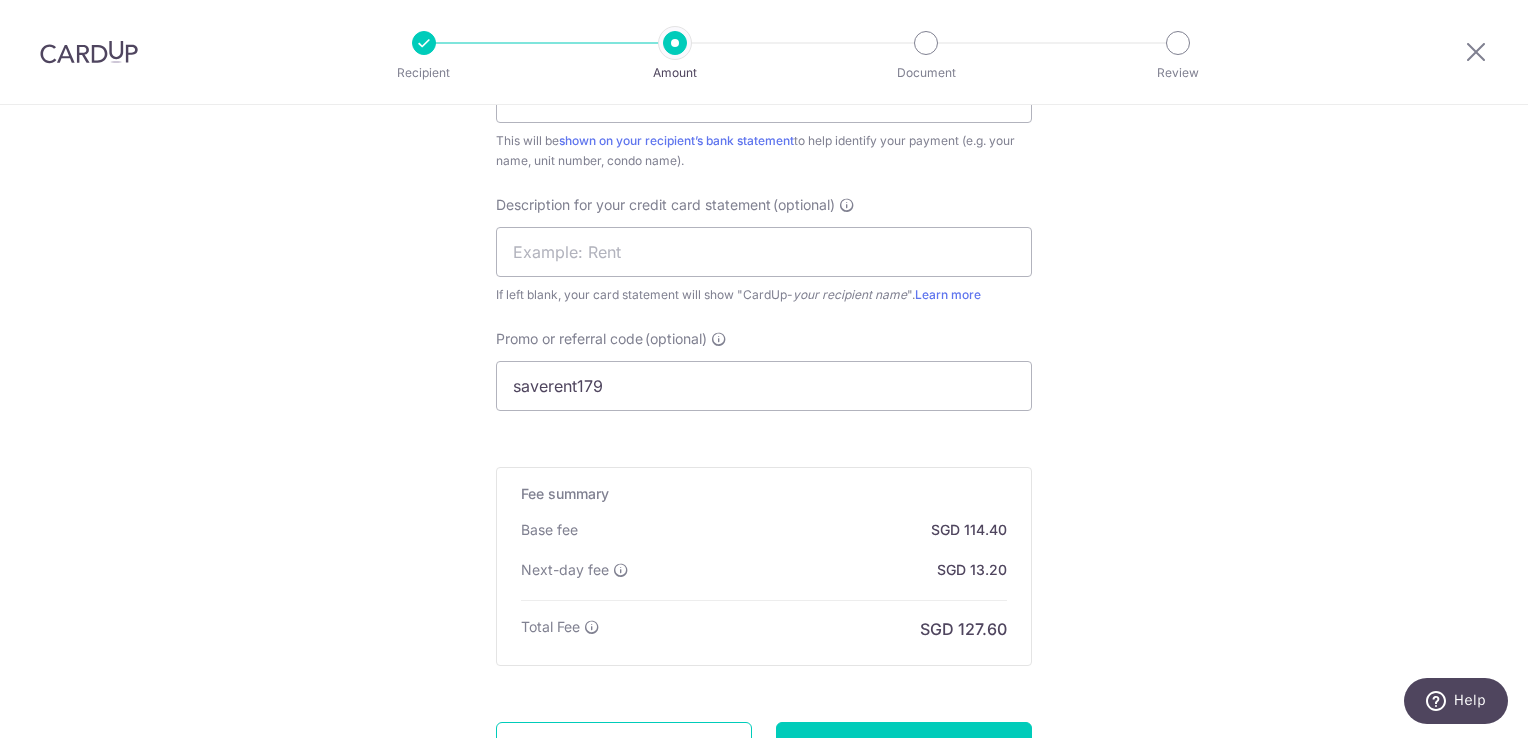 type on "rent" 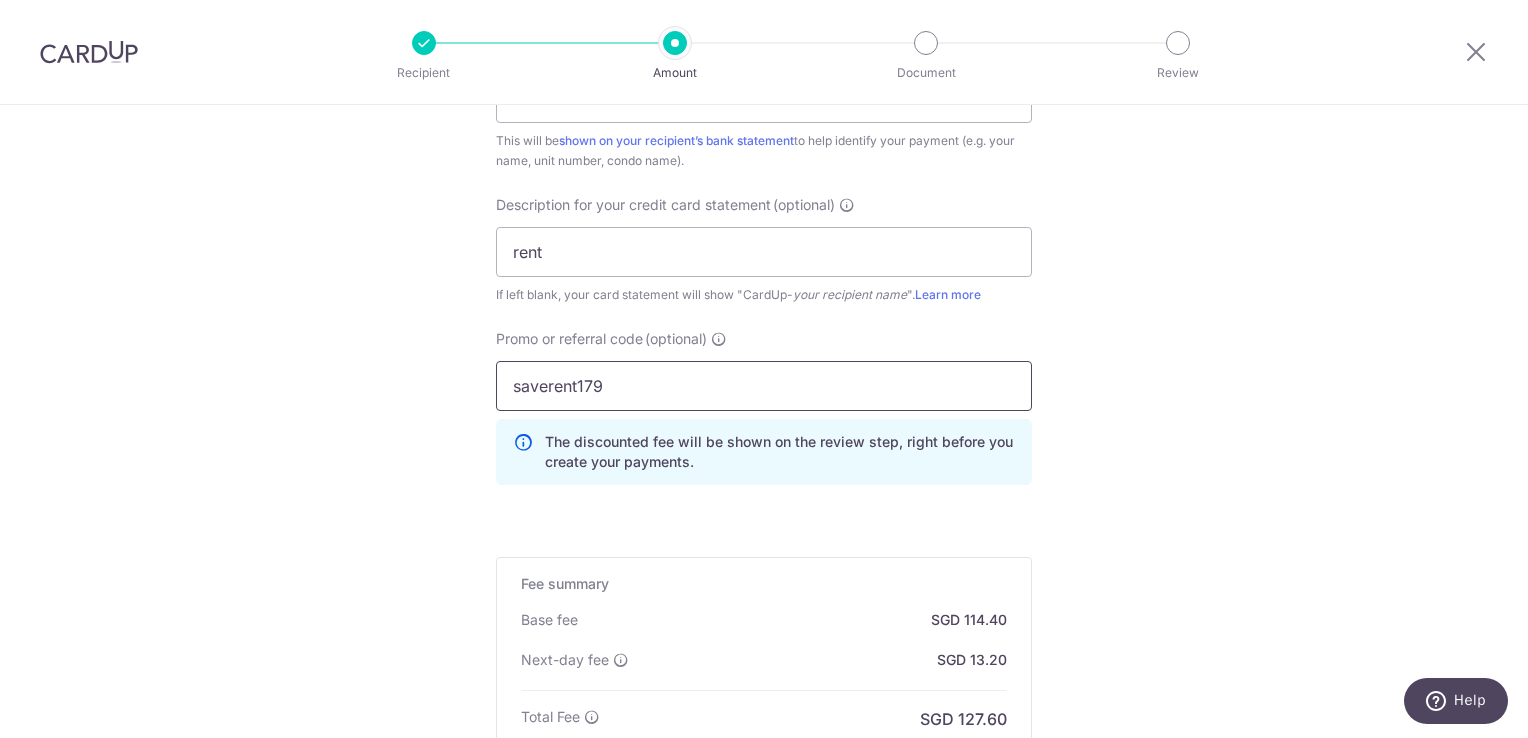 scroll, scrollTop: 552, scrollLeft: 0, axis: vertical 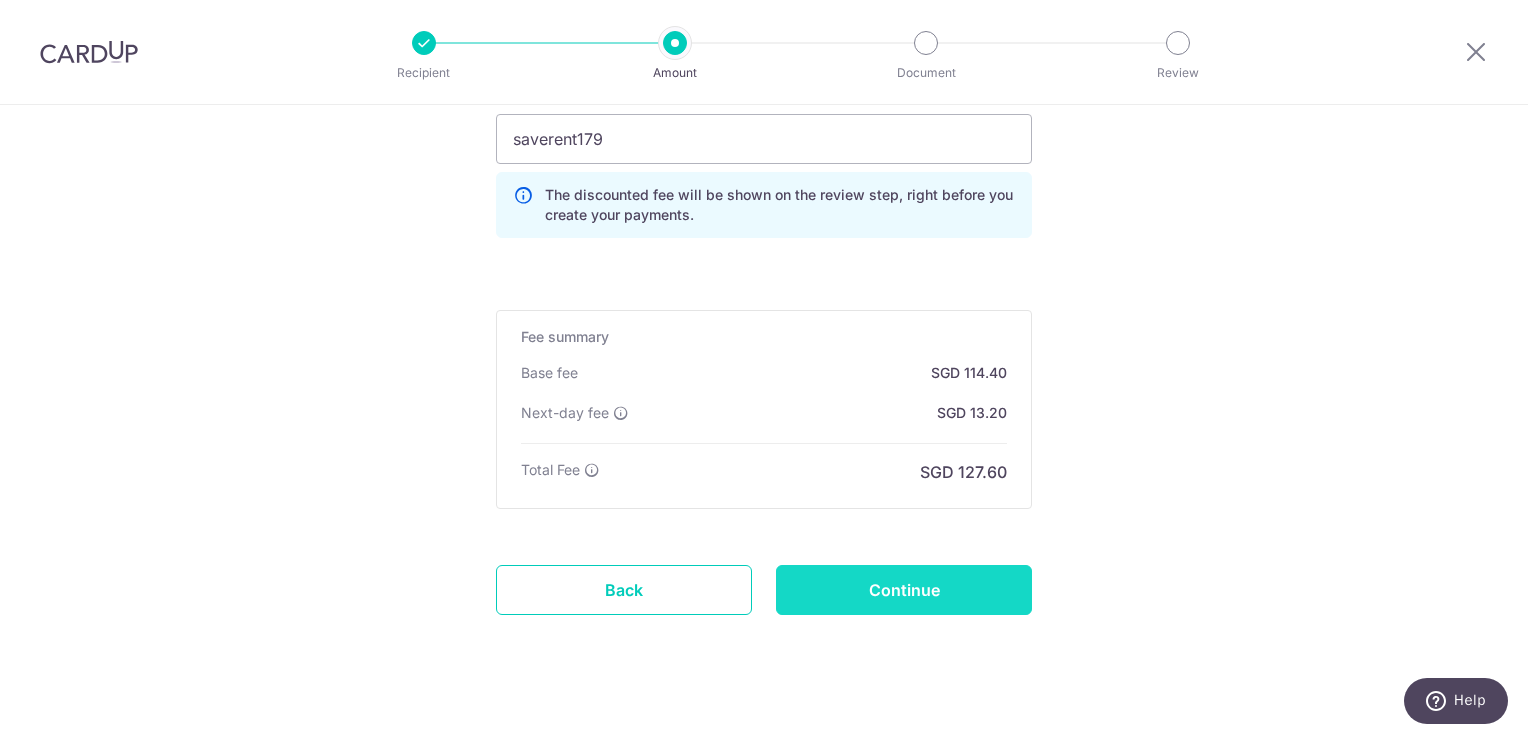 click on "Continue" at bounding box center (904, 590) 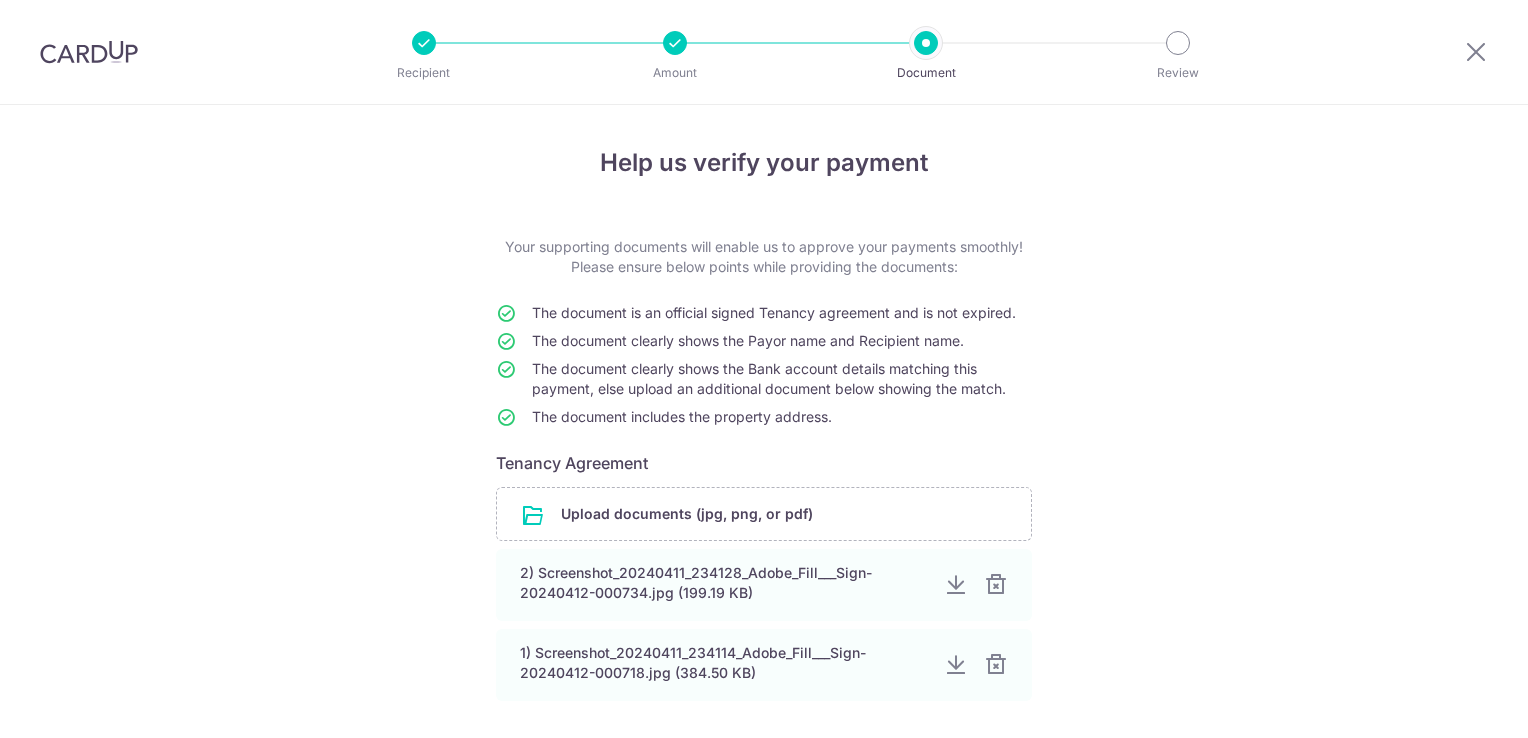 scroll, scrollTop: 0, scrollLeft: 0, axis: both 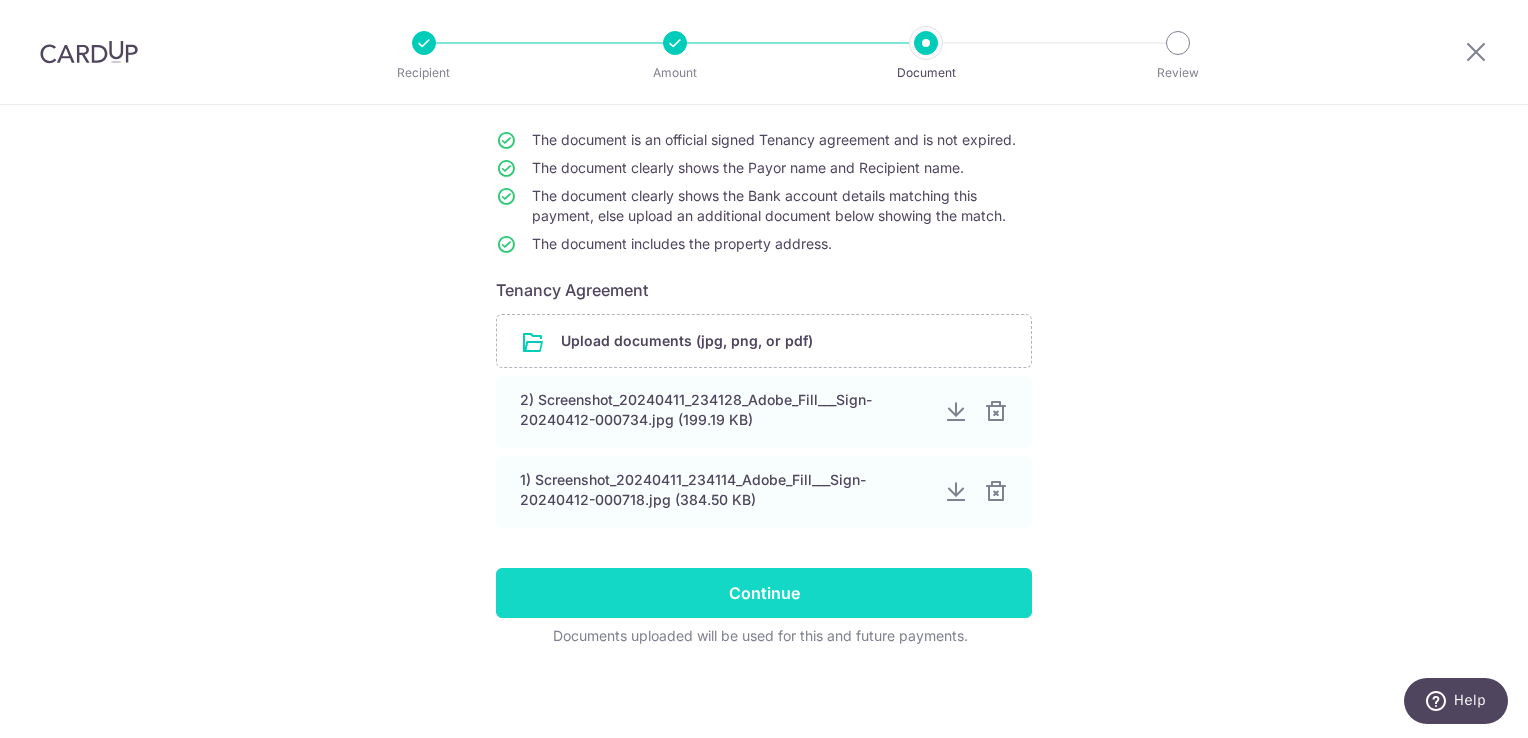 click on "Continue" at bounding box center (764, 593) 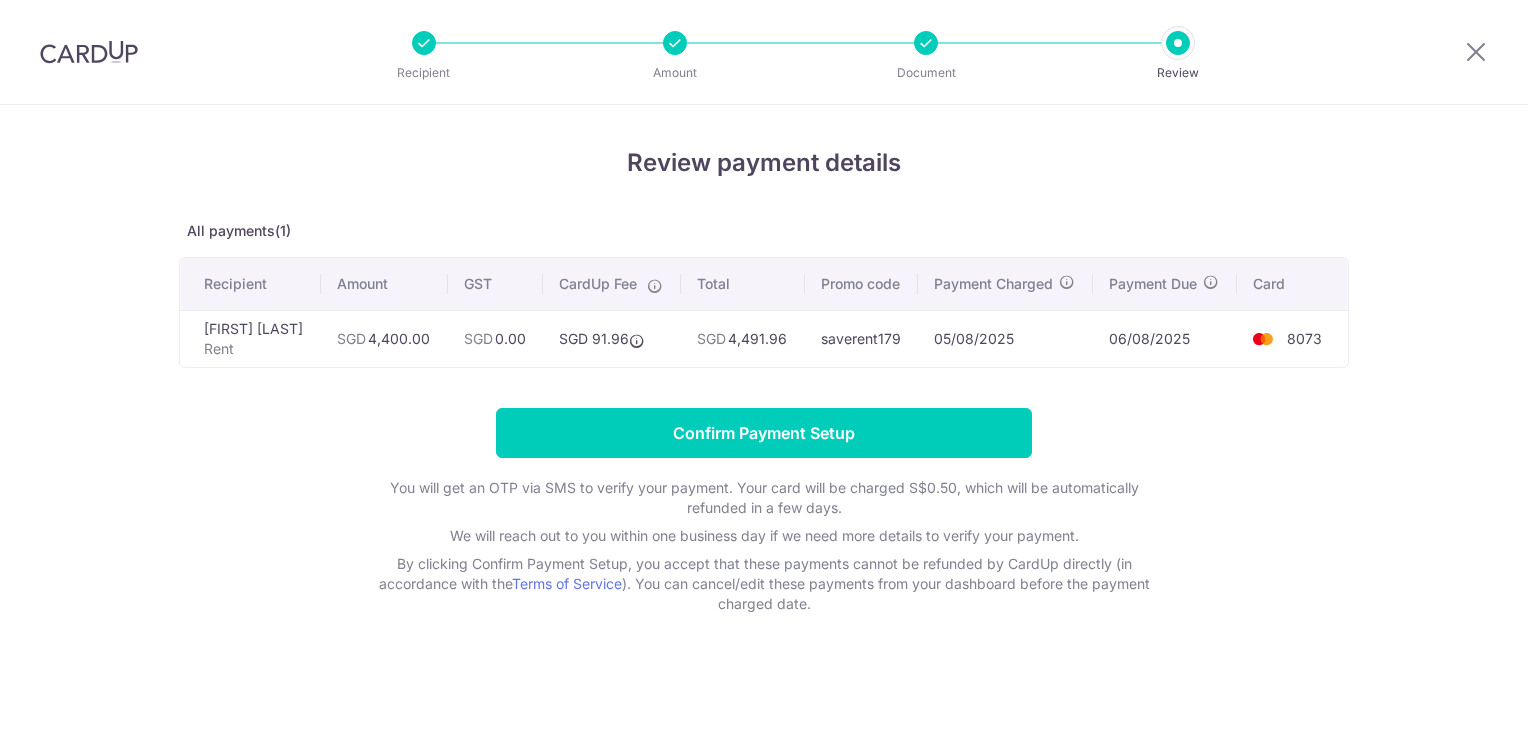 scroll, scrollTop: 0, scrollLeft: 0, axis: both 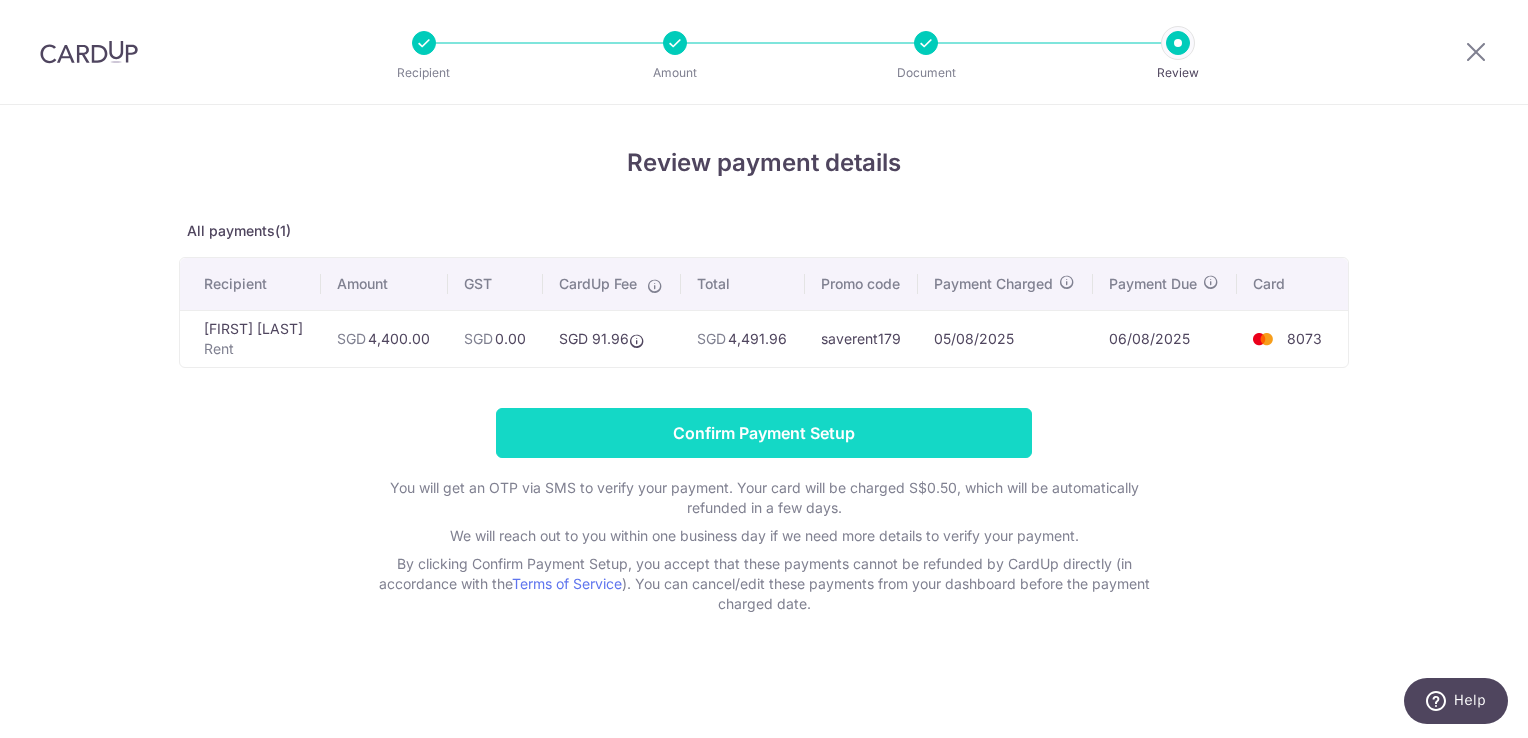 click on "Confirm Payment Setup" at bounding box center [764, 433] 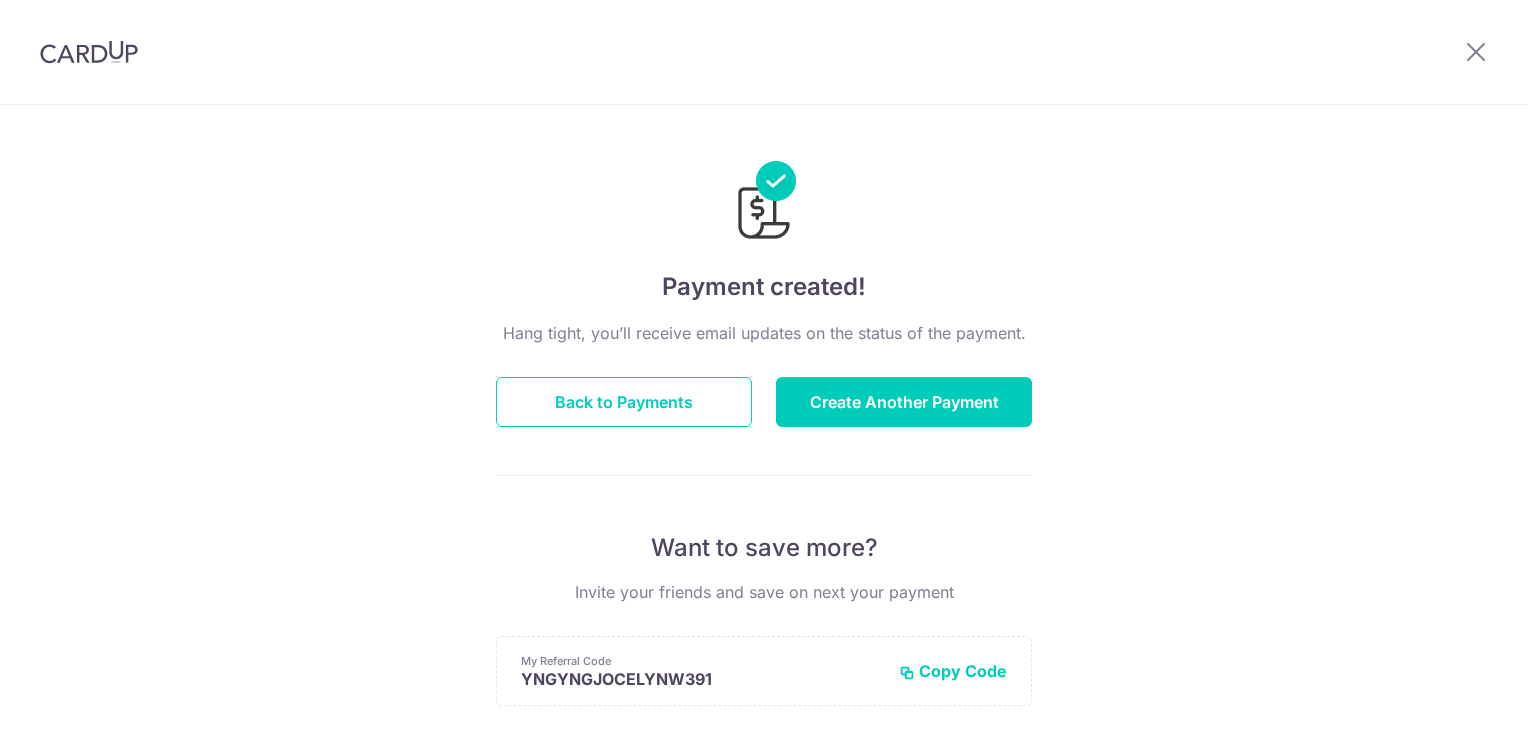 scroll, scrollTop: 0, scrollLeft: 0, axis: both 